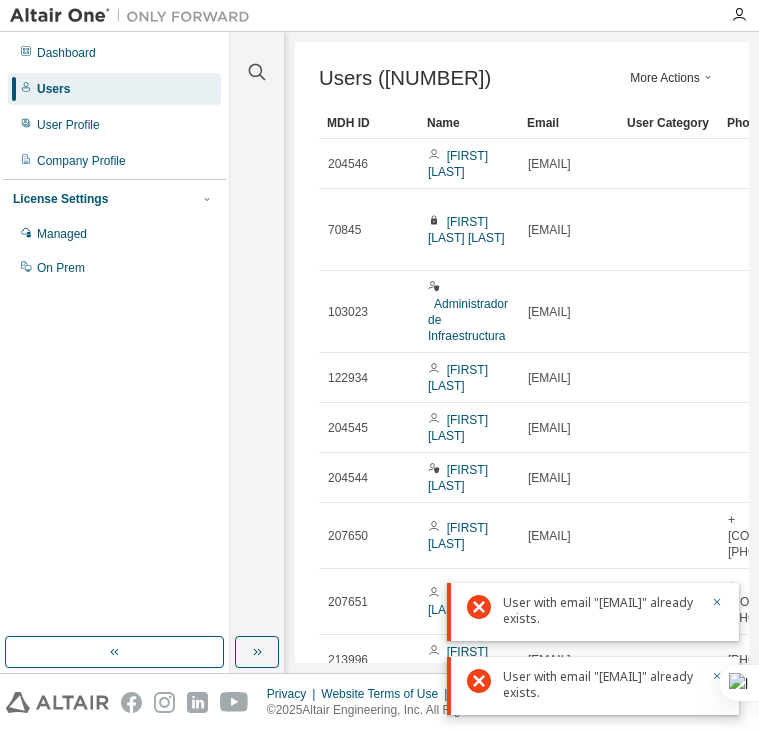 scroll, scrollTop: 0, scrollLeft: 0, axis: both 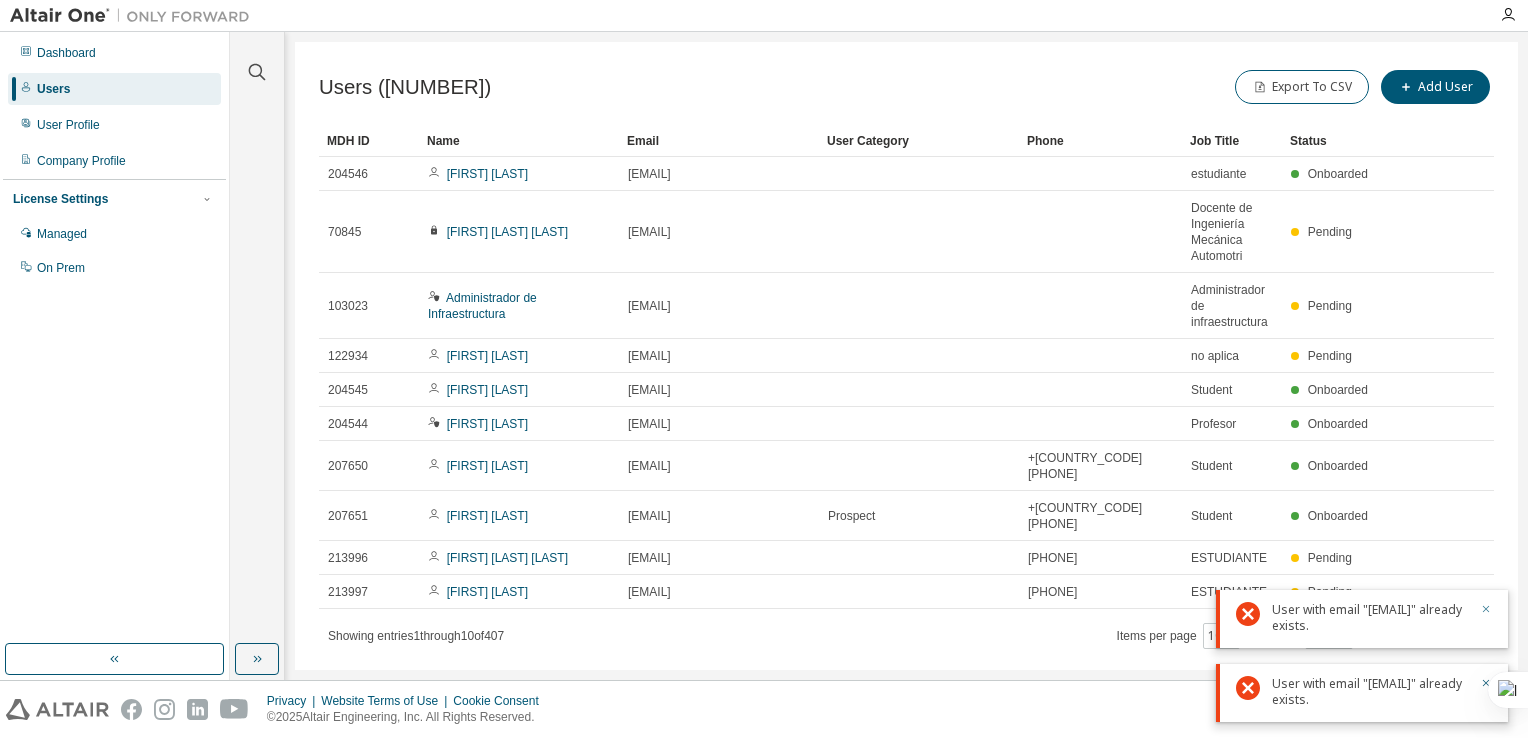 click 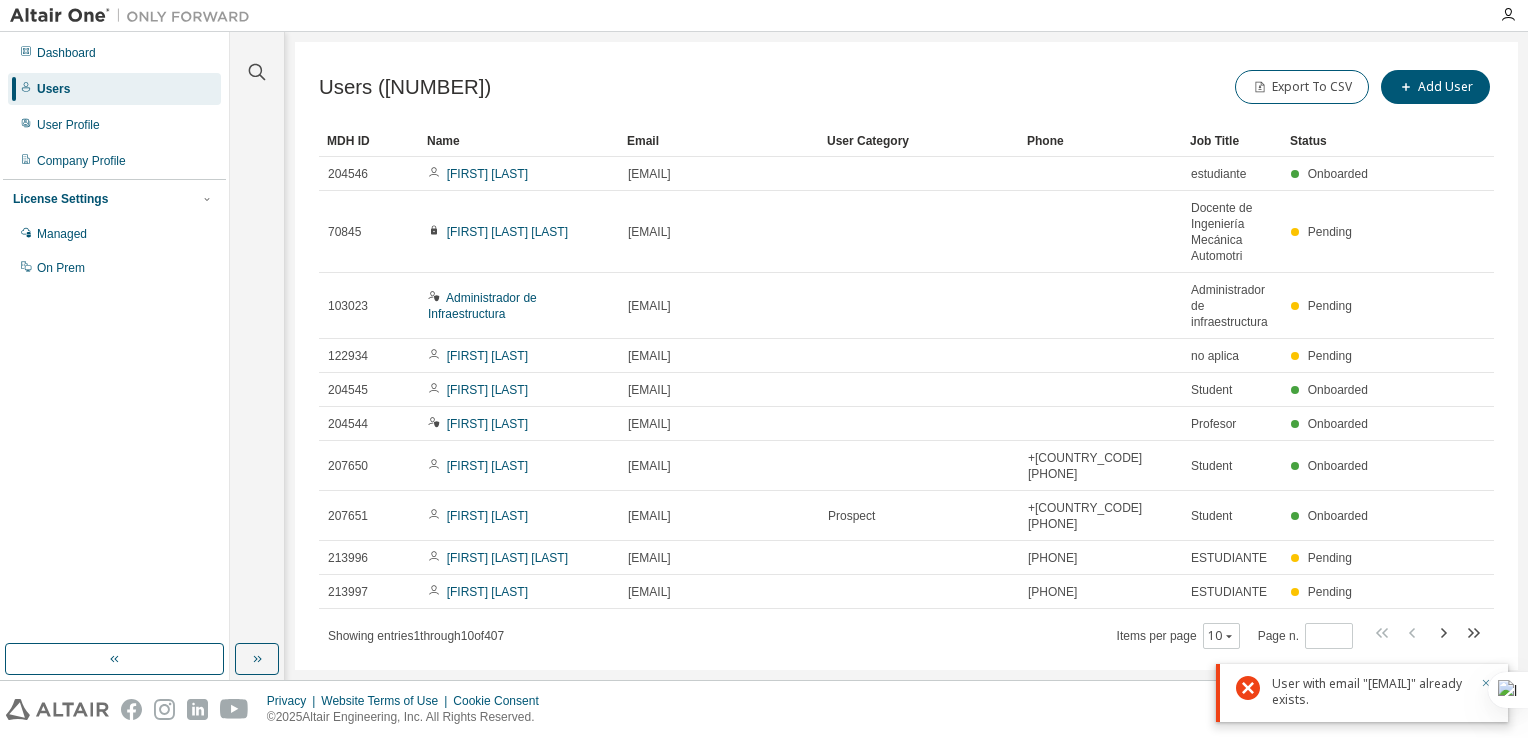 click 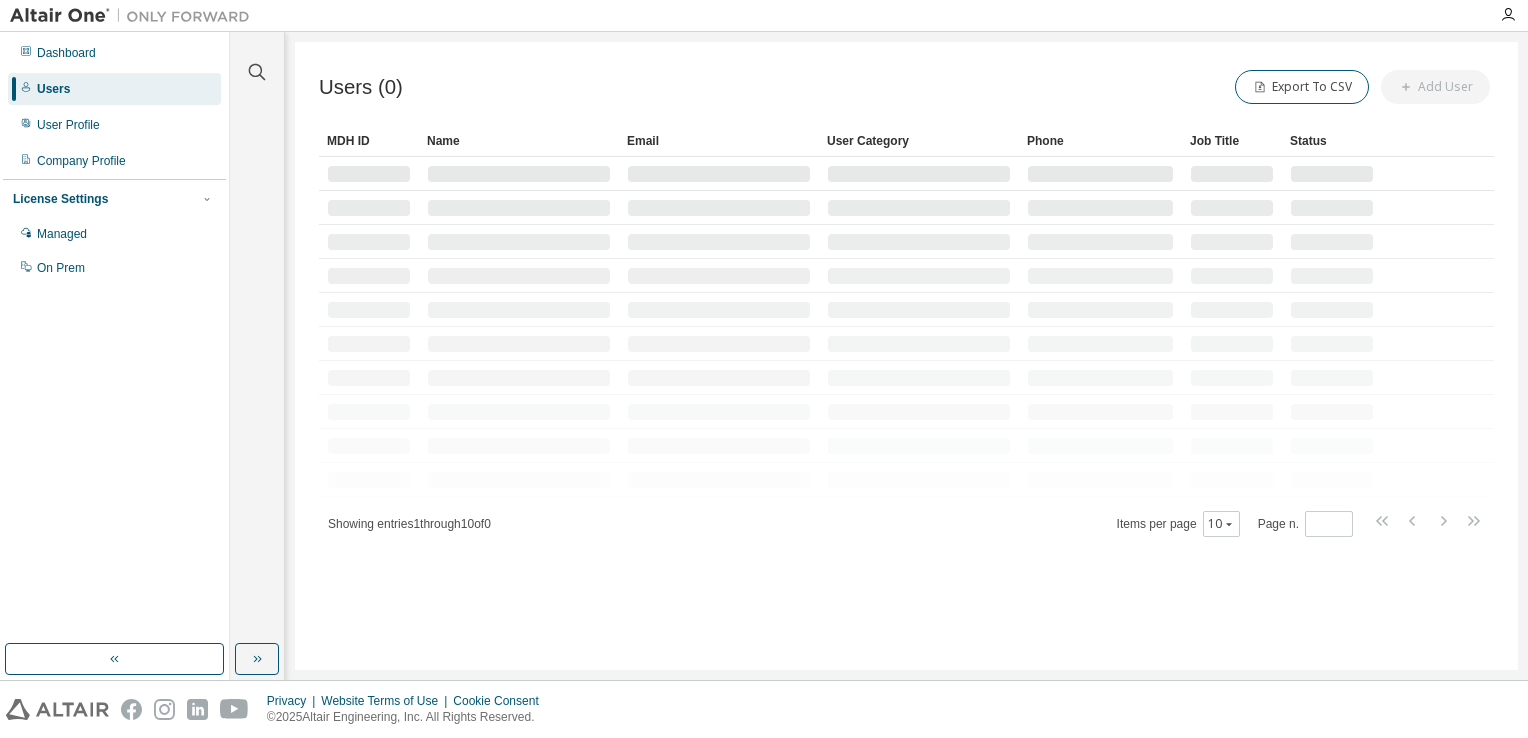 scroll, scrollTop: 0, scrollLeft: 0, axis: both 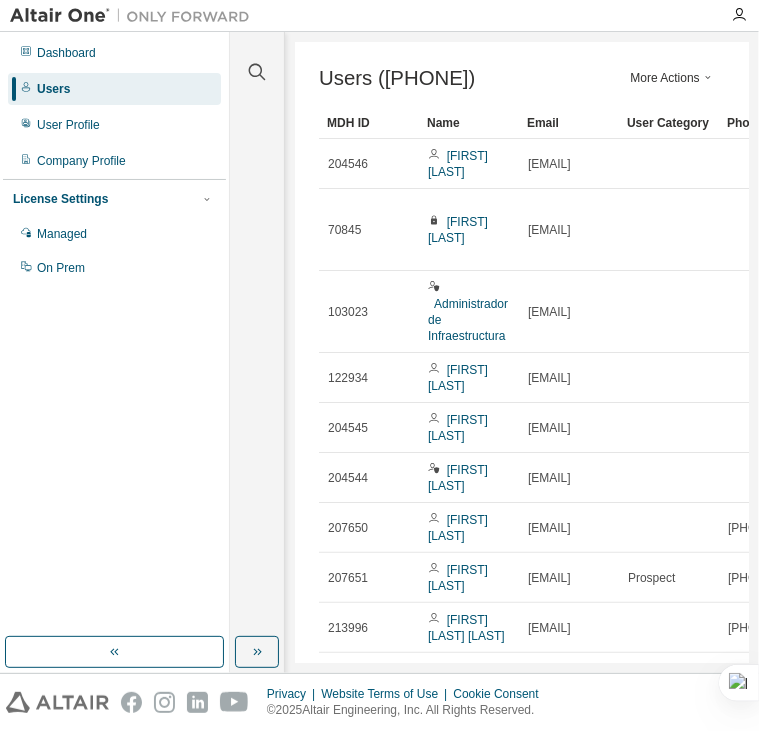 click on "More Actions" at bounding box center (673, 78) 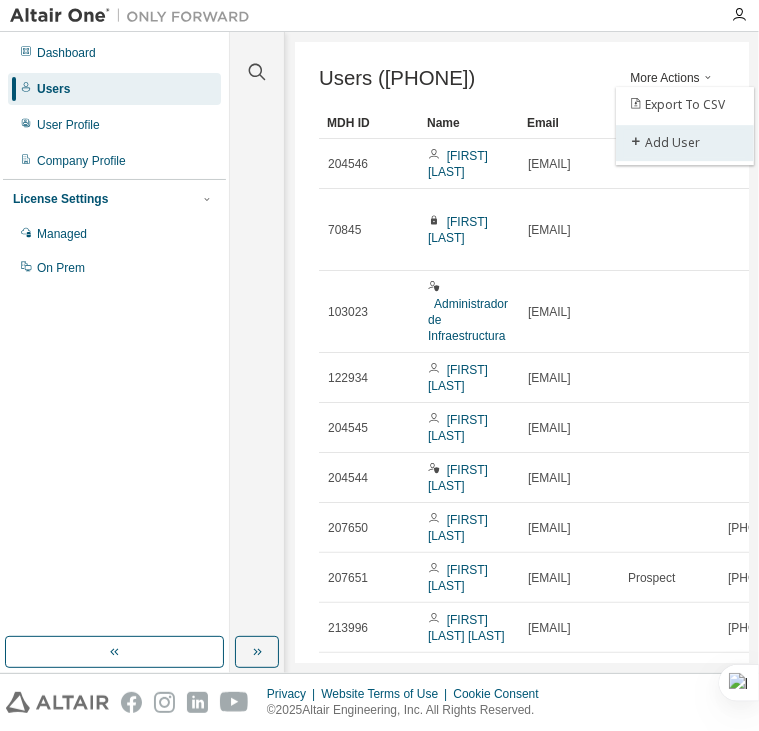 click on "Add User" at bounding box center (685, 143) 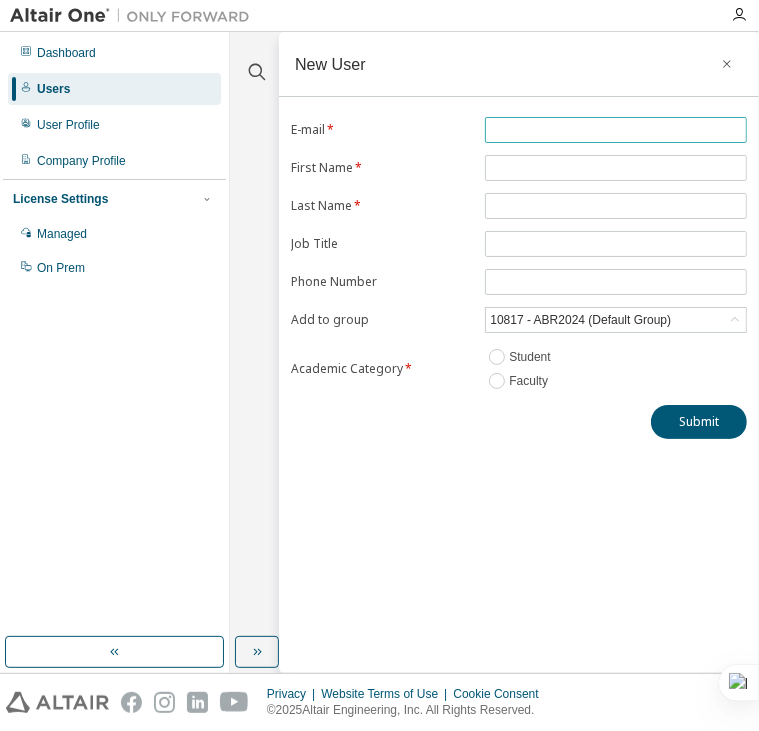 click at bounding box center (616, 130) 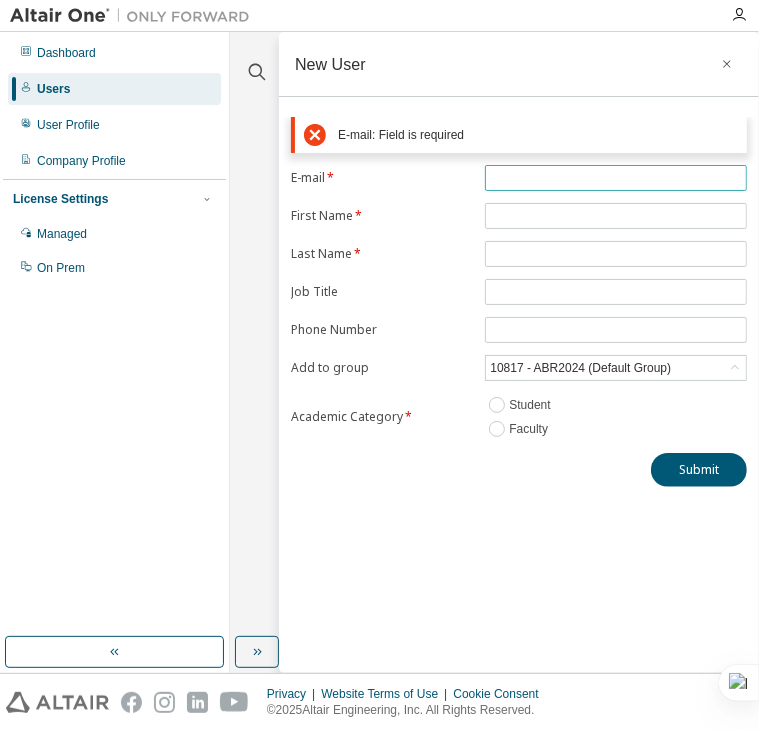 click at bounding box center (616, 178) 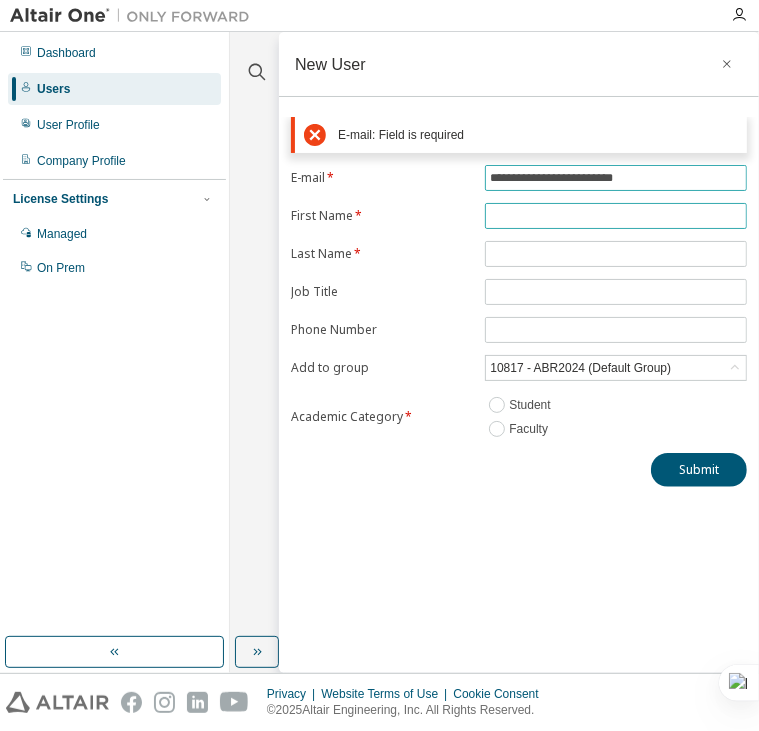 type on "**********" 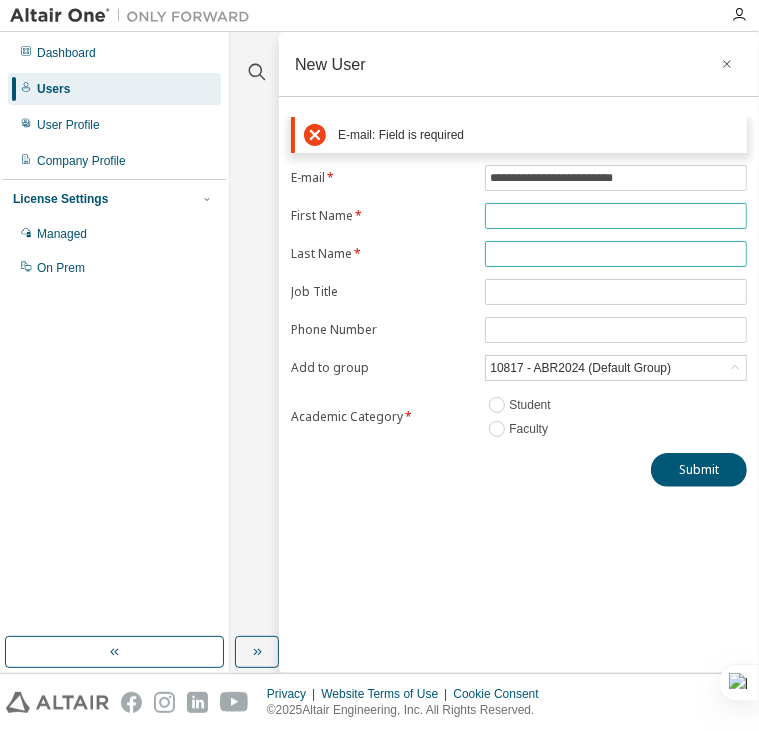 click on "**********" at bounding box center (519, 303) 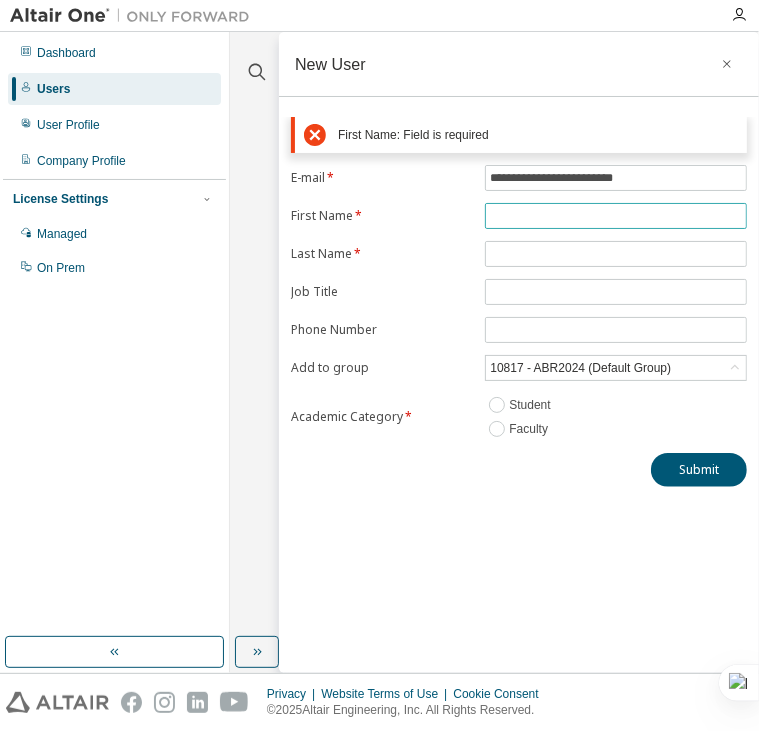click at bounding box center (616, 216) 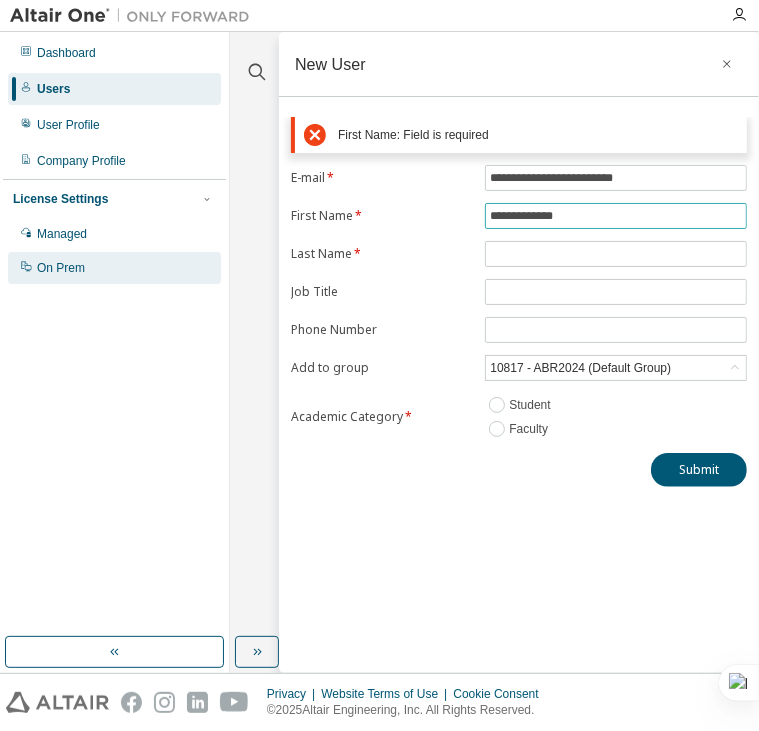 type on "**********" 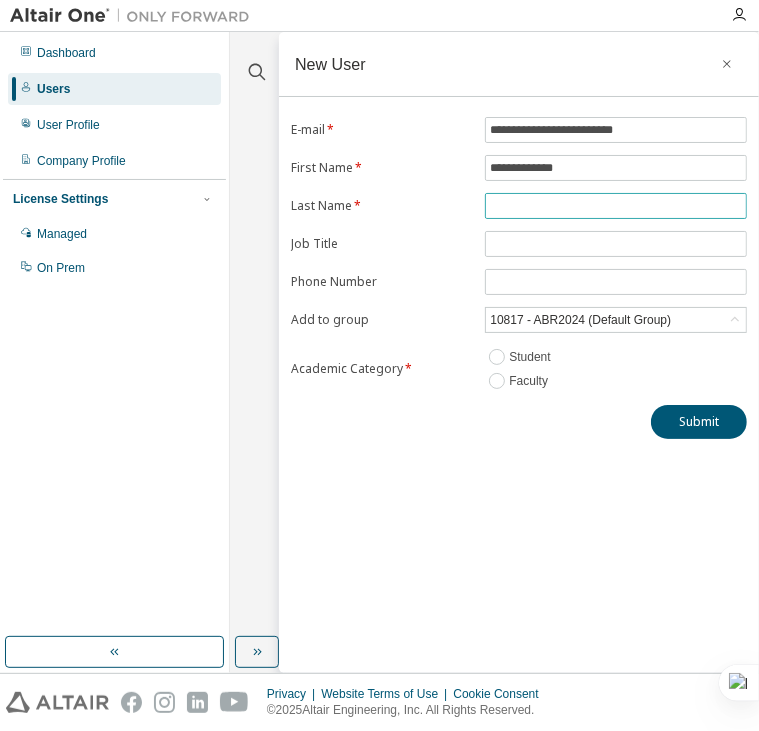 click at bounding box center [616, 206] 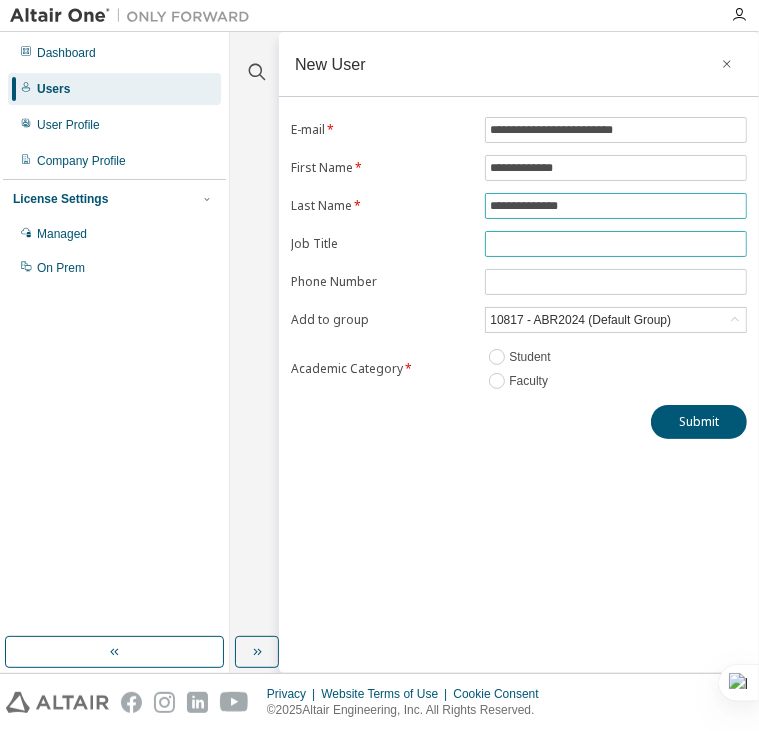 type on "**********" 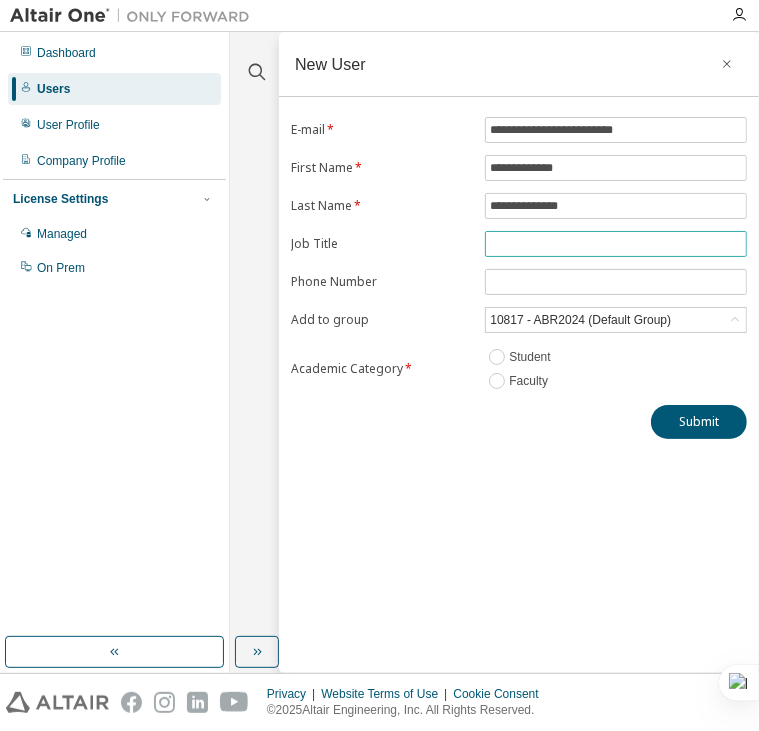 click at bounding box center (616, 244) 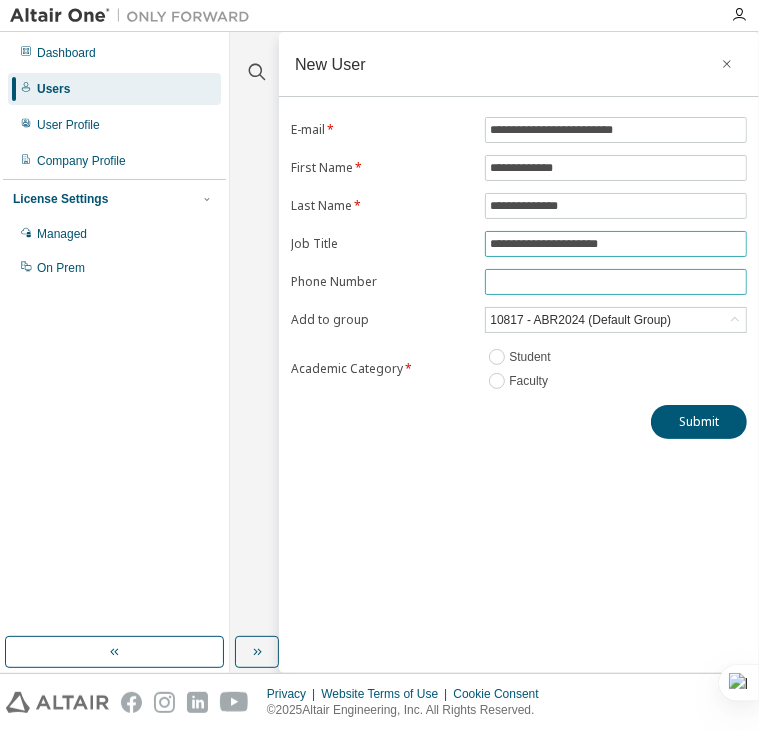 type on "**********" 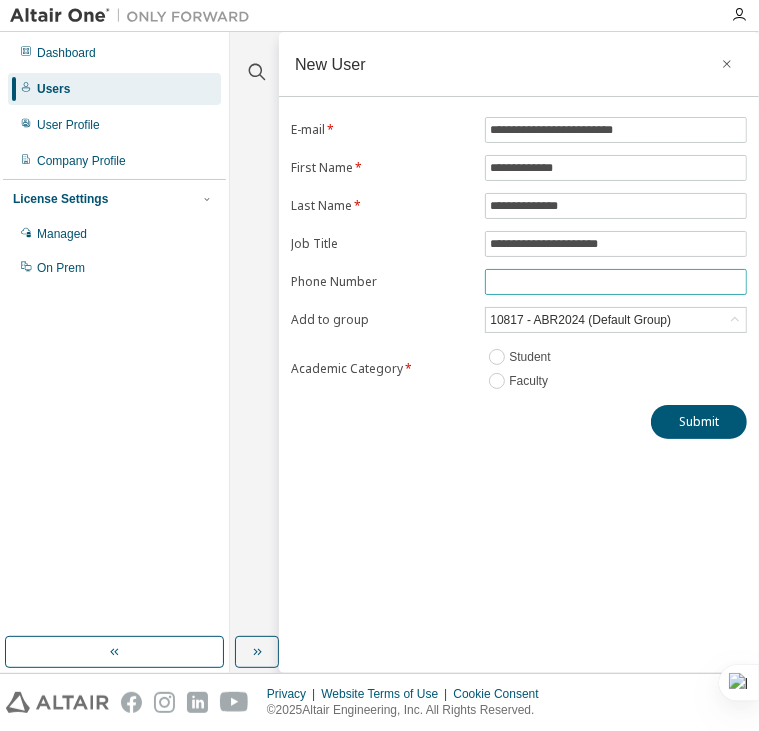 click at bounding box center (616, 282) 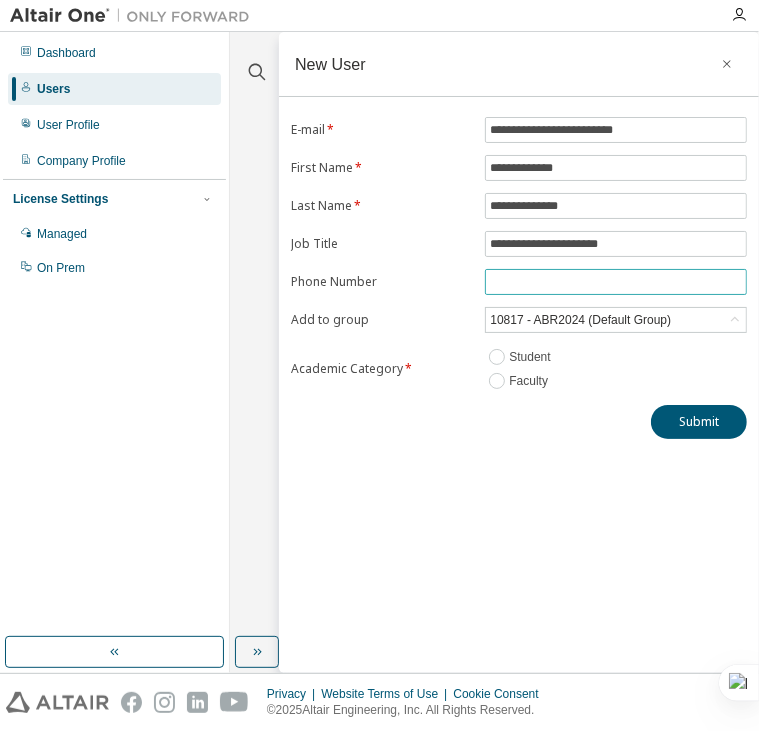click at bounding box center (616, 282) 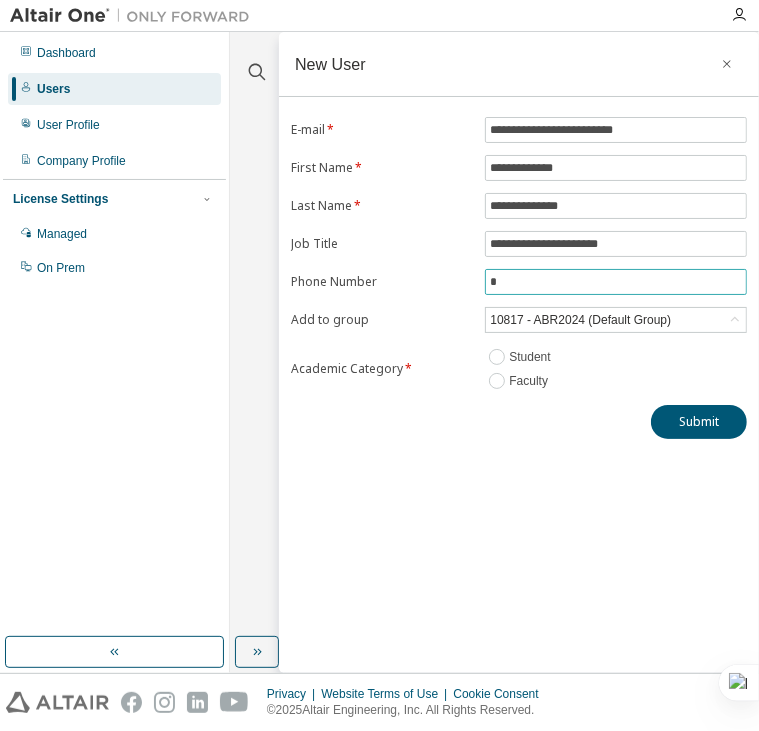 paste on "*********" 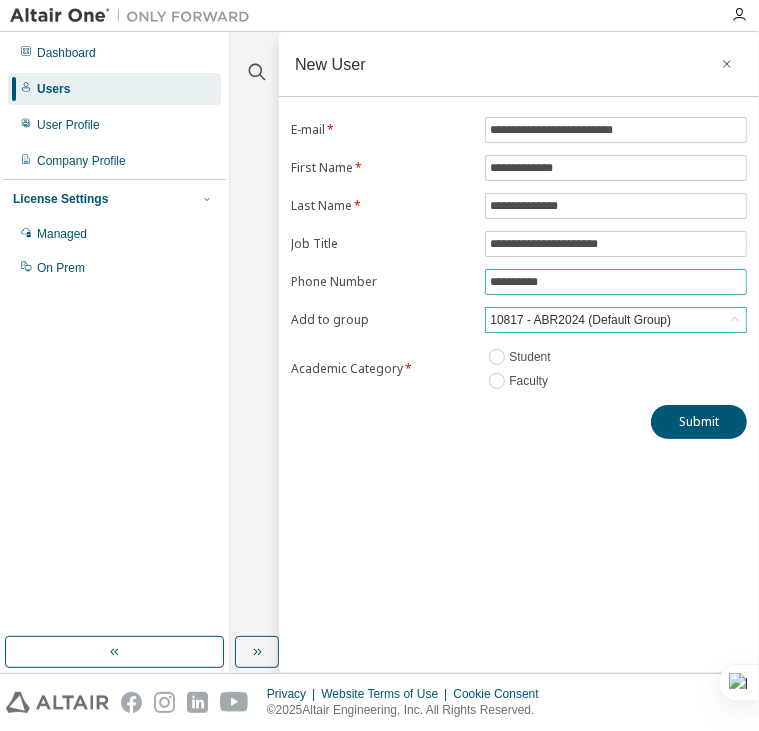 type on "**********" 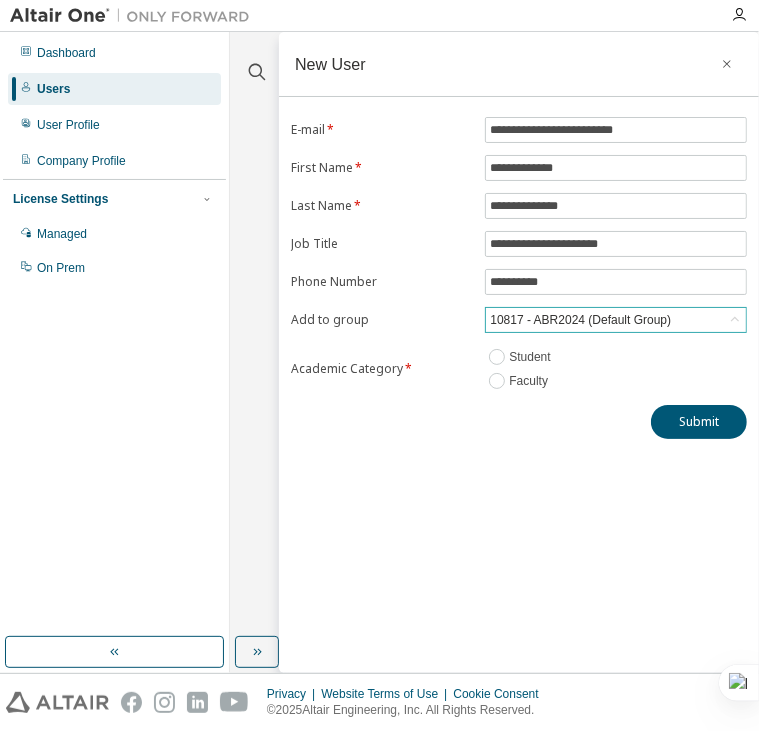 click on "10817 - ABR2024 (Default Group)" at bounding box center [580, 320] 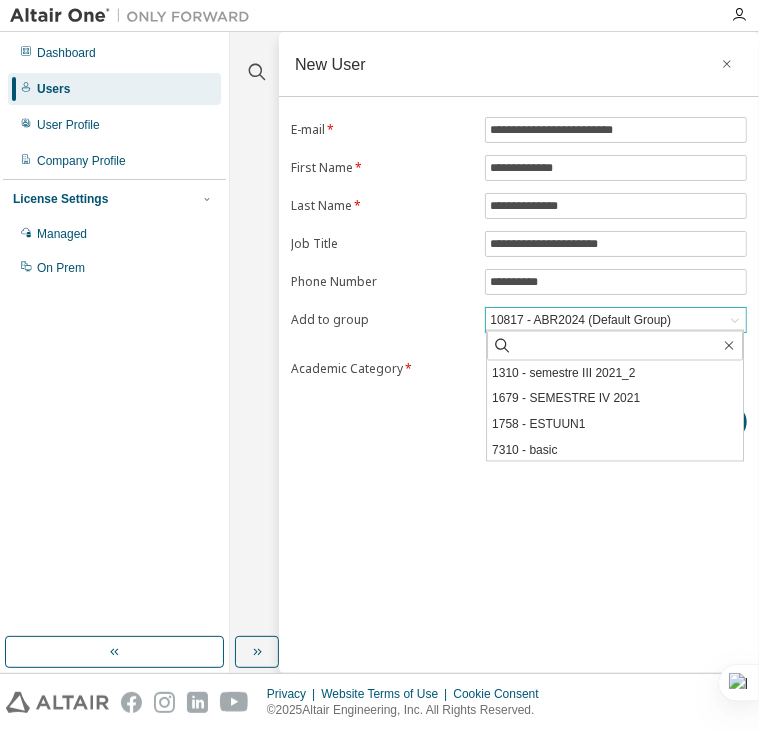scroll, scrollTop: 342, scrollLeft: 0, axis: vertical 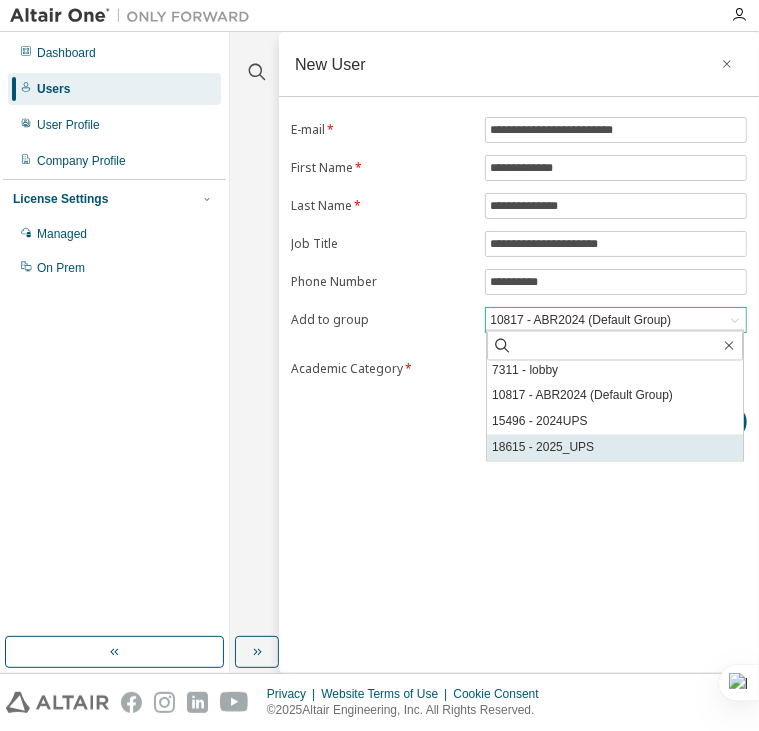 click on "18615 - 2025_UPS" at bounding box center (615, 448) 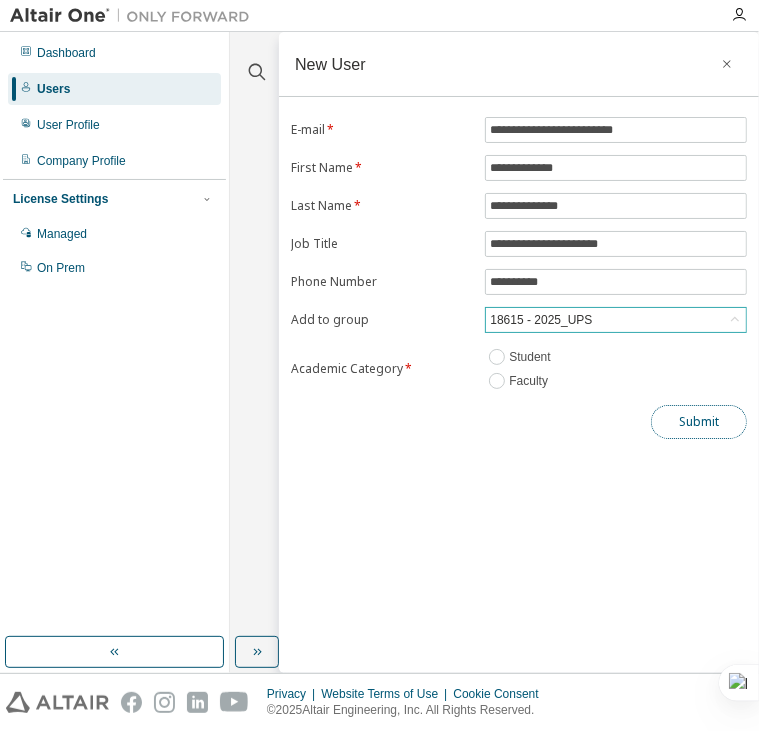 click on "Submit" at bounding box center [699, 422] 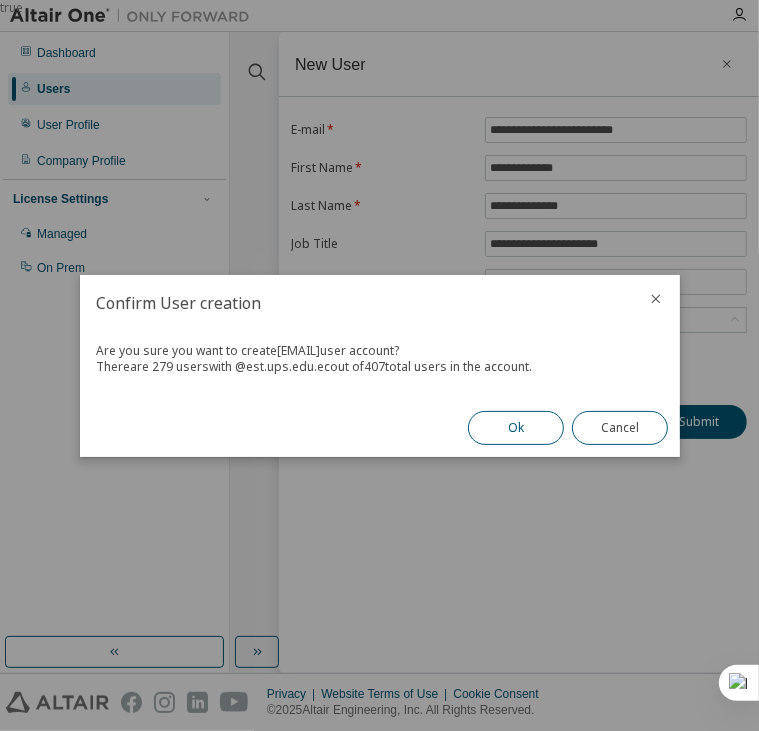 click on "Ok" at bounding box center (516, 428) 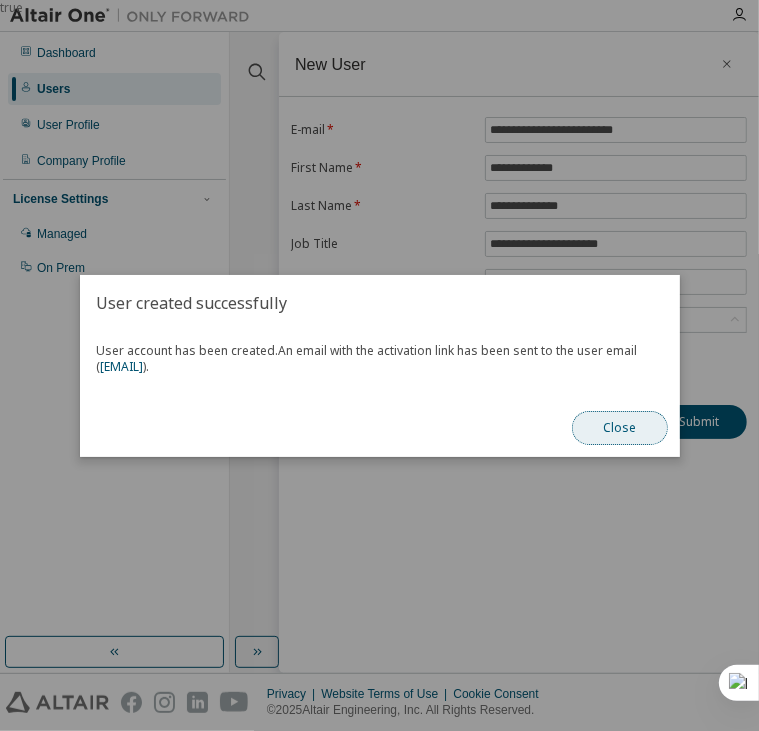 click on "Close" at bounding box center (620, 428) 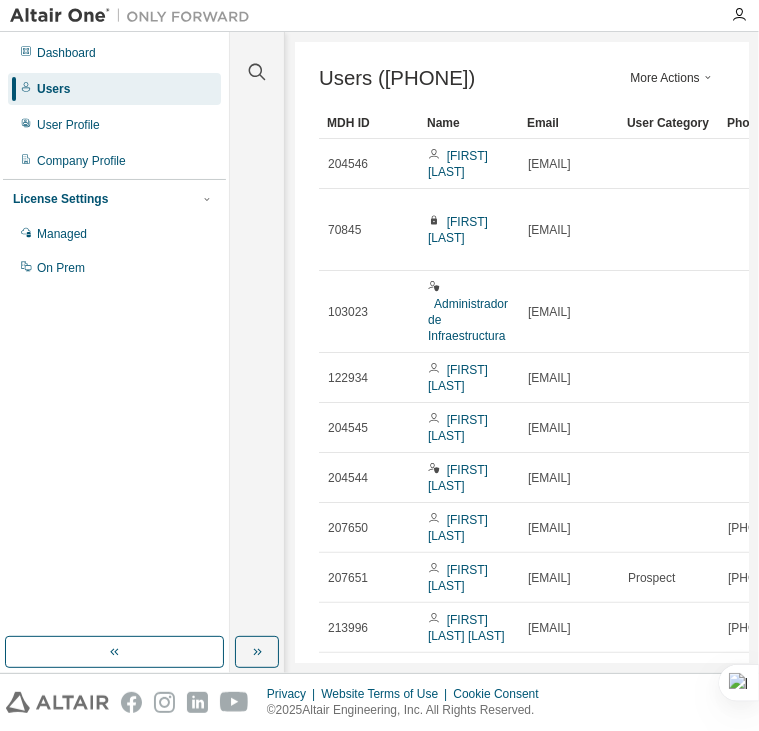 click on "More Actions" at bounding box center (673, 78) 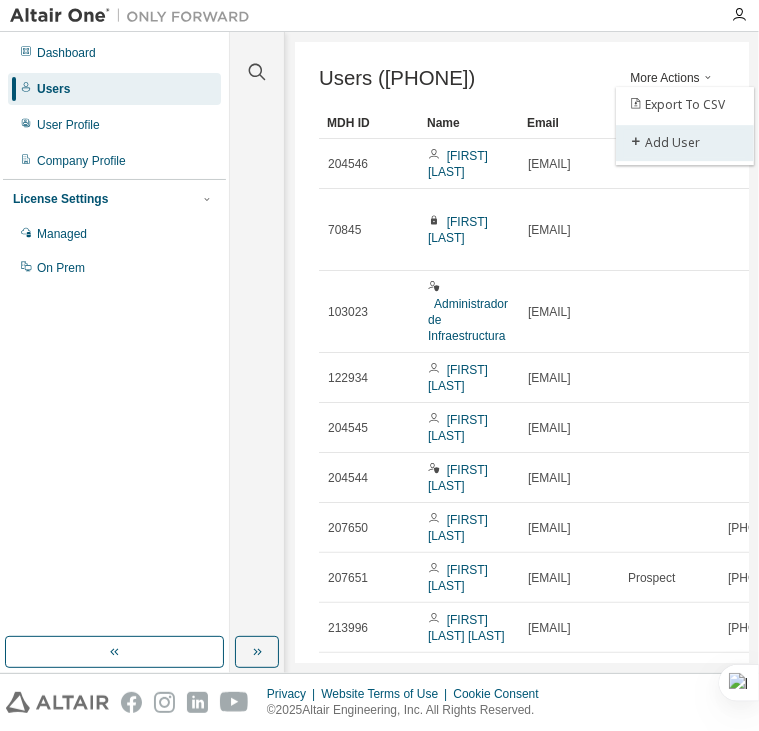click on "Add User" at bounding box center [685, 143] 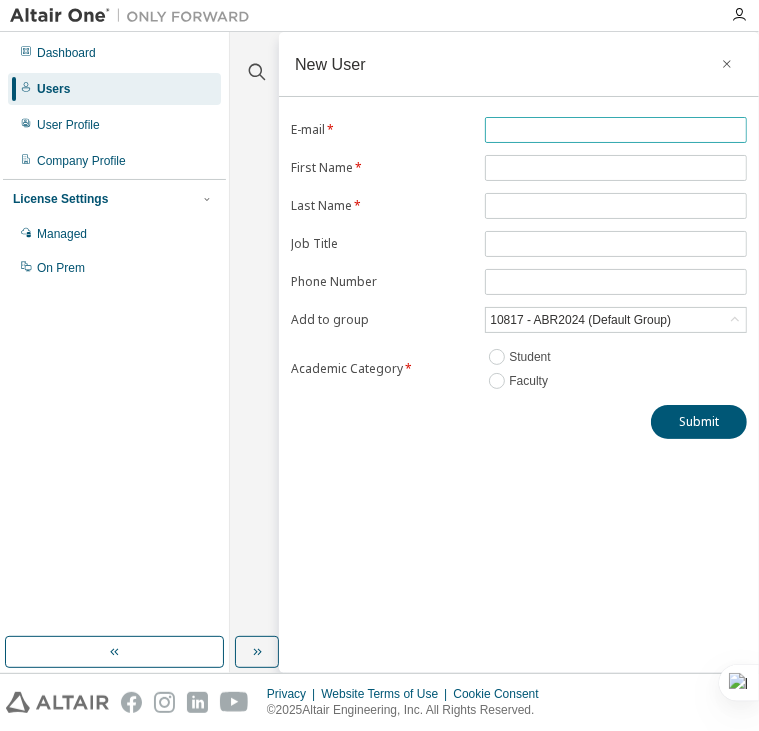 click at bounding box center [616, 130] 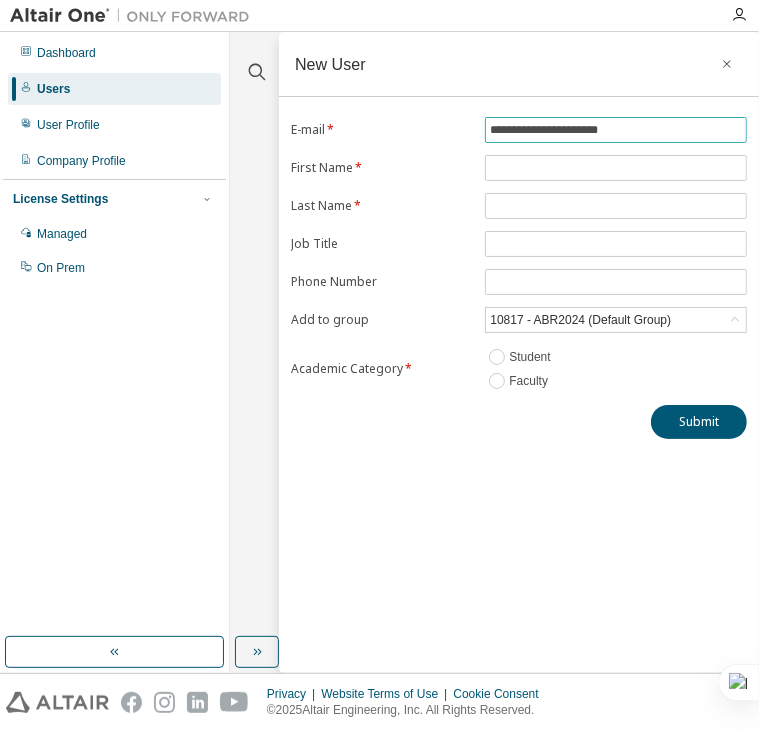 type on "**********" 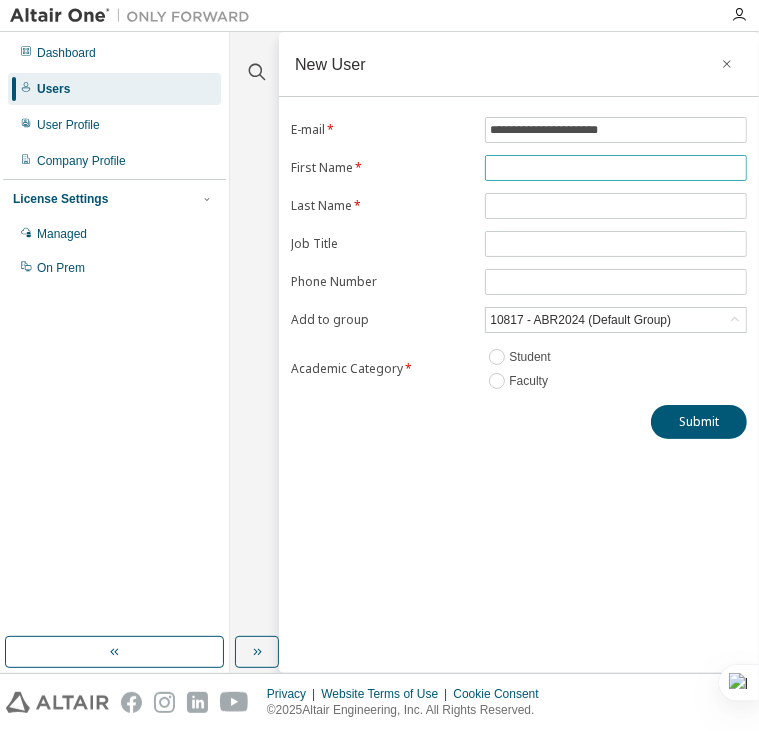 click at bounding box center (616, 168) 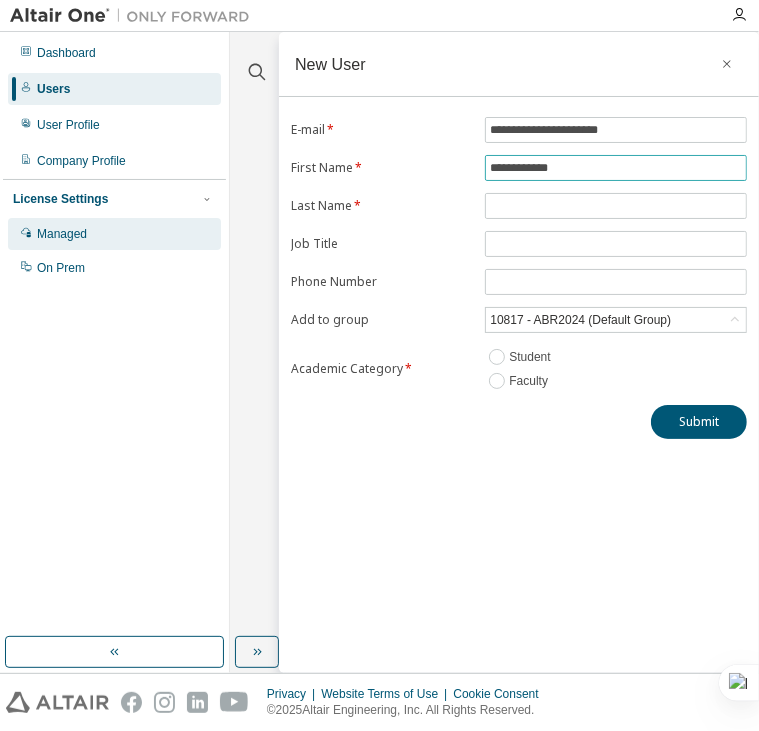type on "**********" 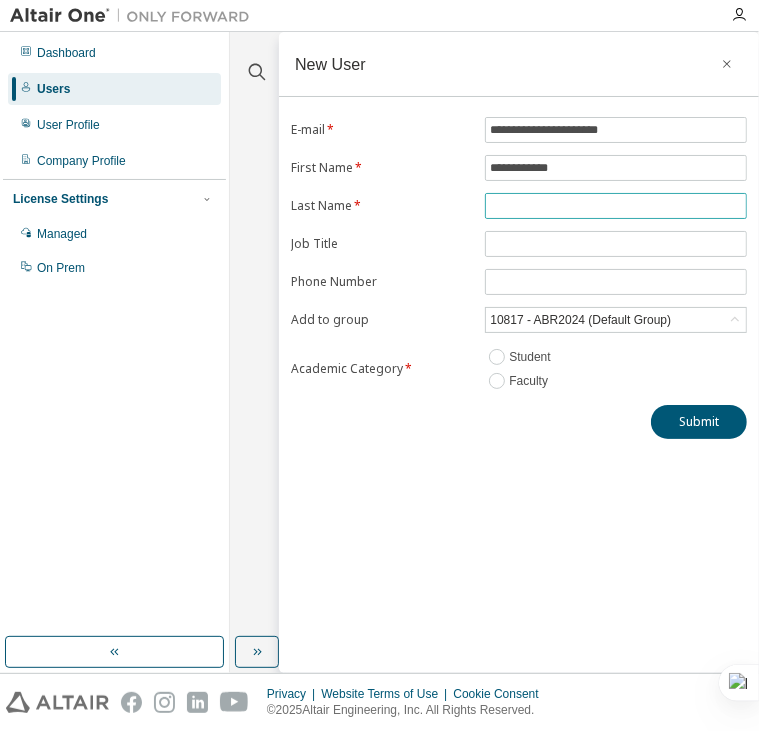 click at bounding box center [616, 206] 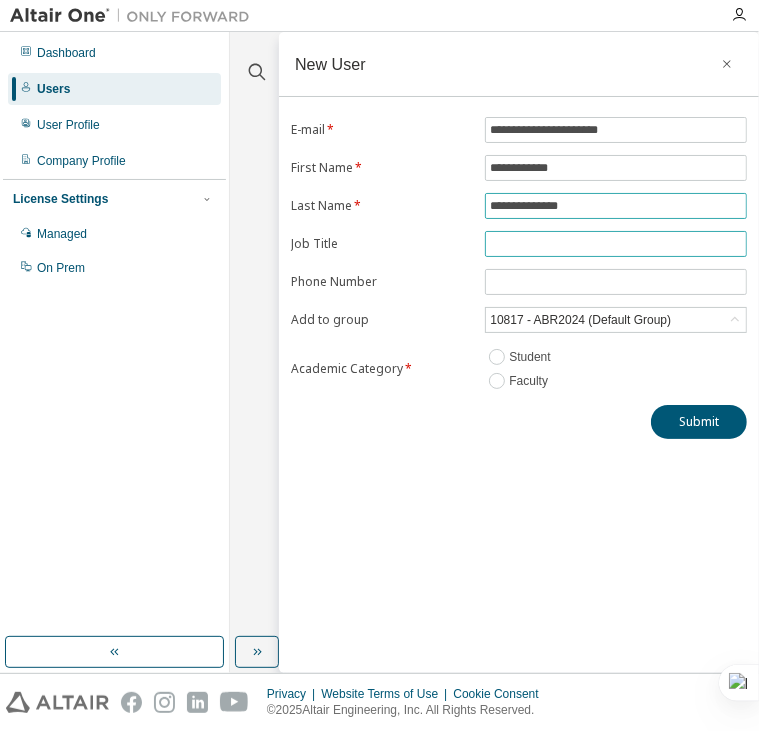 type on "**********" 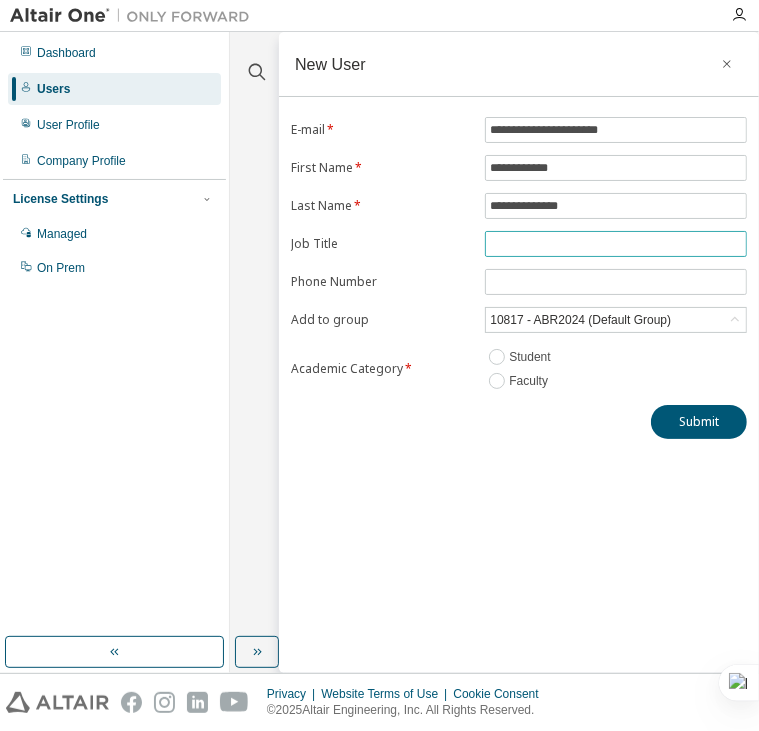 click at bounding box center (616, 244) 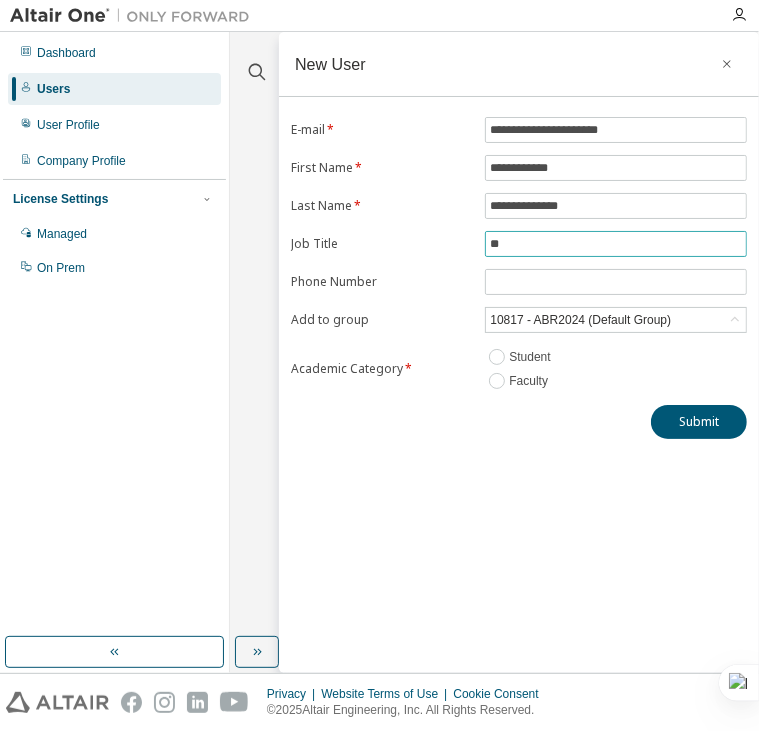 type on "**********" 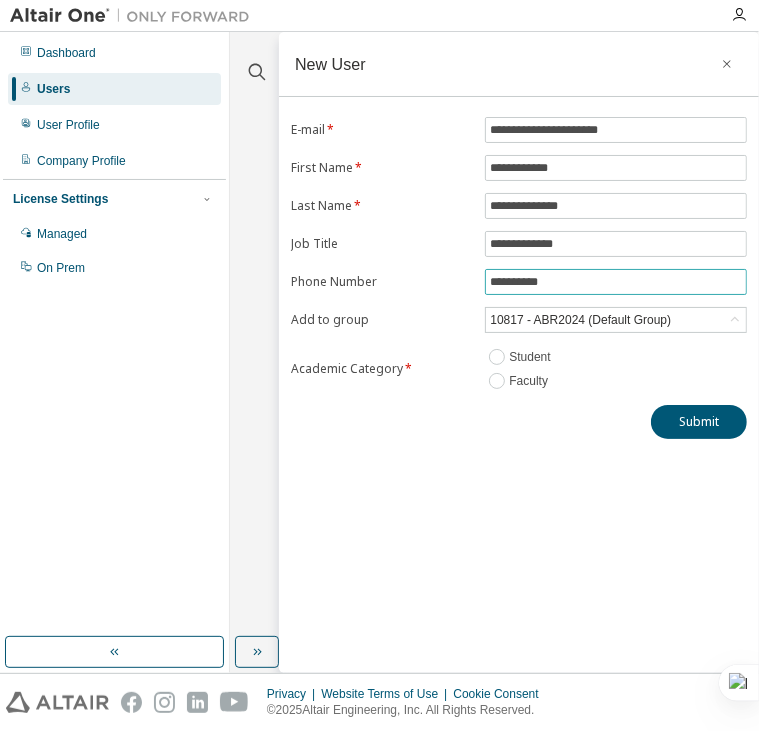 drag, startPoint x: 572, startPoint y: 276, endPoint x: 426, endPoint y: 271, distance: 146.08559 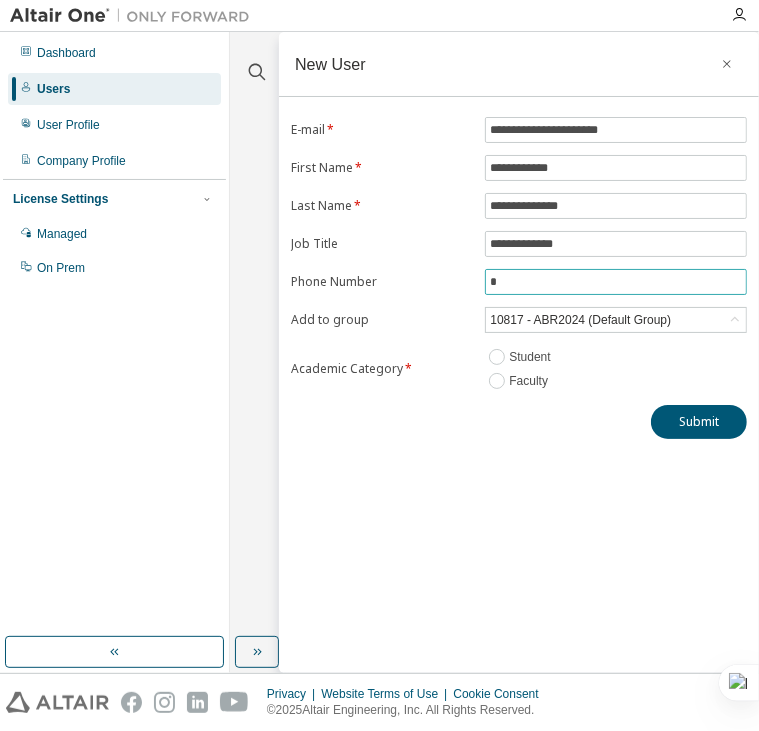 paste on "*********" 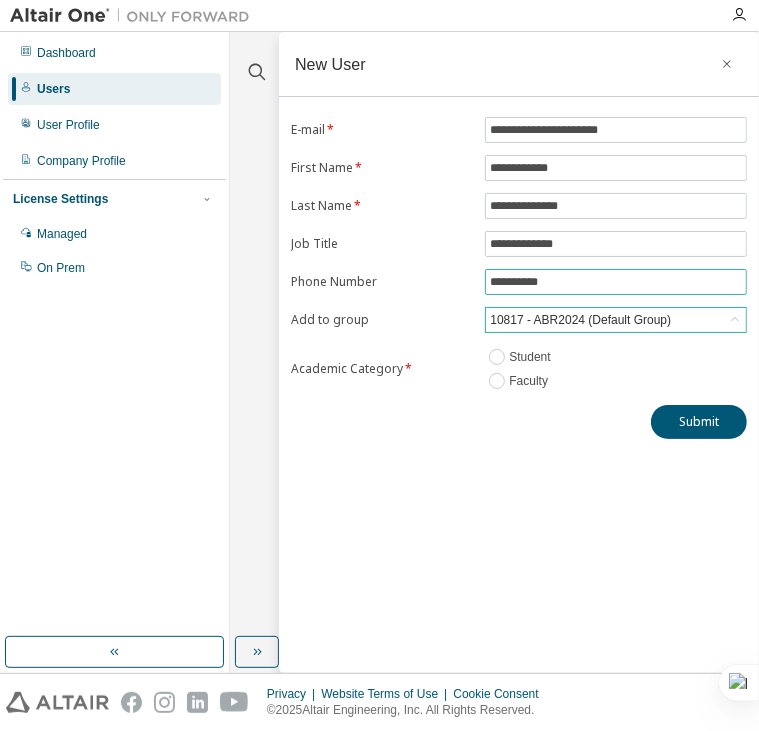 type on "**********" 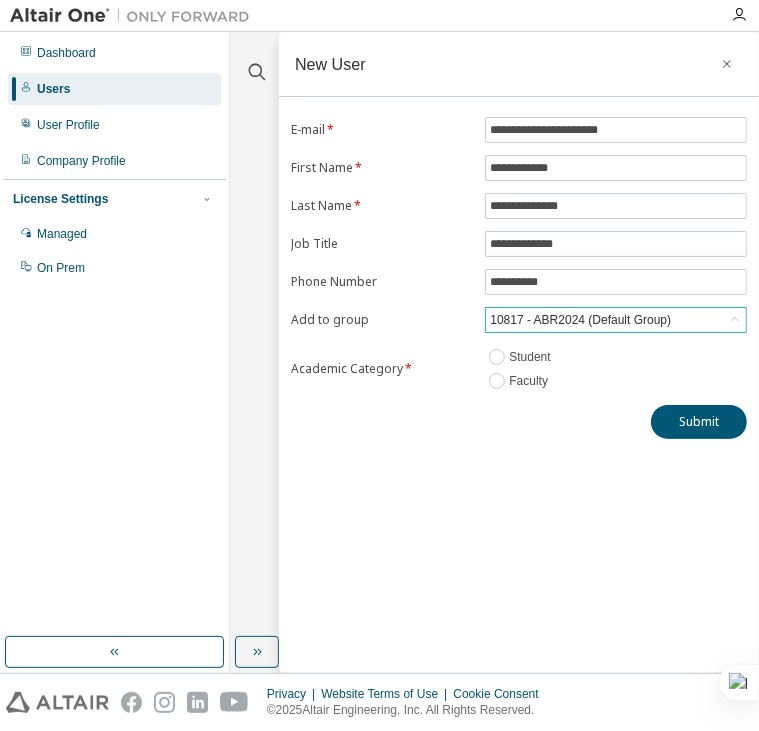 click on "10817 - ABR2024 (Default Group)" at bounding box center [580, 320] 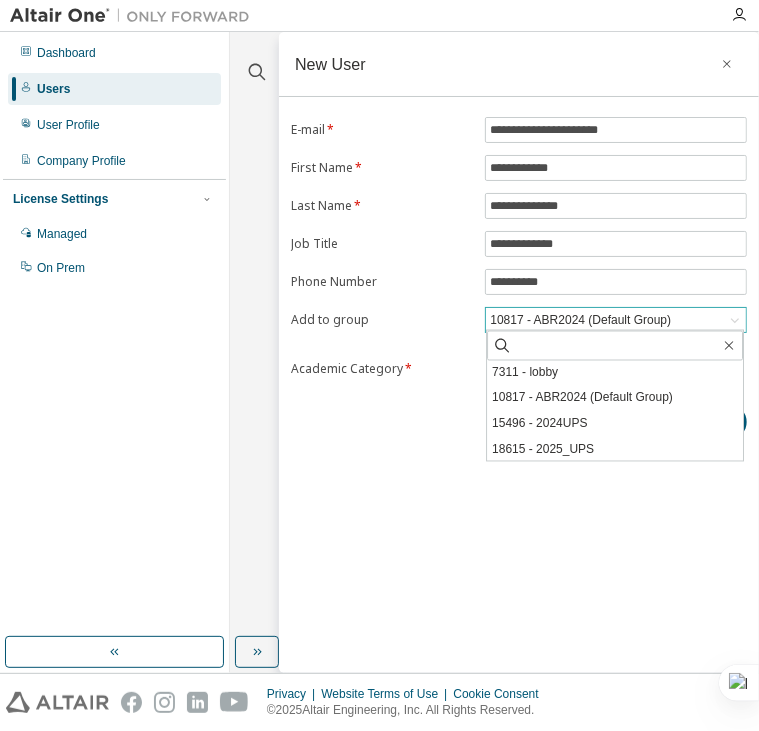 scroll, scrollTop: 342, scrollLeft: 0, axis: vertical 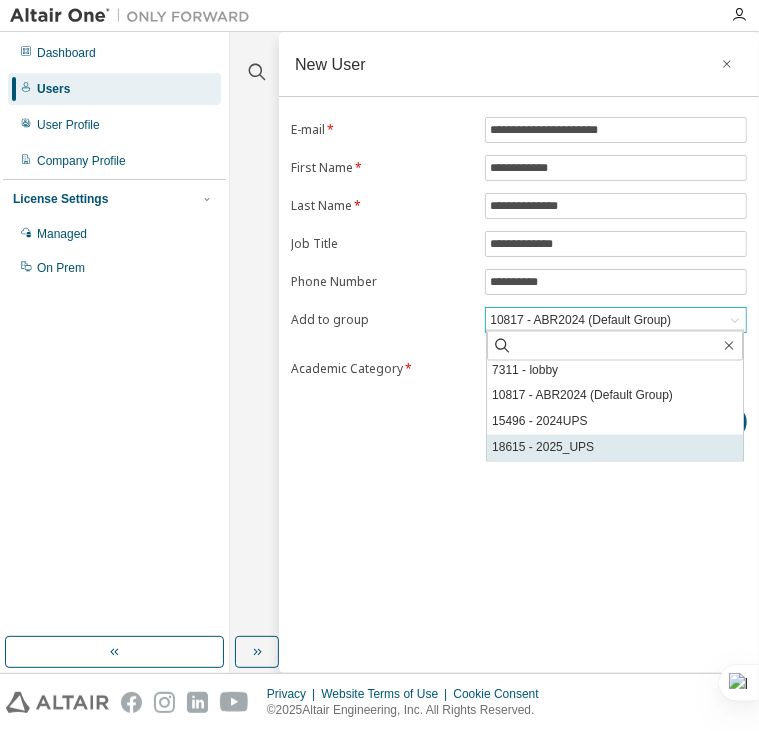click on "18615 - 2025_UPS" at bounding box center [615, 448] 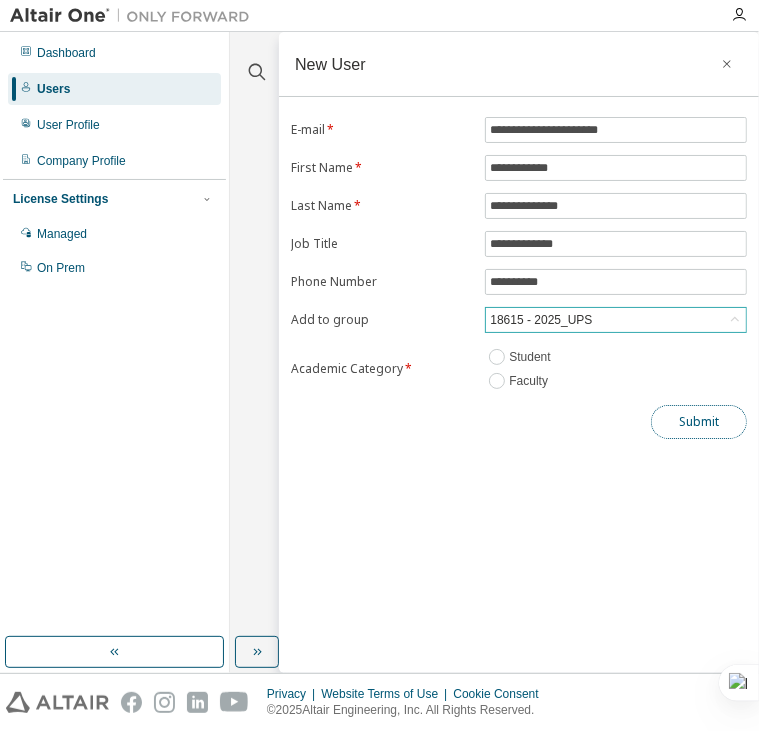click on "Submit" at bounding box center (699, 422) 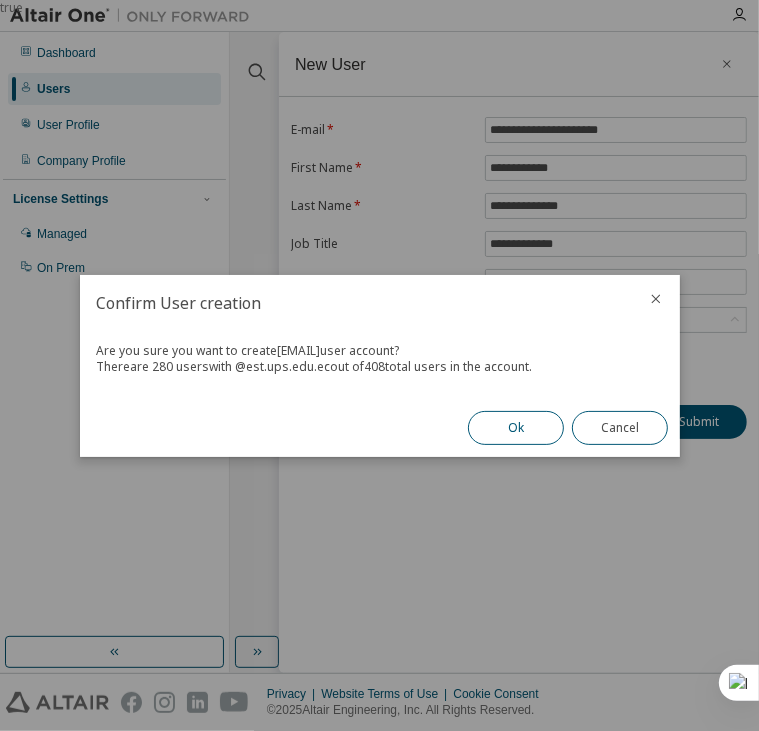 click on "Ok" at bounding box center (516, 428) 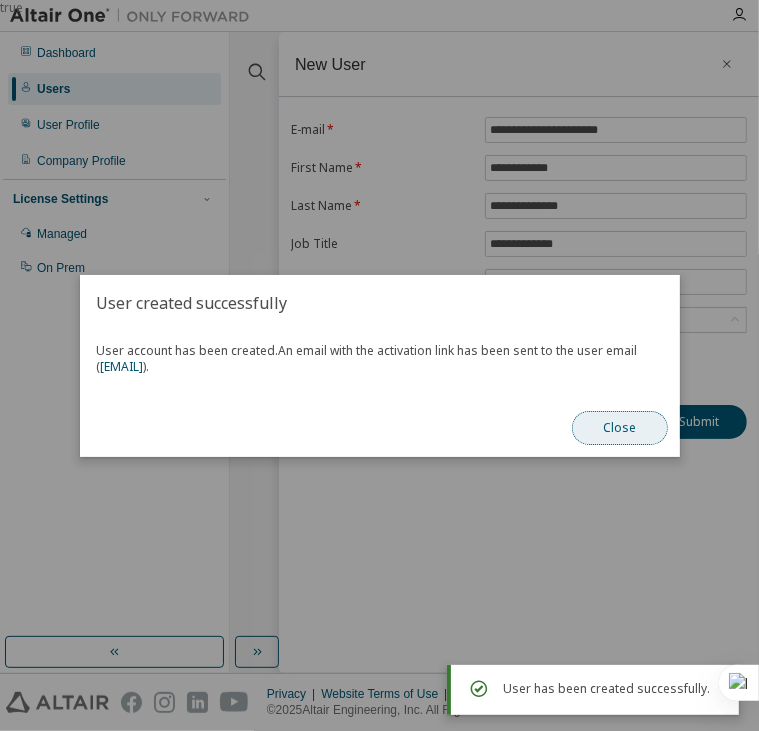 click on "Close" at bounding box center [620, 428] 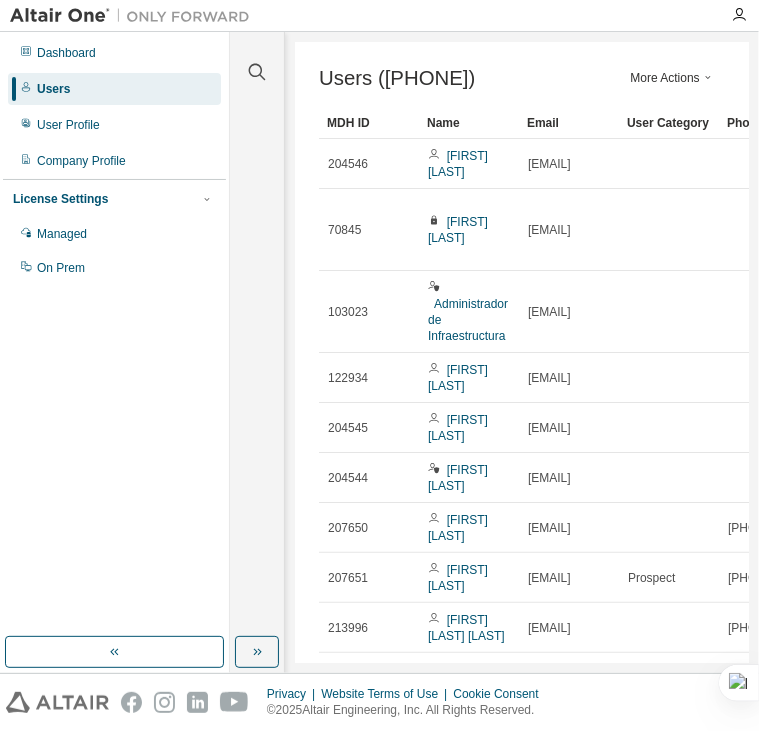 click on "More Actions" at bounding box center [673, 78] 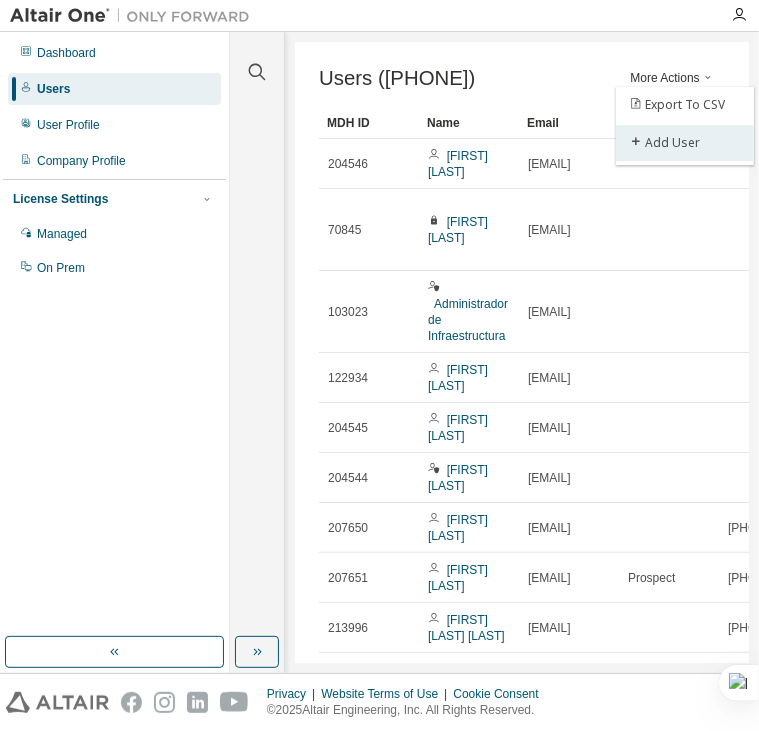 click on "Add User" at bounding box center (685, 143) 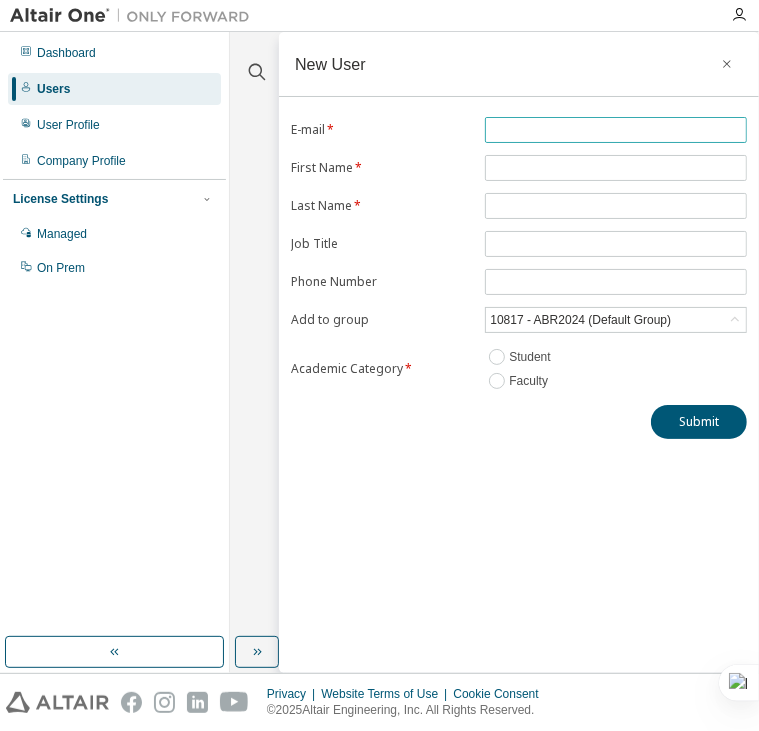 click at bounding box center (616, 130) 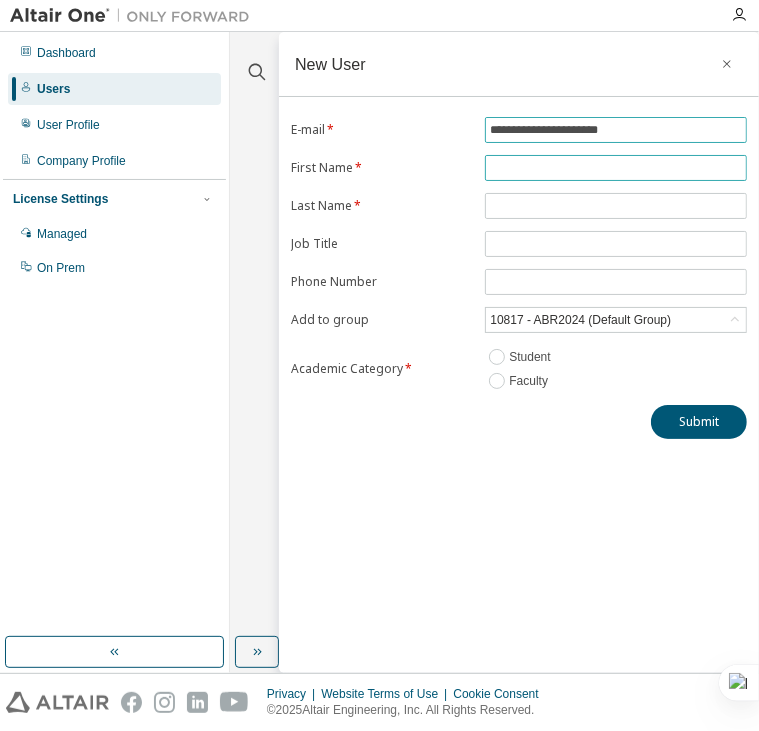 type on "**********" 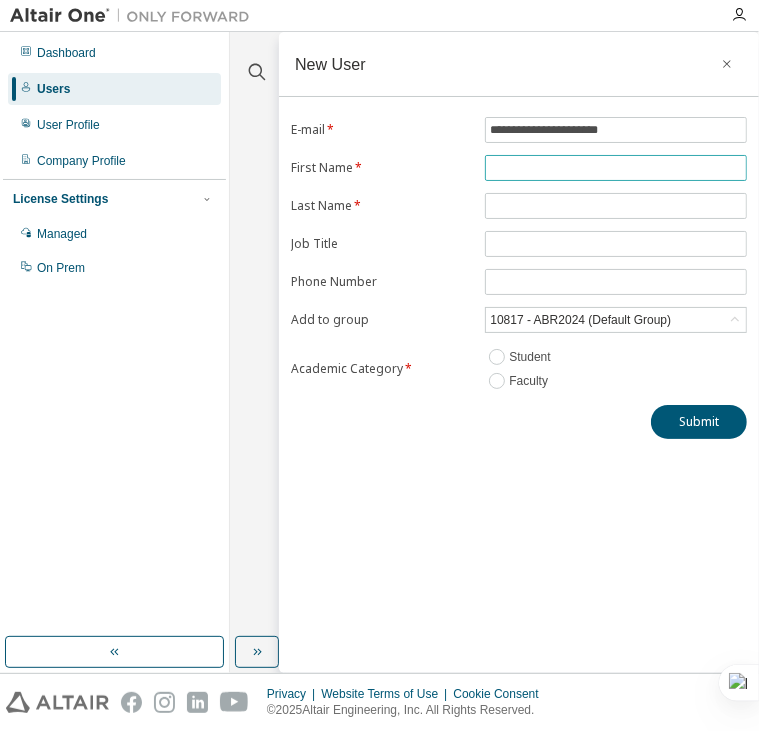 click at bounding box center [616, 168] 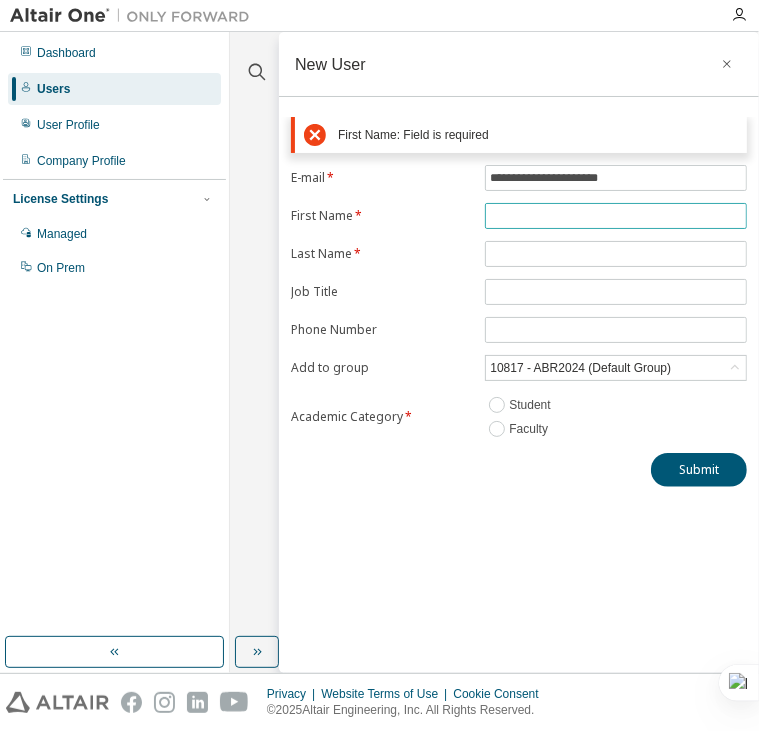 click at bounding box center [616, 216] 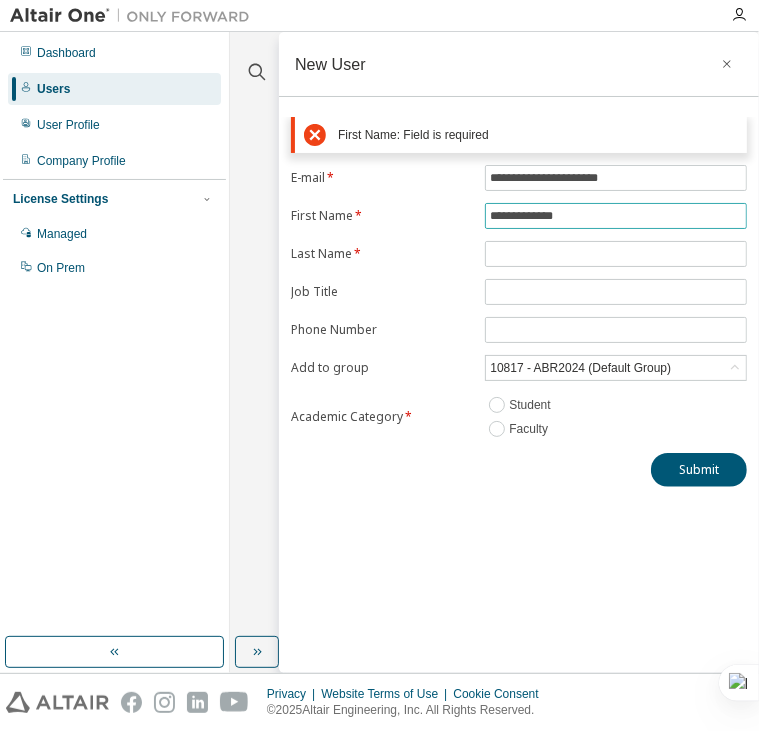 type on "**********" 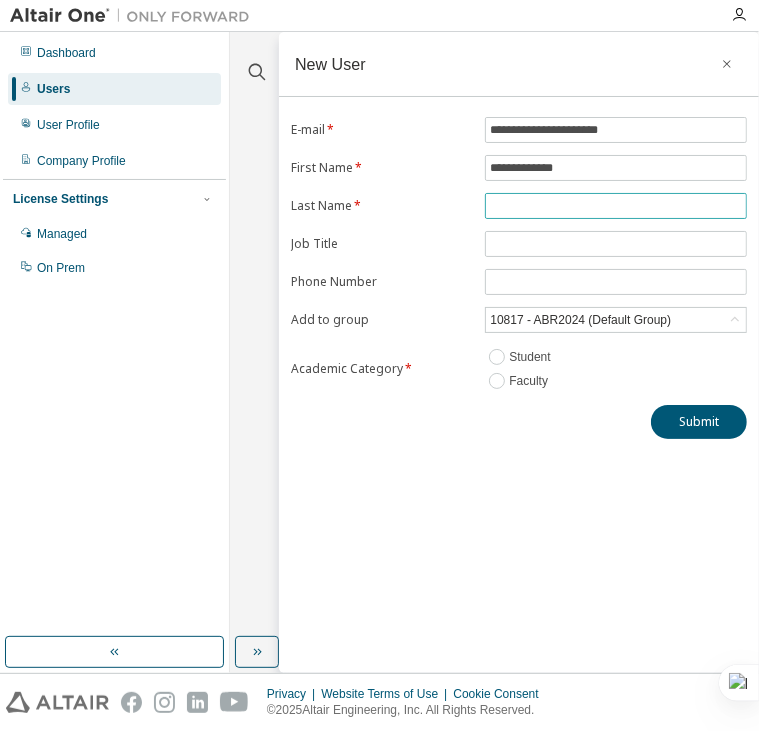 click at bounding box center (616, 206) 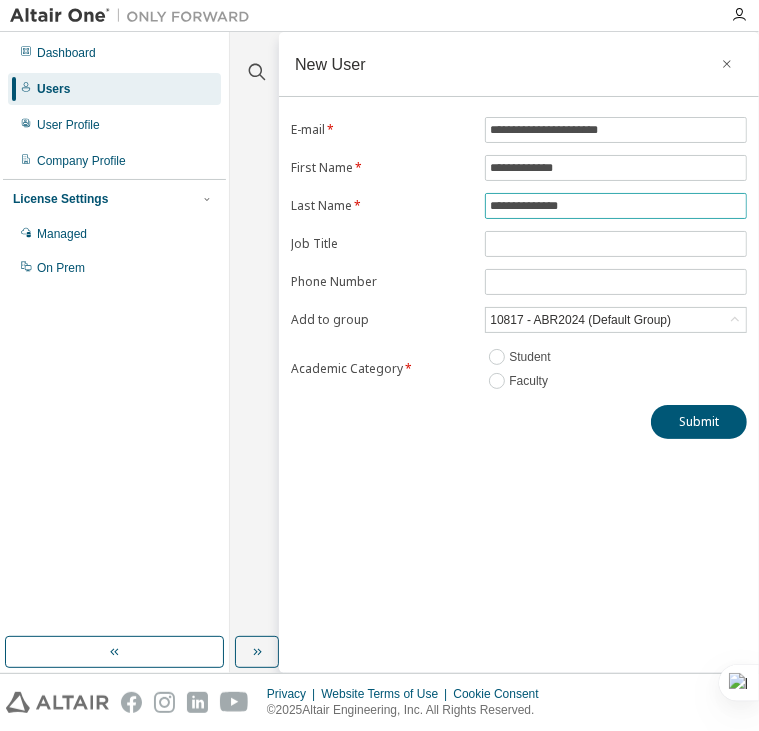 type on "**********" 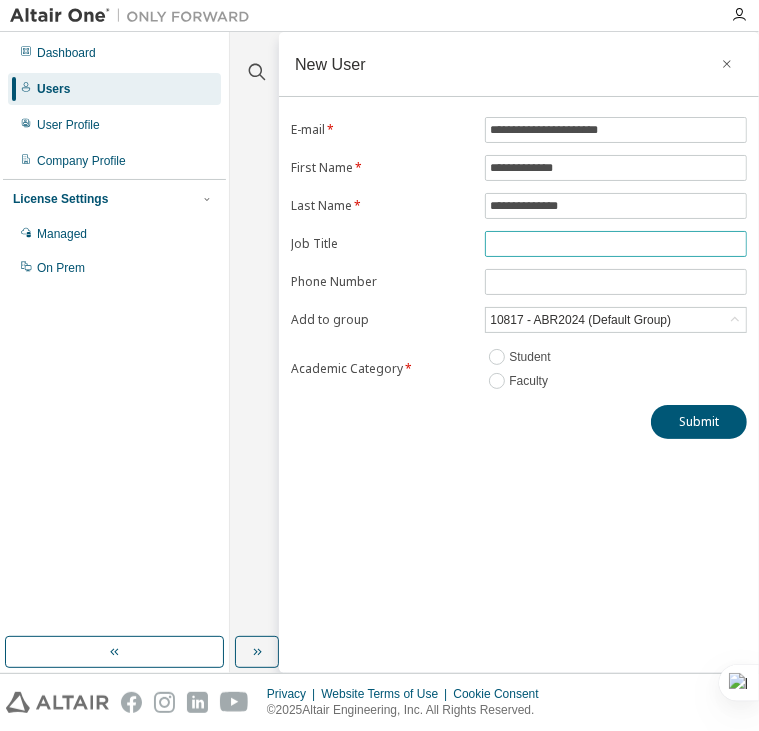 click at bounding box center [616, 244] 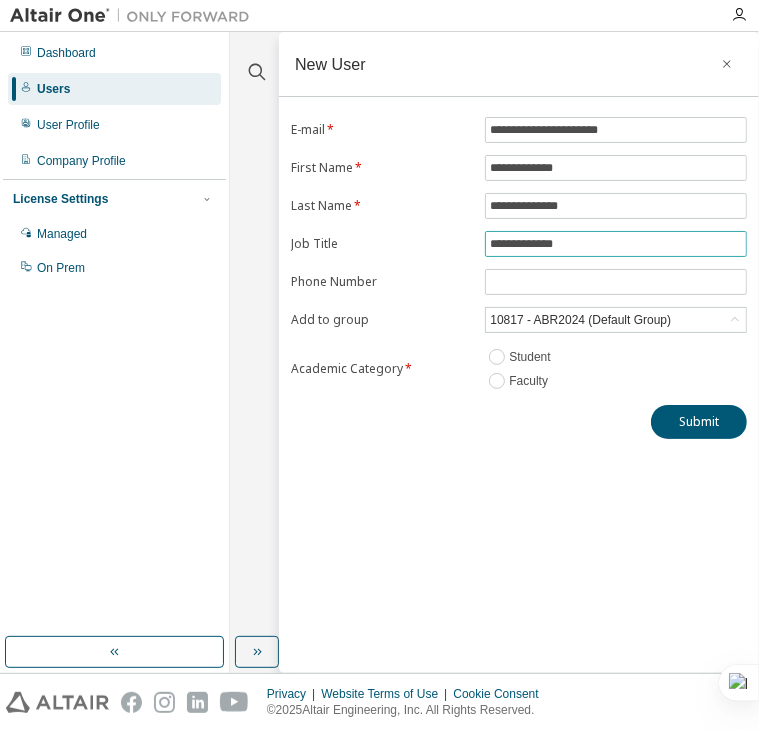 type on "**********" 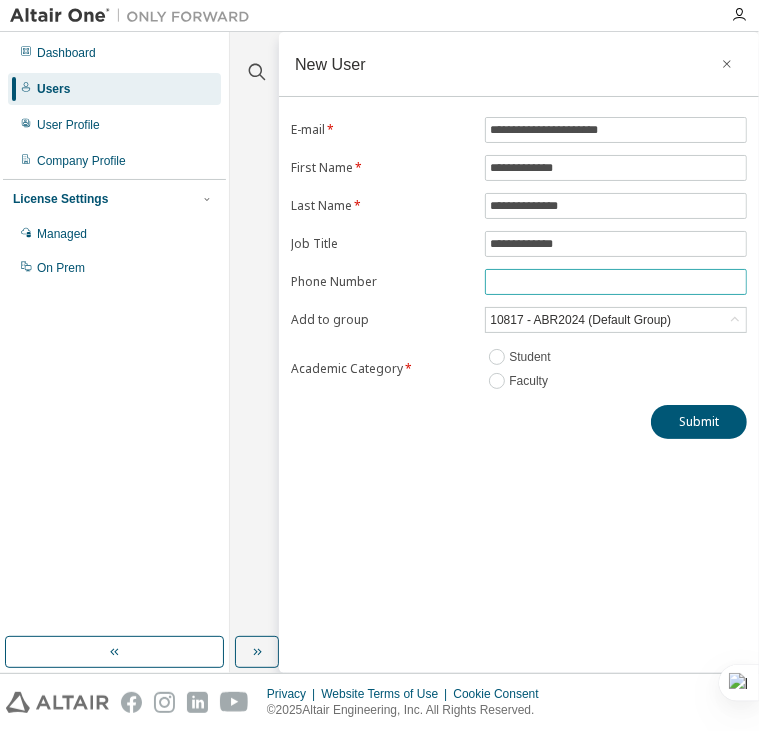 click at bounding box center [616, 282] 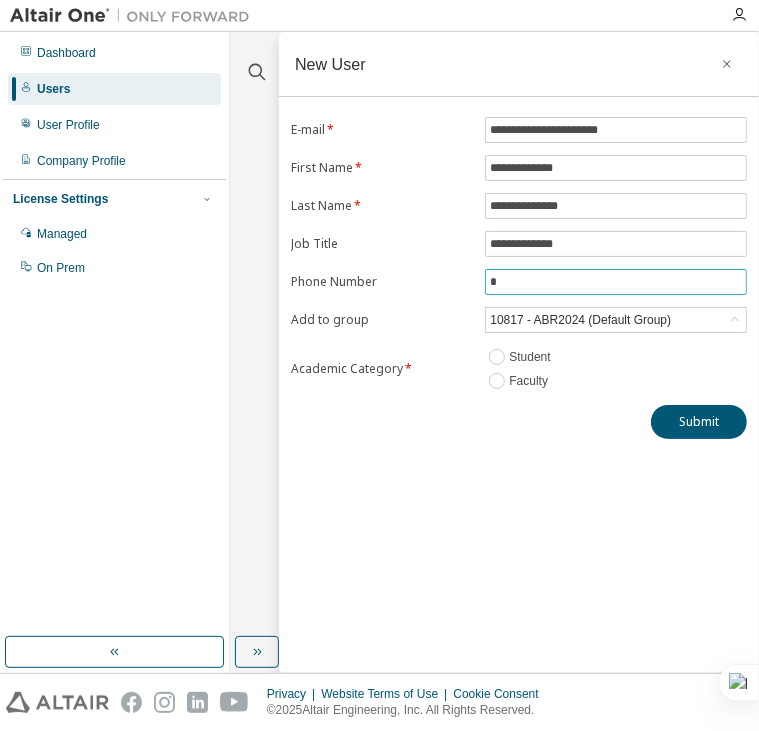 paste on "*********" 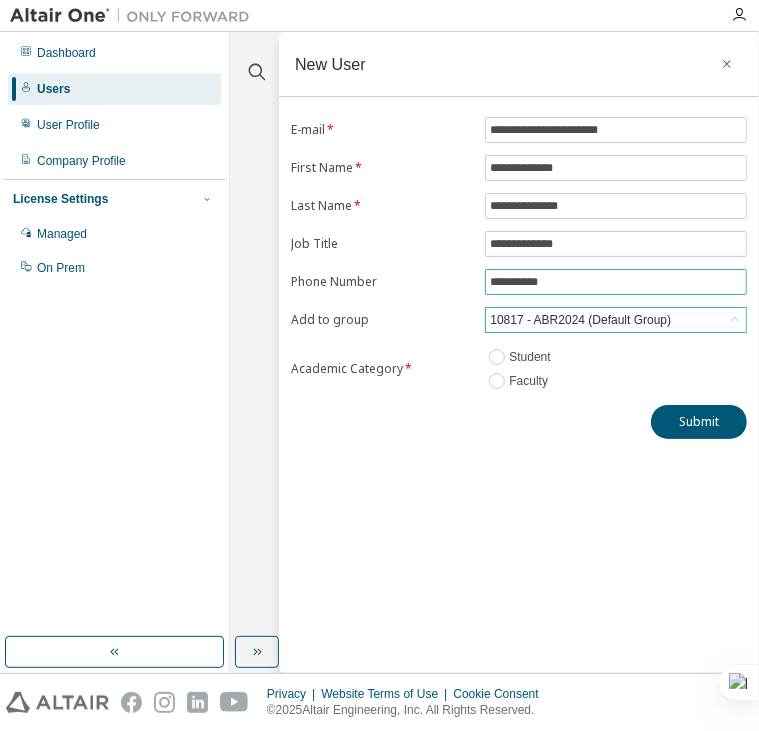 type on "**********" 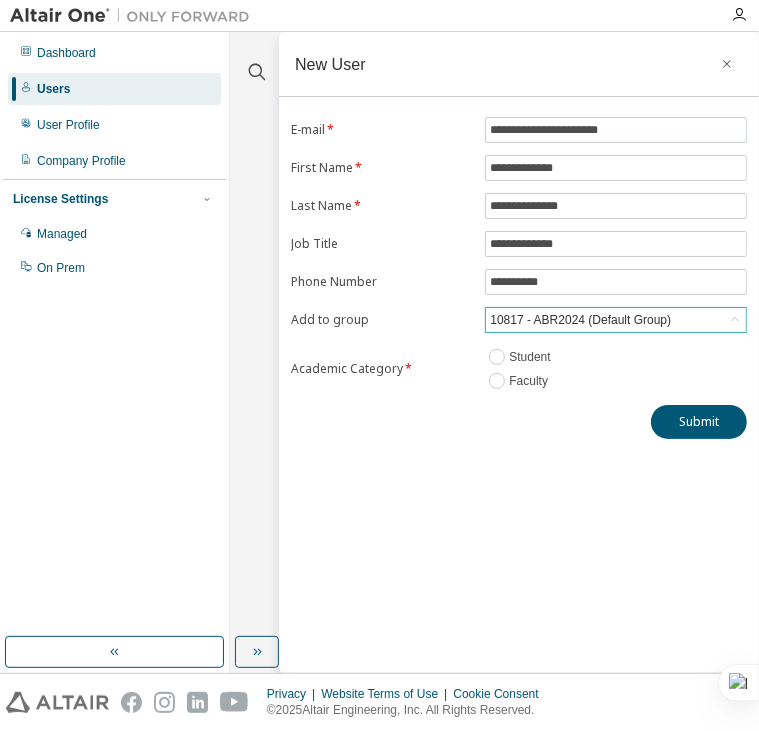 click on "10817 - ABR2024 (Default Group)" at bounding box center [580, 320] 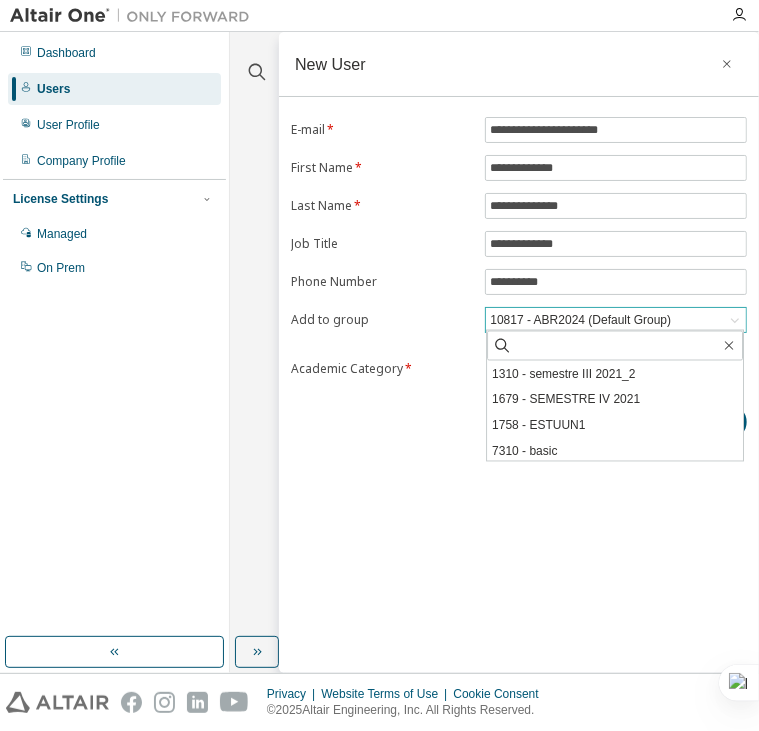 scroll, scrollTop: 342, scrollLeft: 0, axis: vertical 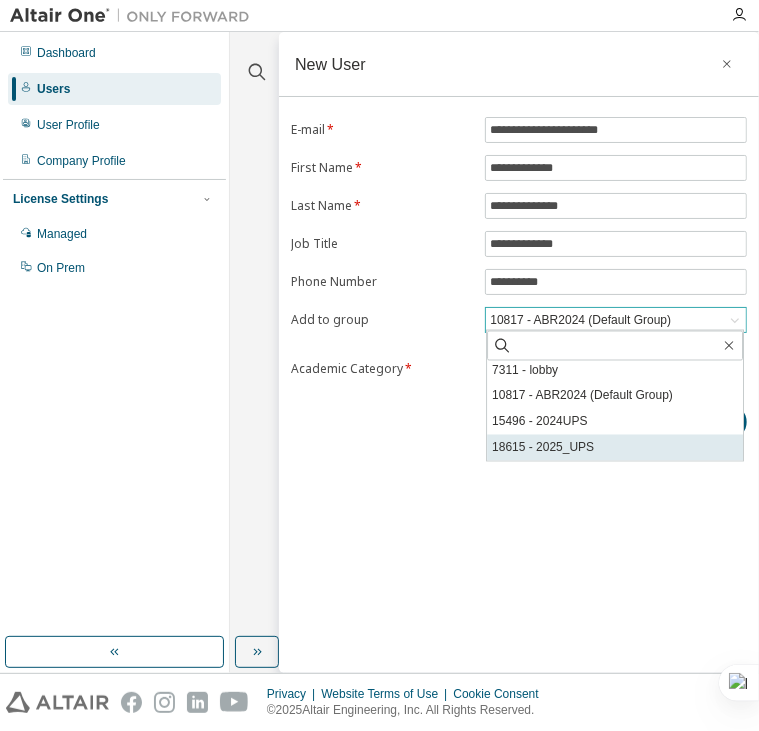 click on "18615 - 2025_UPS" at bounding box center (615, 448) 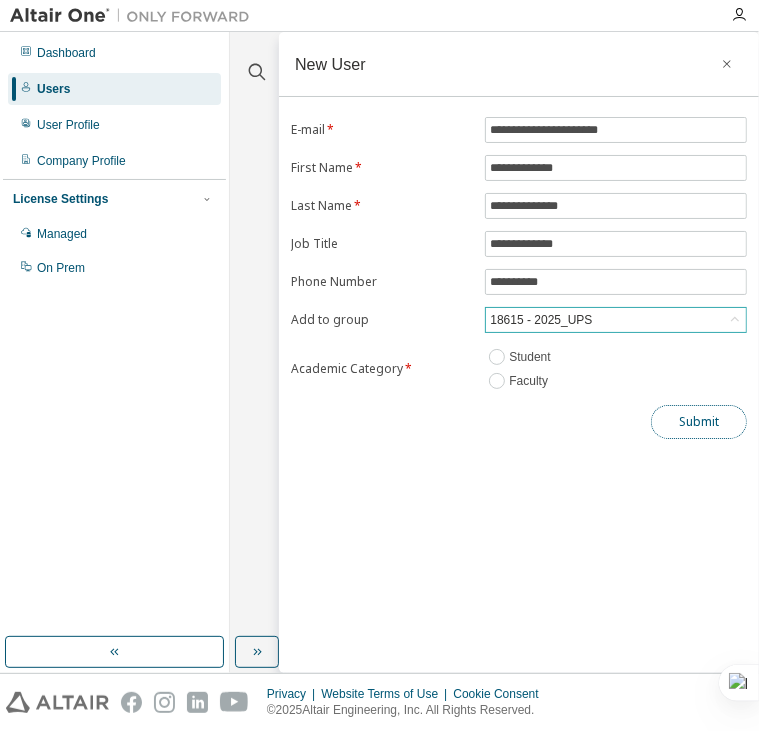 click on "Submit" at bounding box center (699, 422) 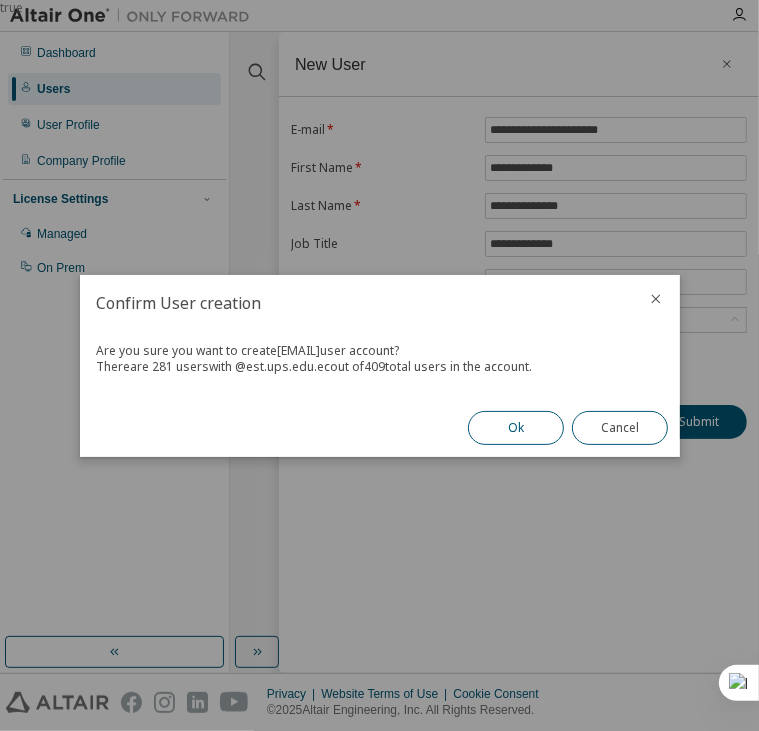 click on "Ok" at bounding box center [516, 428] 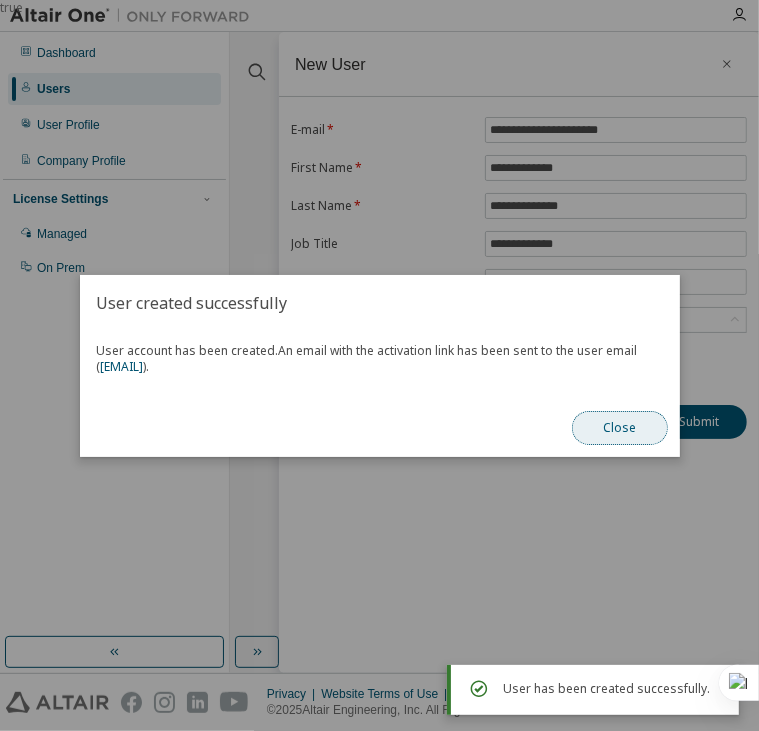 click on "Close" at bounding box center [620, 428] 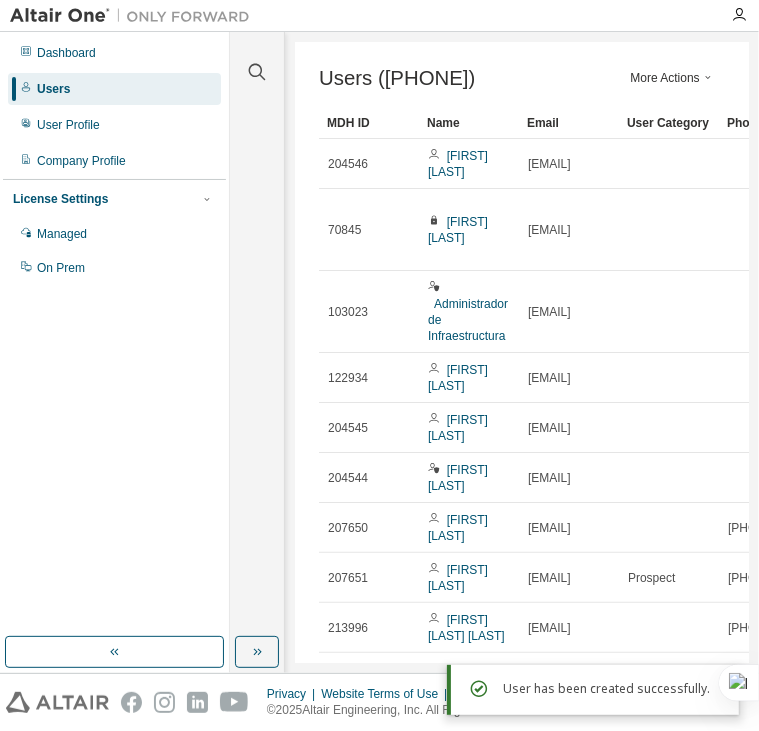 click on "More Actions" at bounding box center (673, 78) 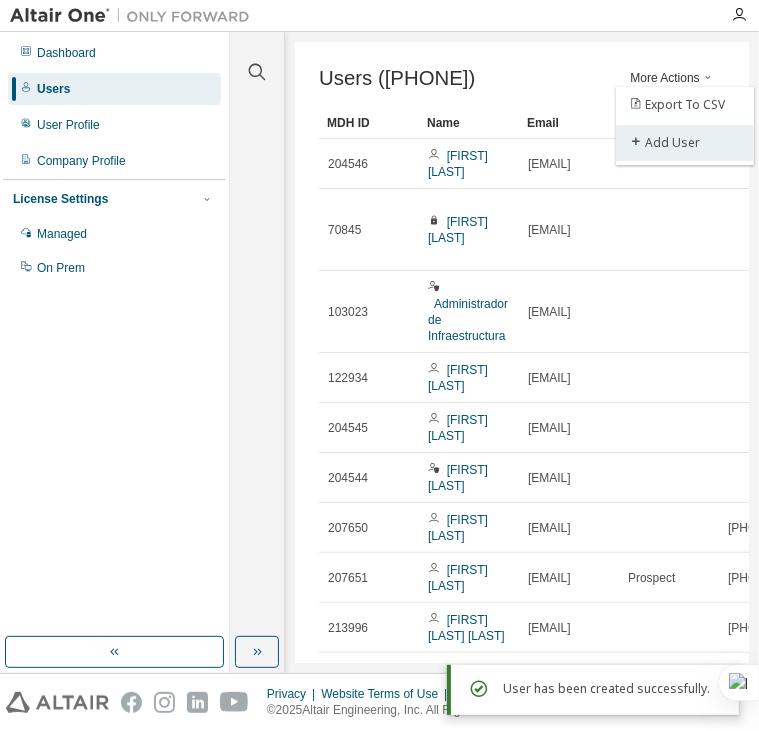 click on "Add User" at bounding box center (685, 143) 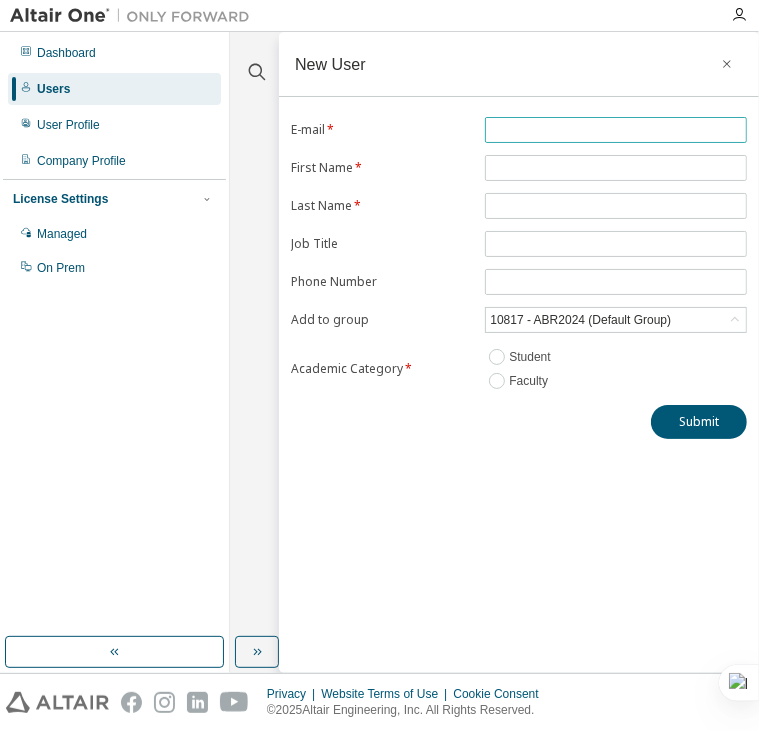 click at bounding box center [616, 130] 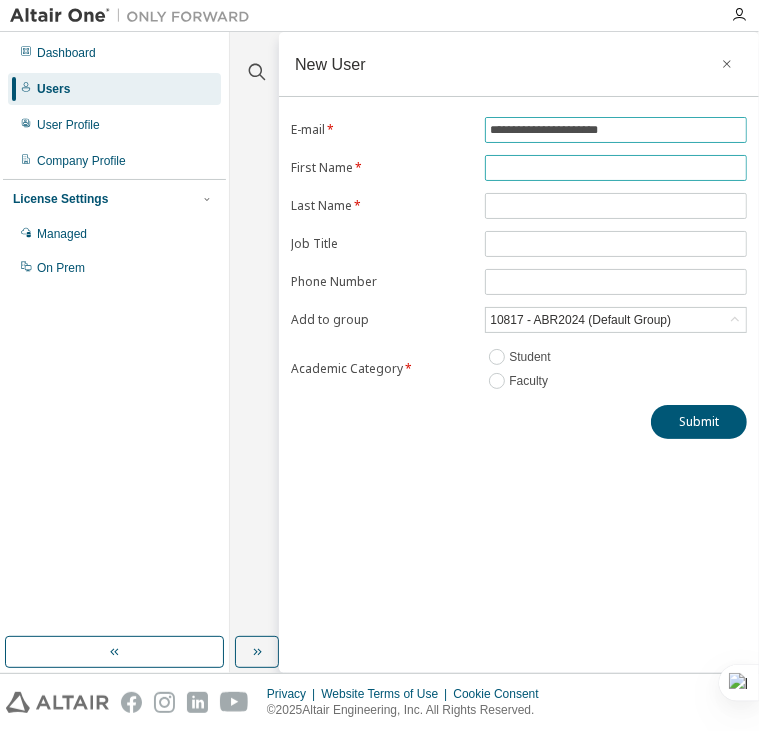 type on "**********" 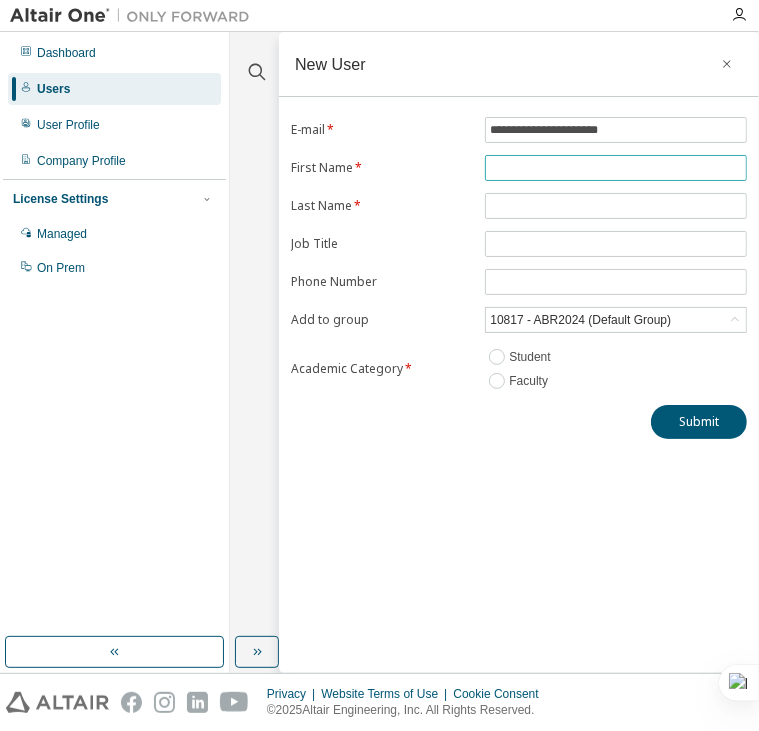 click at bounding box center [616, 168] 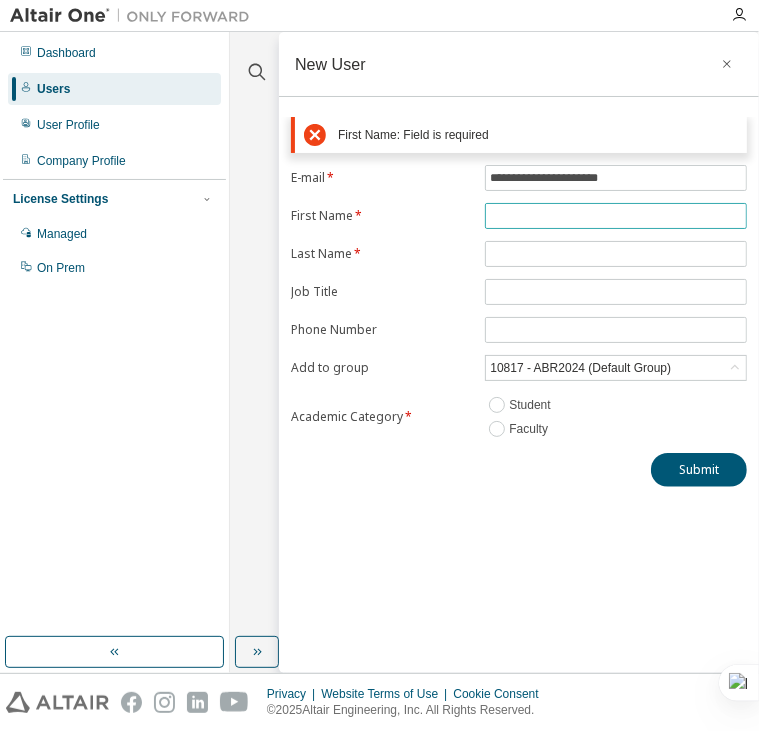 click at bounding box center (616, 216) 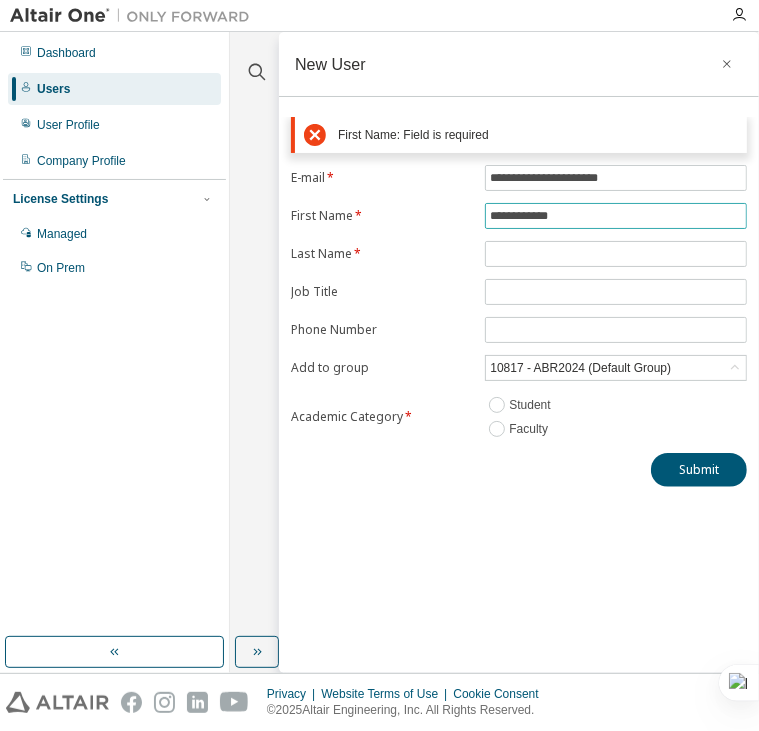 type on "**********" 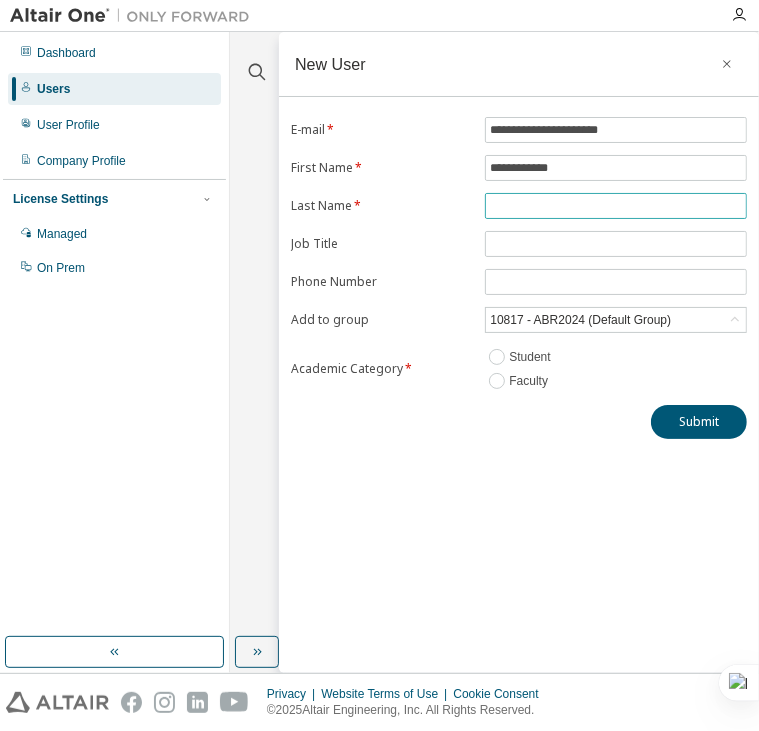 click at bounding box center (616, 206) 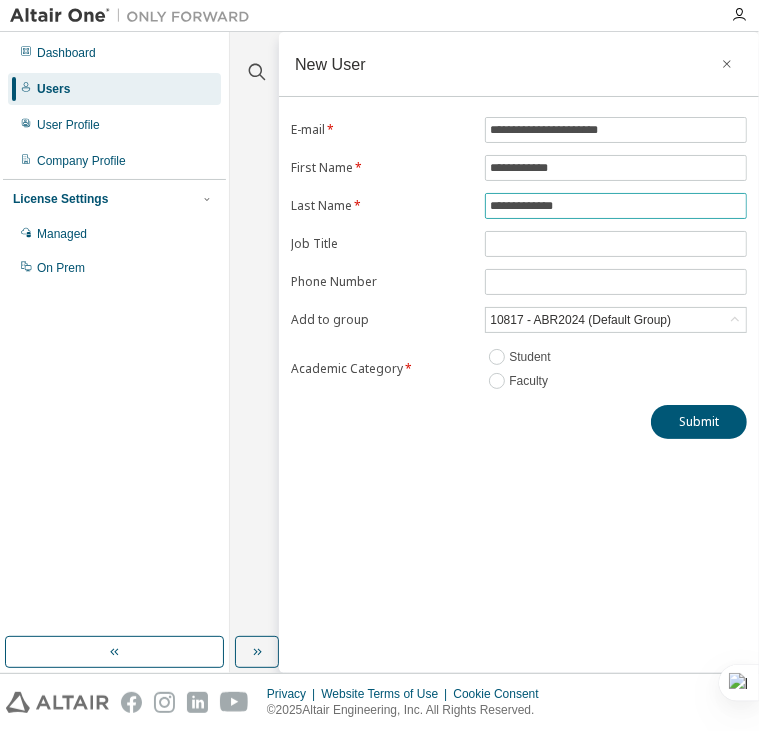 type on "**********" 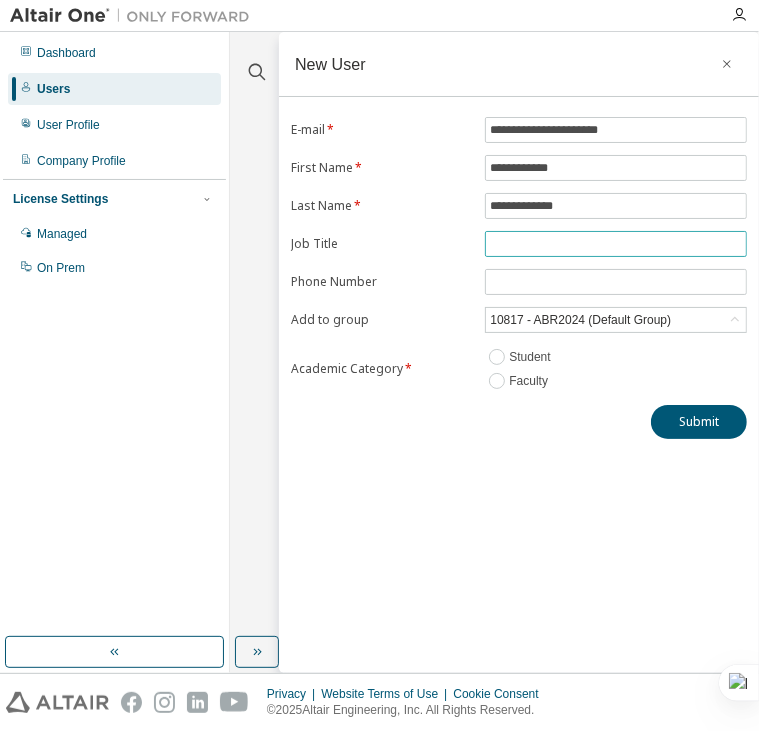 click at bounding box center (616, 244) 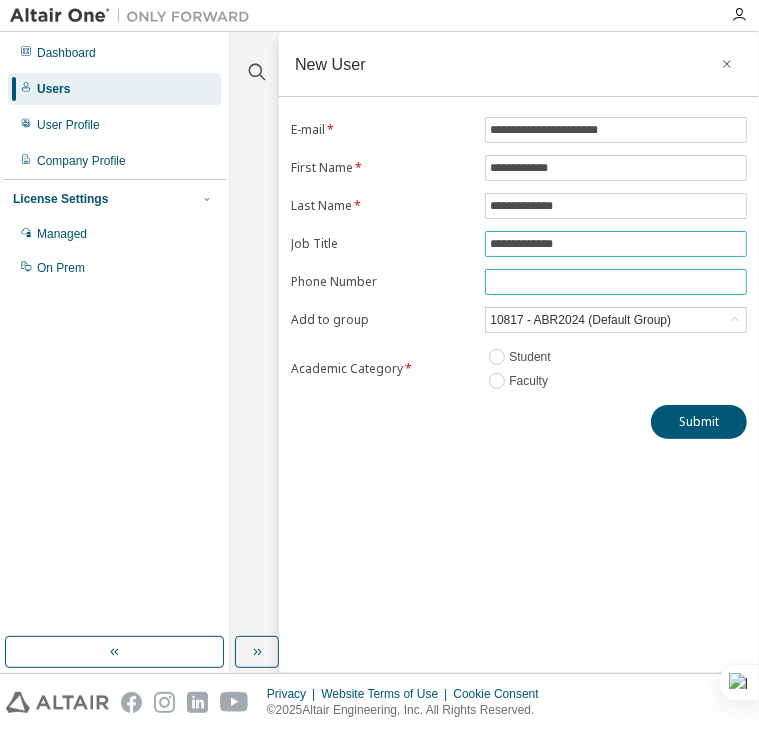 type on "**********" 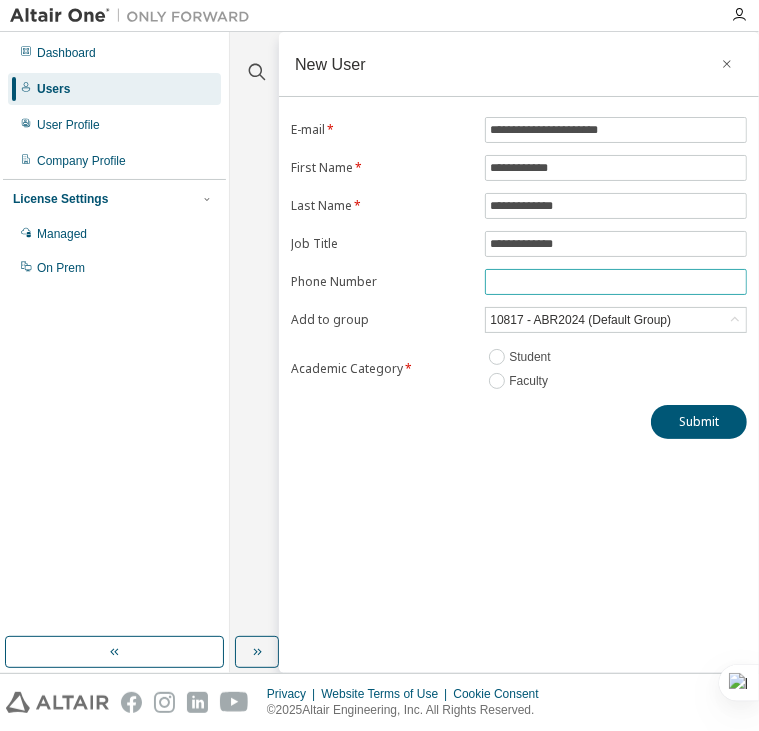 click at bounding box center (616, 282) 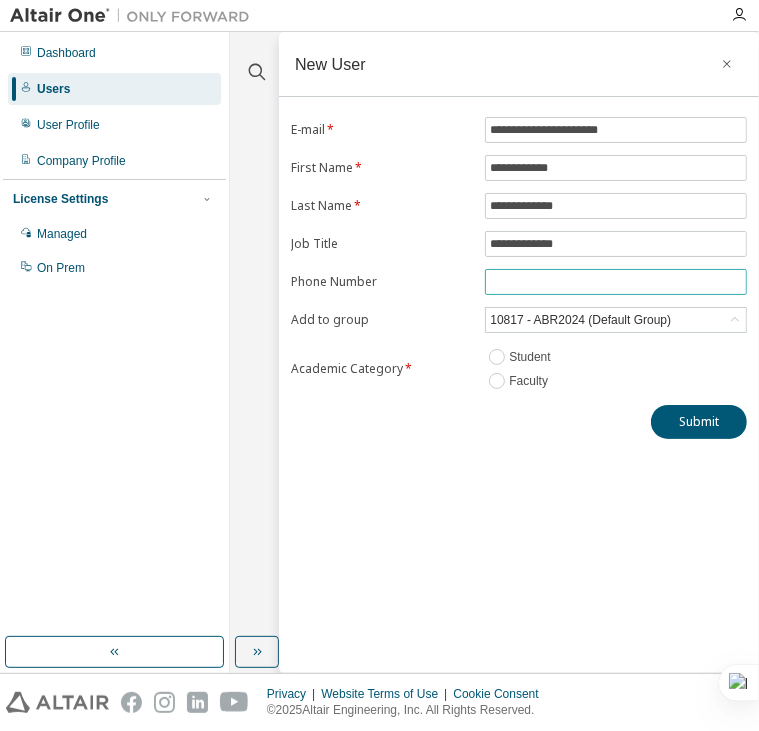 click at bounding box center (616, 282) 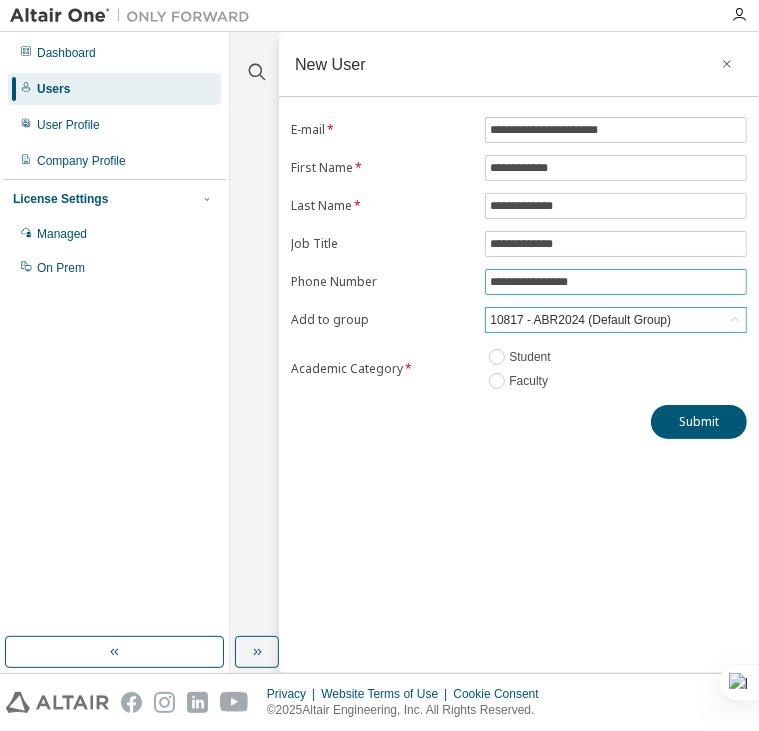 type on "**********" 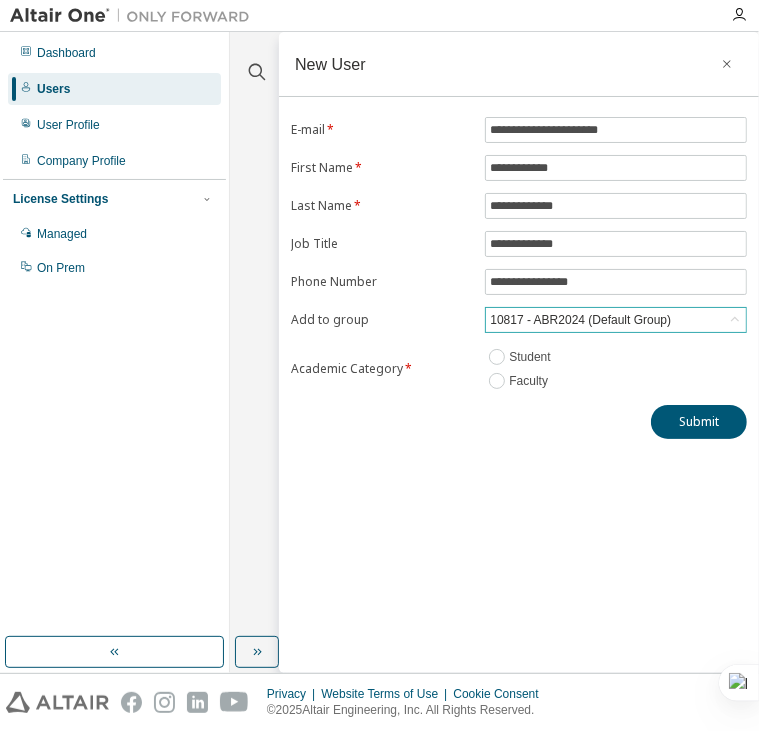 click on "10817 - ABR2024 (Default Group)" at bounding box center (580, 320) 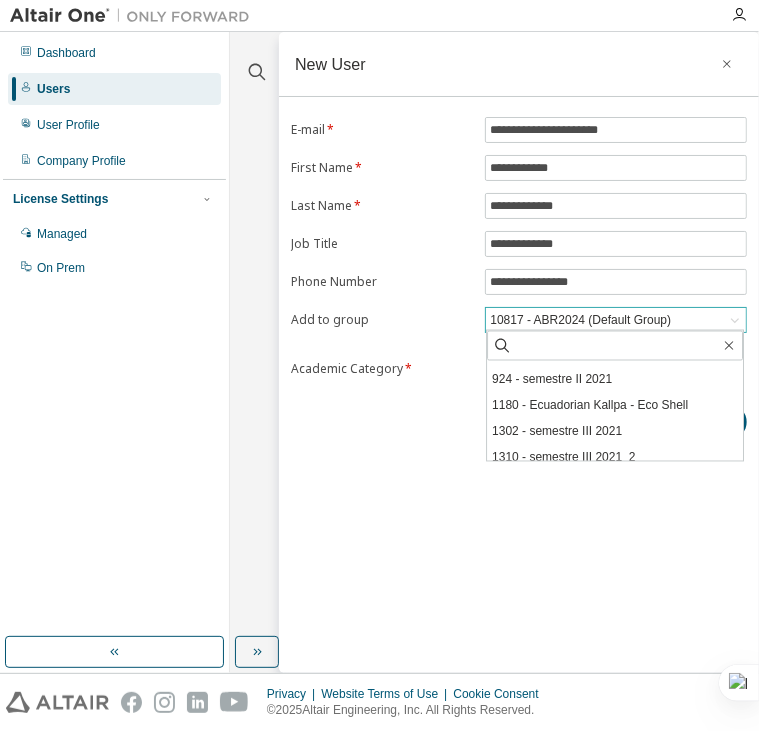 scroll, scrollTop: 342, scrollLeft: 0, axis: vertical 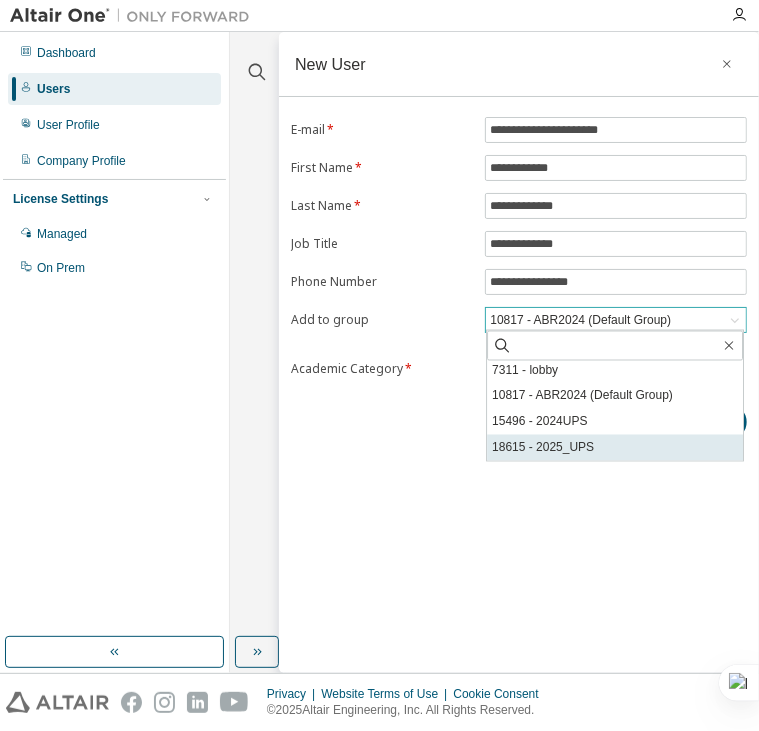 click on "18615 - 2025_UPS" at bounding box center (615, 448) 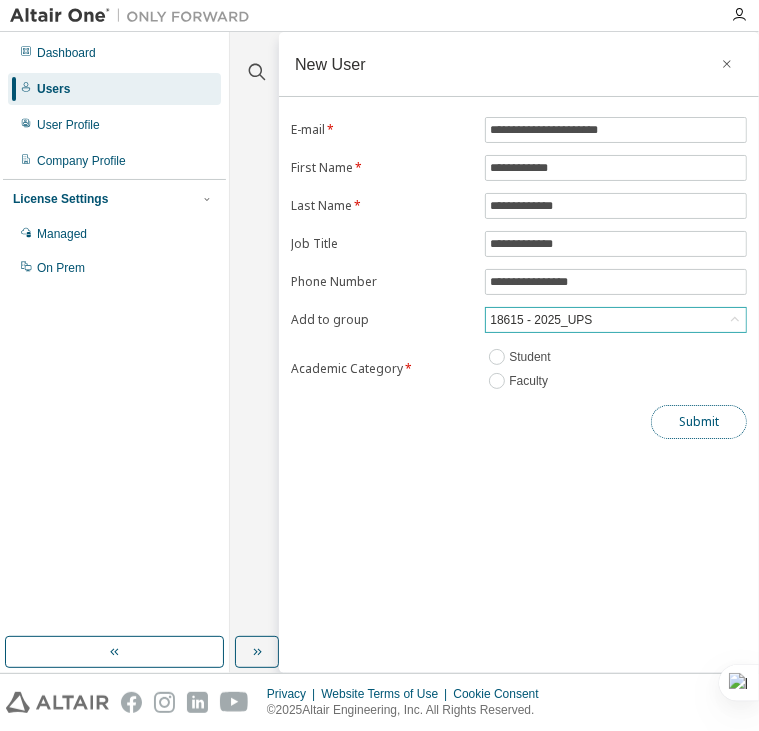 click on "Submit" at bounding box center [699, 422] 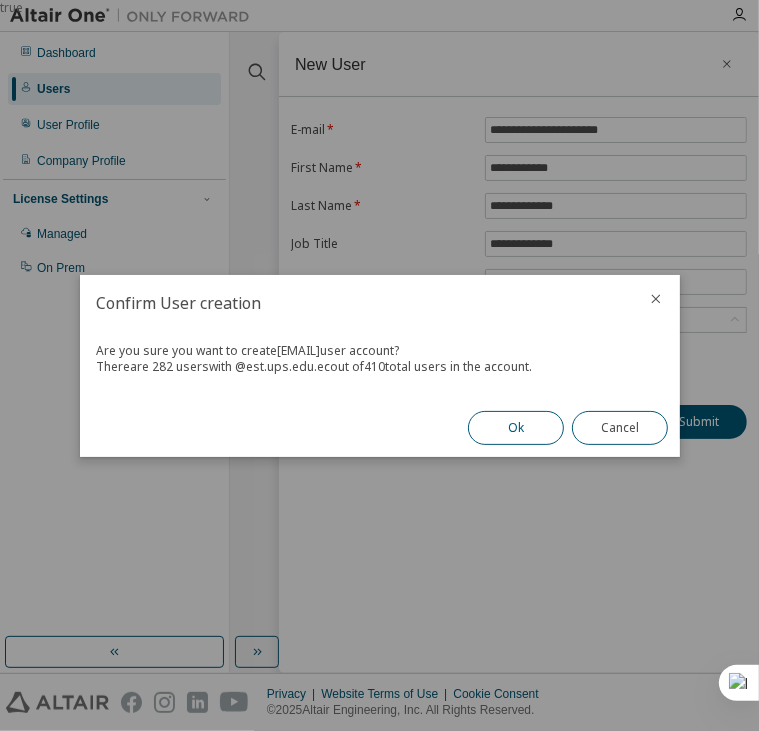 click on "Ok" at bounding box center [516, 428] 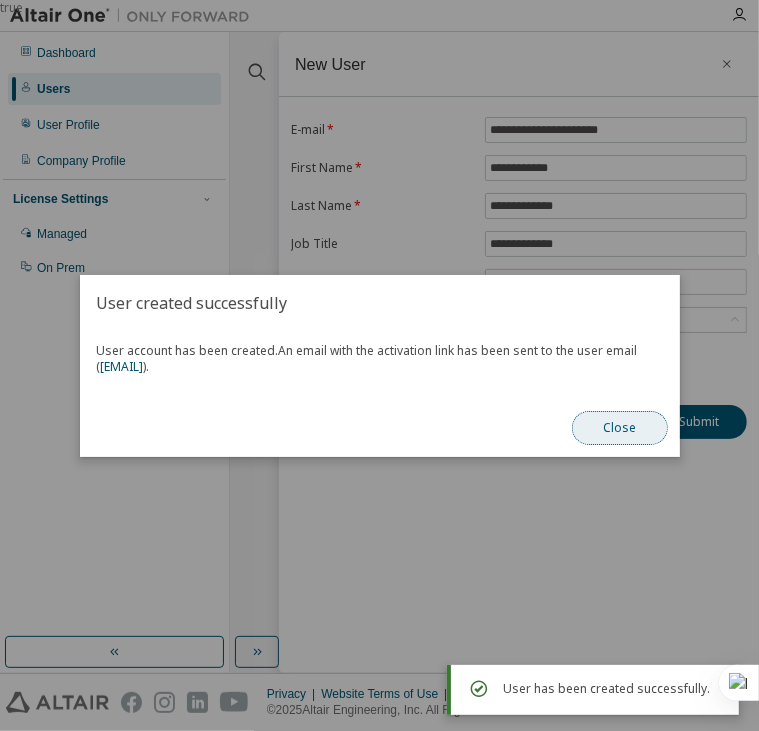 click on "Close" at bounding box center (620, 428) 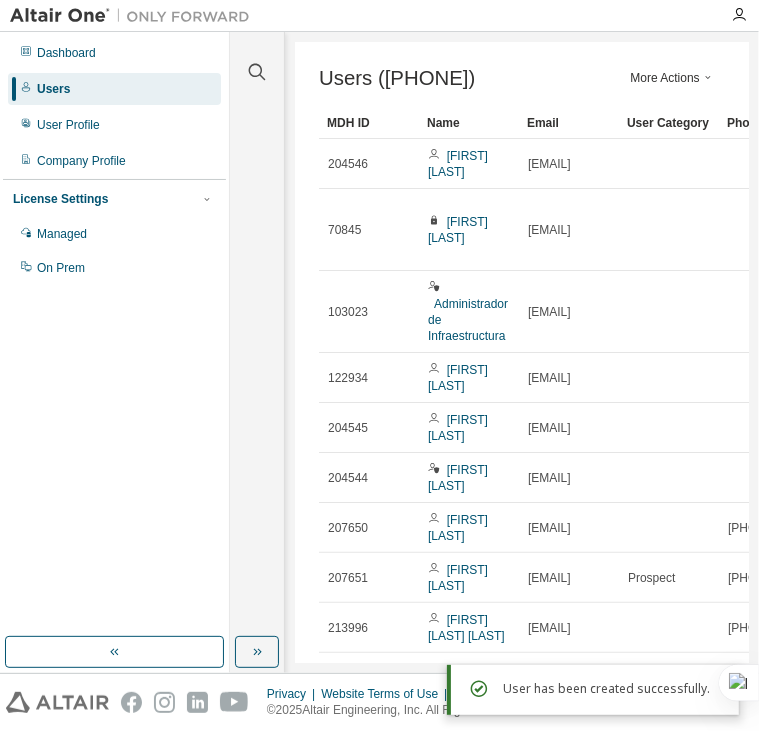 click on "More Actions" at bounding box center [673, 78] 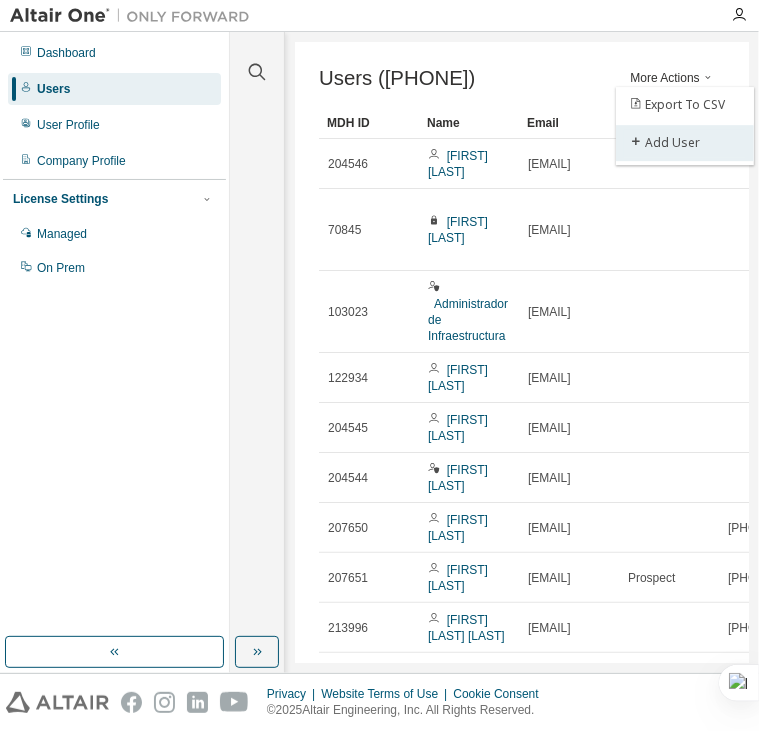 click on "Add User" at bounding box center (685, 143) 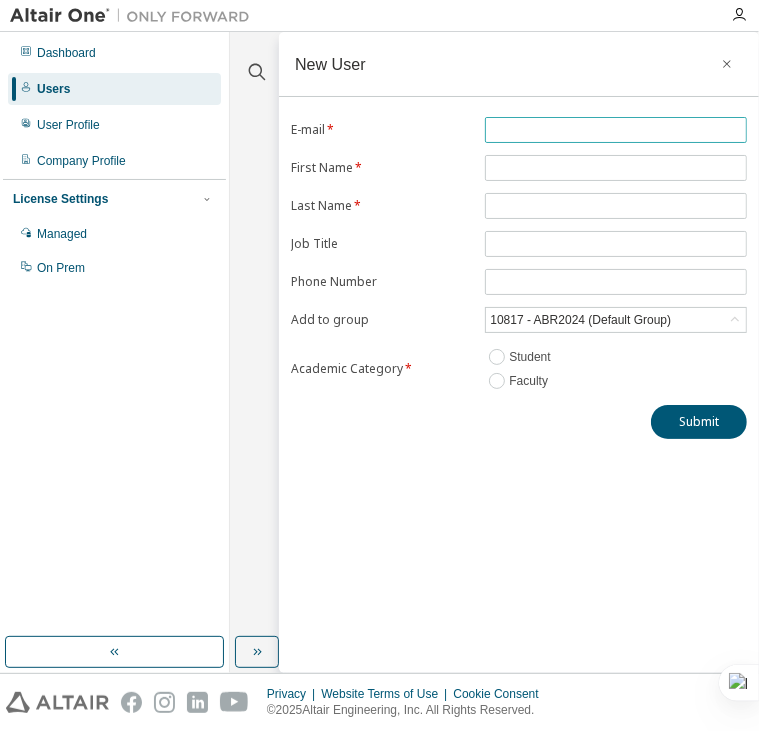 click at bounding box center (616, 130) 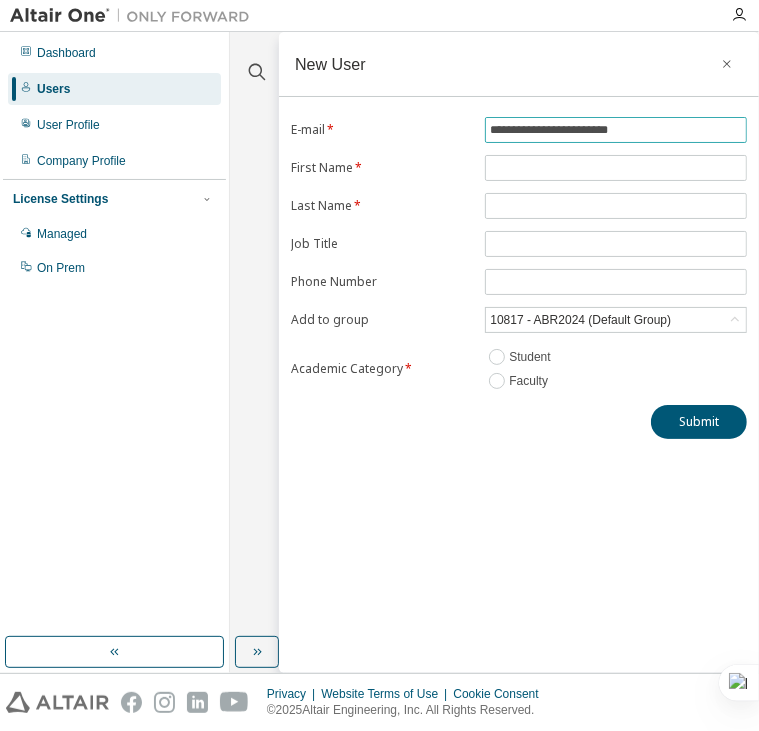 type on "**********" 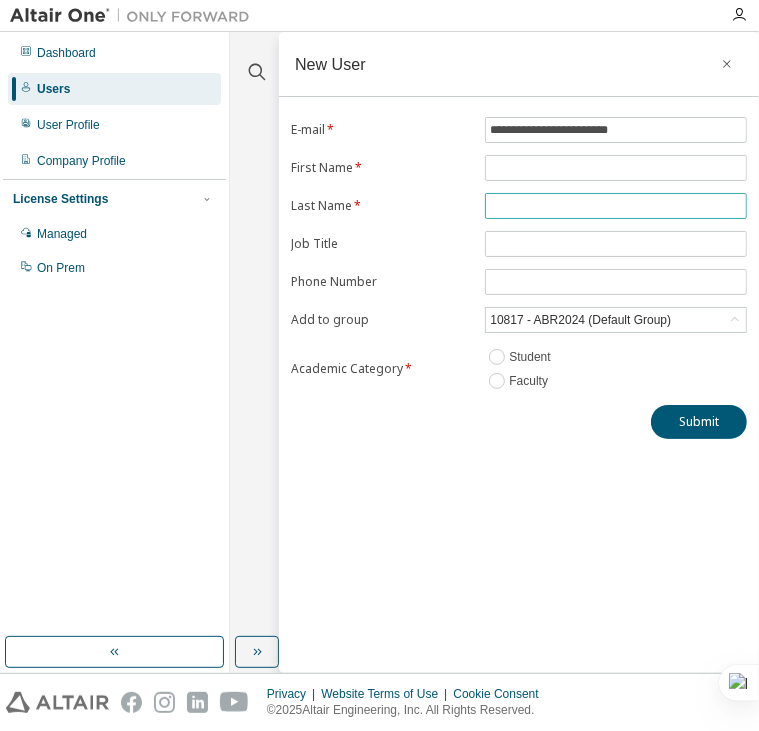 click at bounding box center [616, 206] 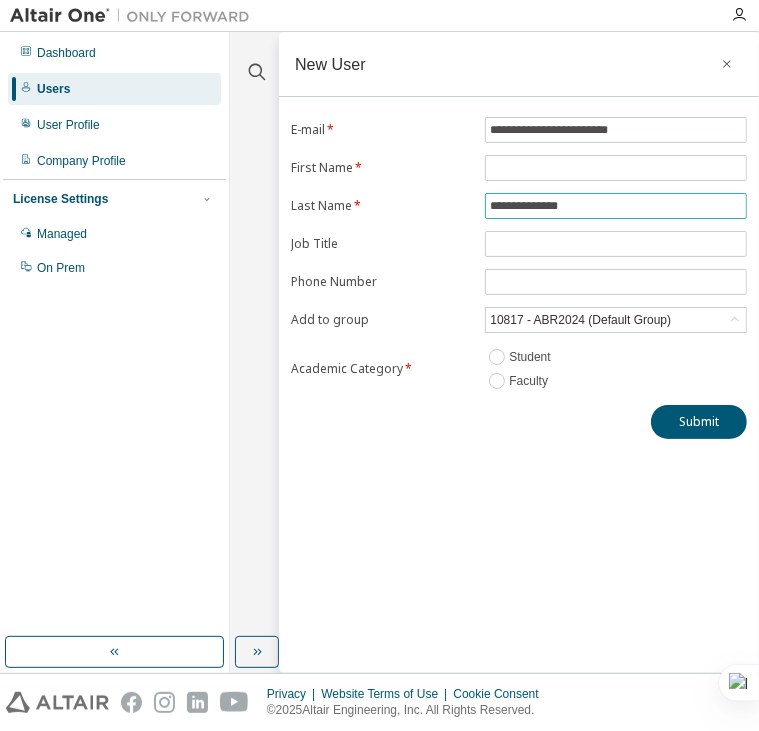 type on "**********" 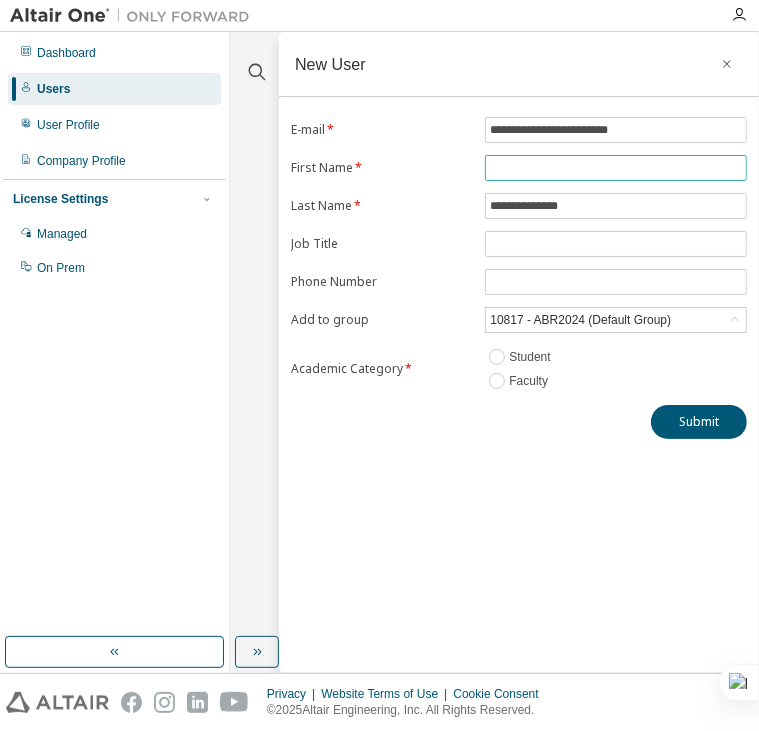 click at bounding box center (616, 168) 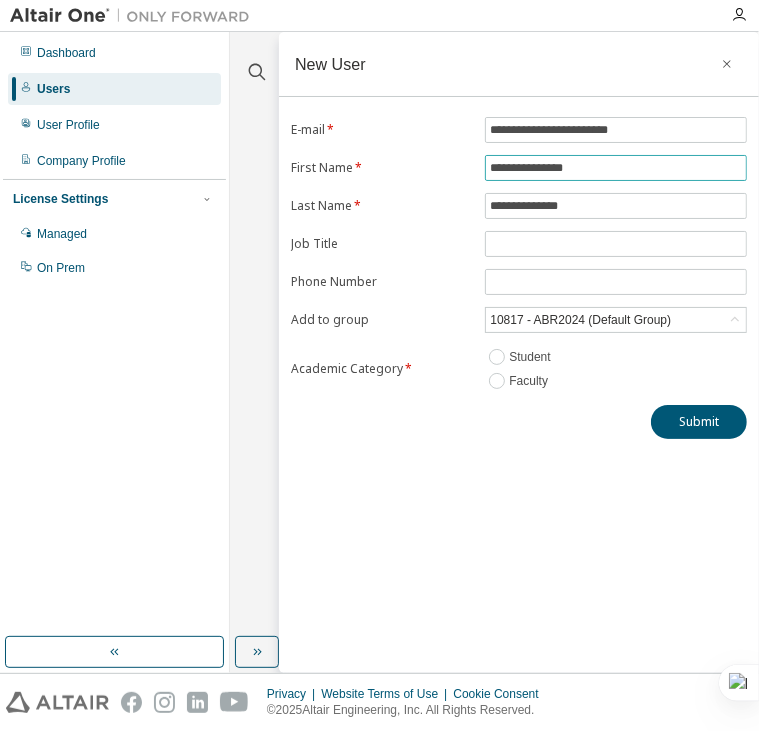 type on "**********" 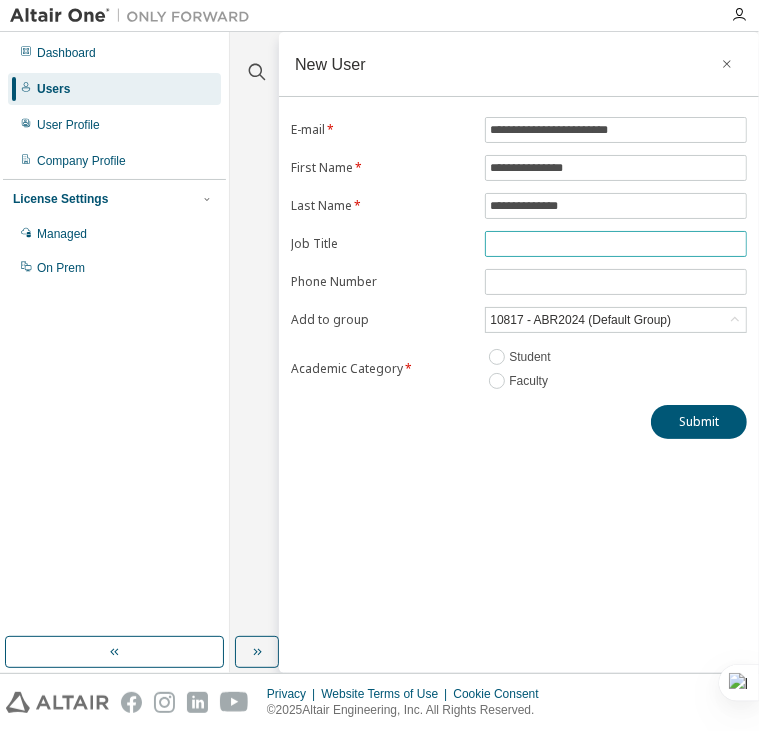 click at bounding box center (616, 244) 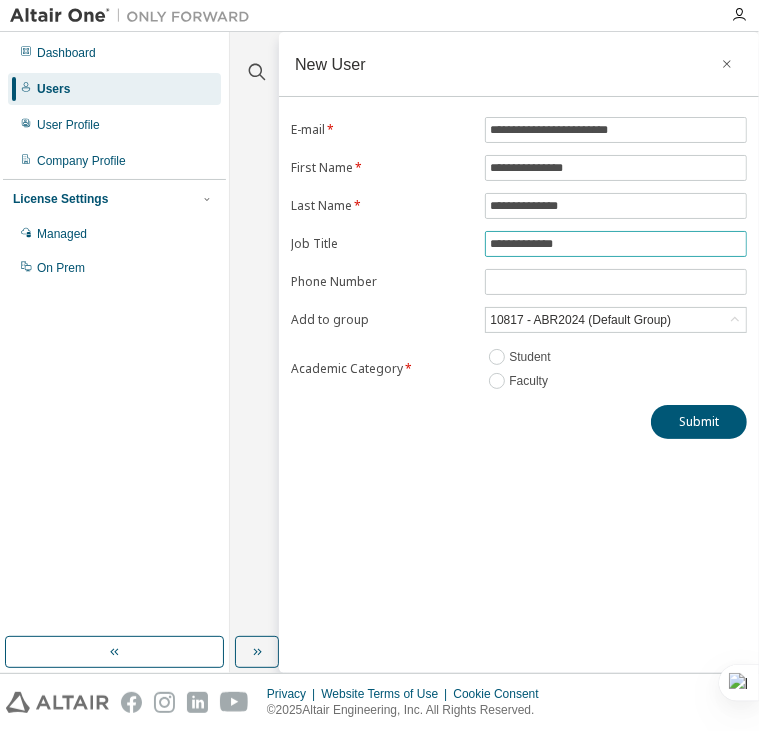 type on "**********" 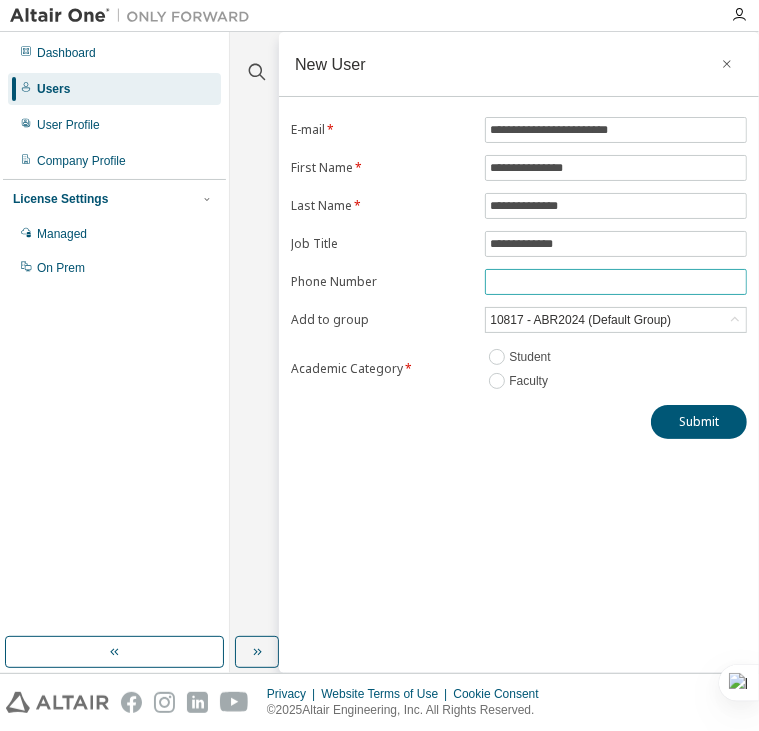 click at bounding box center [616, 282] 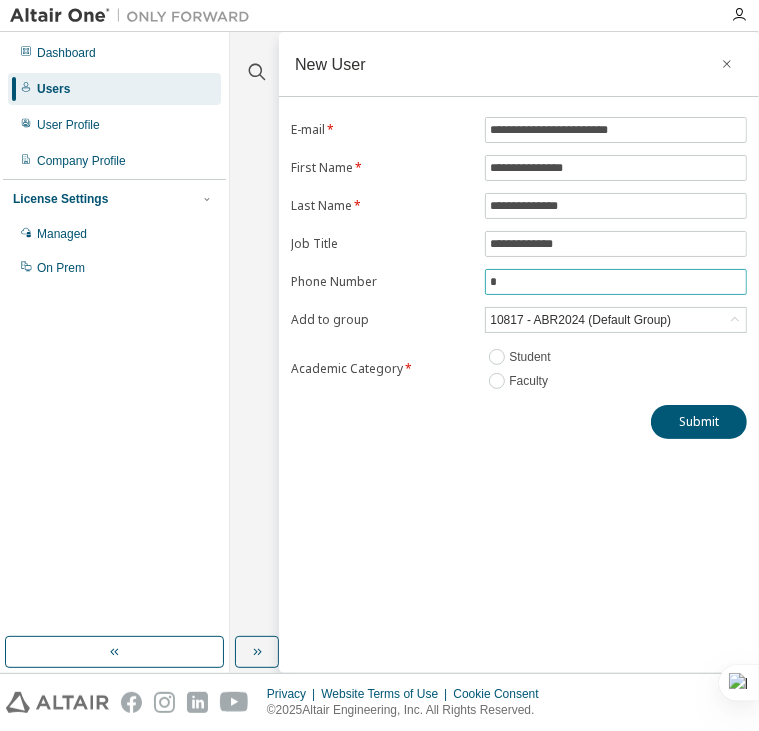 paste on "*********" 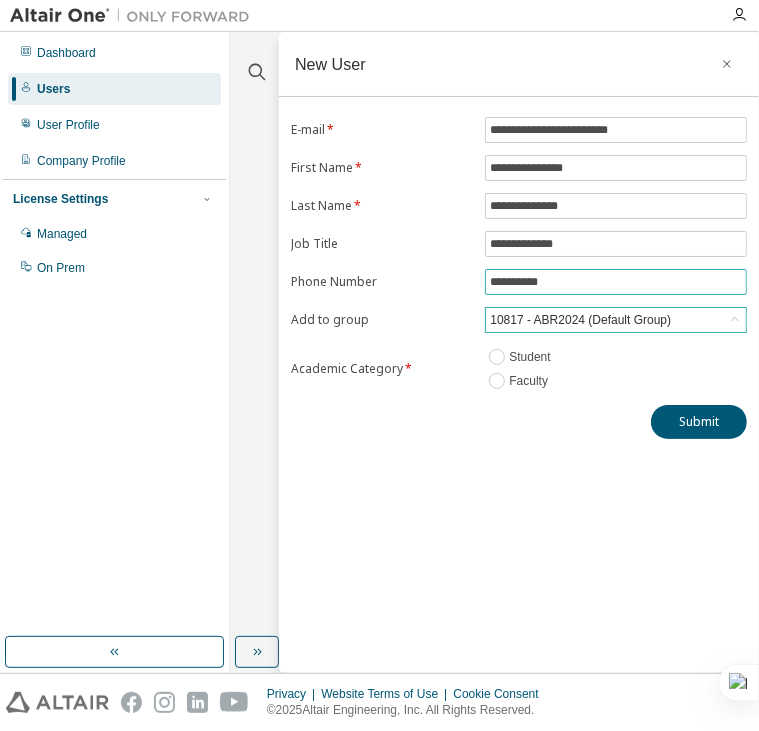 type on "**********" 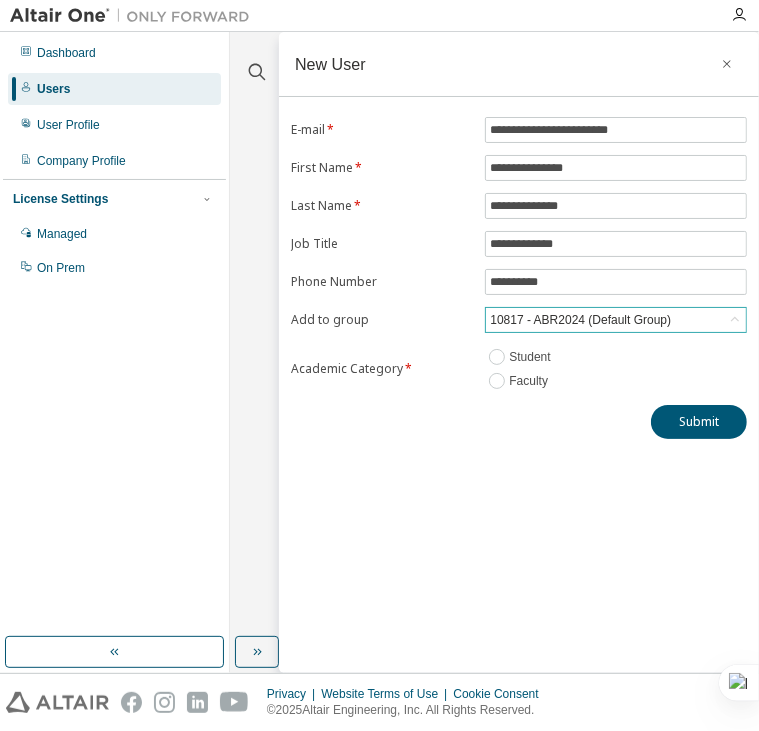 click on "10817 - ABR2024 (Default Group)" at bounding box center [580, 320] 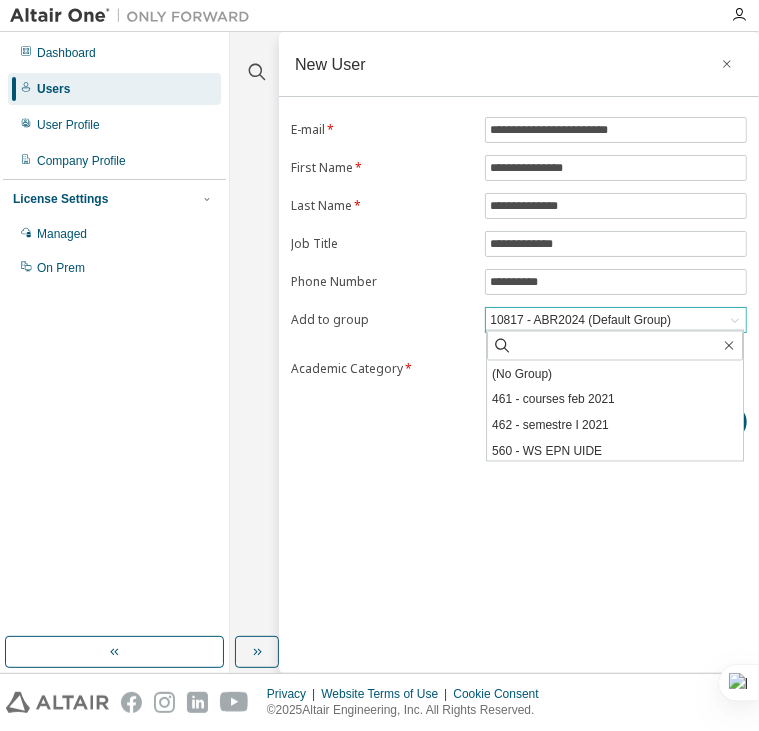 scroll, scrollTop: 342, scrollLeft: 0, axis: vertical 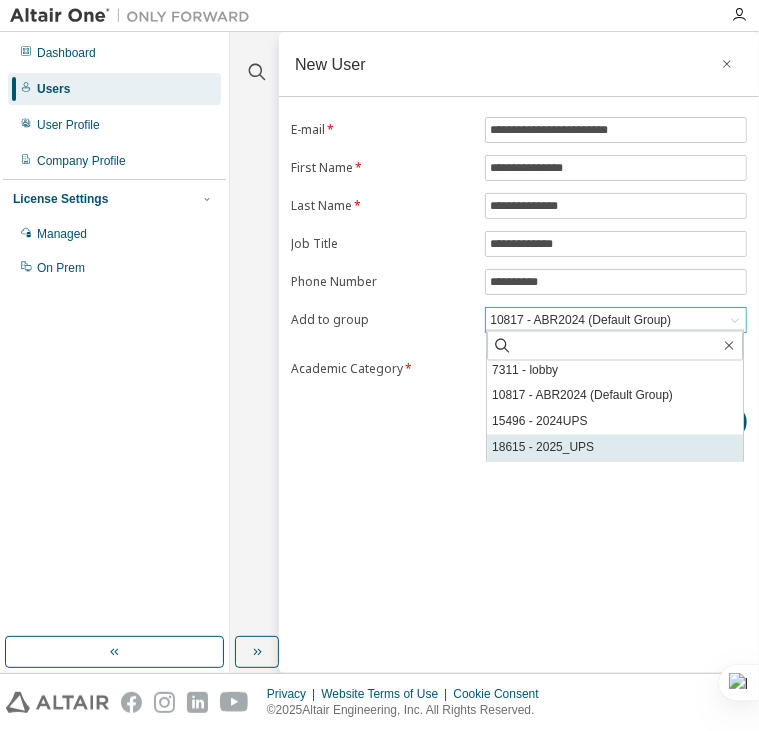 click on "18615 - 2025_UPS" at bounding box center (615, 448) 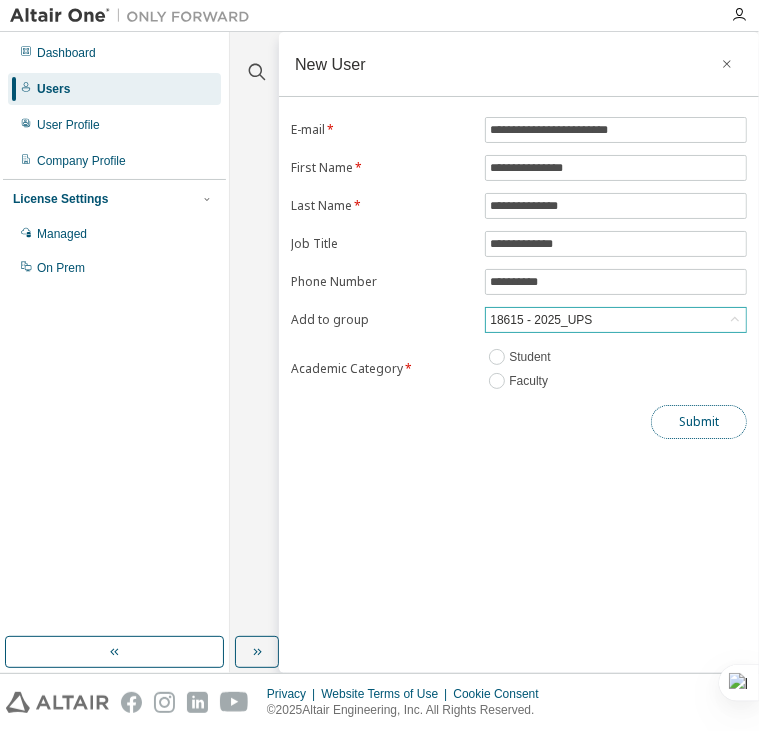 click on "Submit" at bounding box center [699, 422] 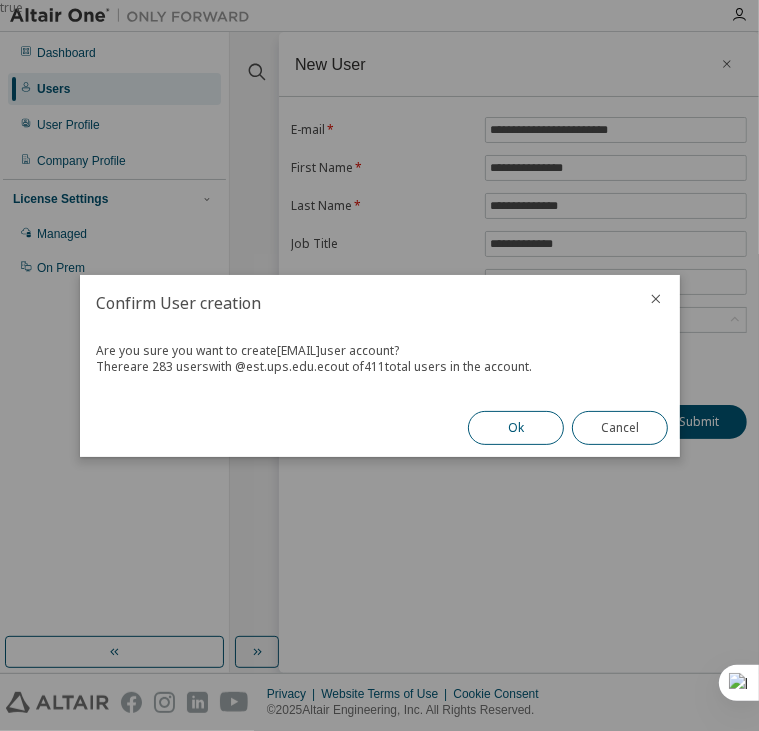 click on "Ok" at bounding box center [516, 428] 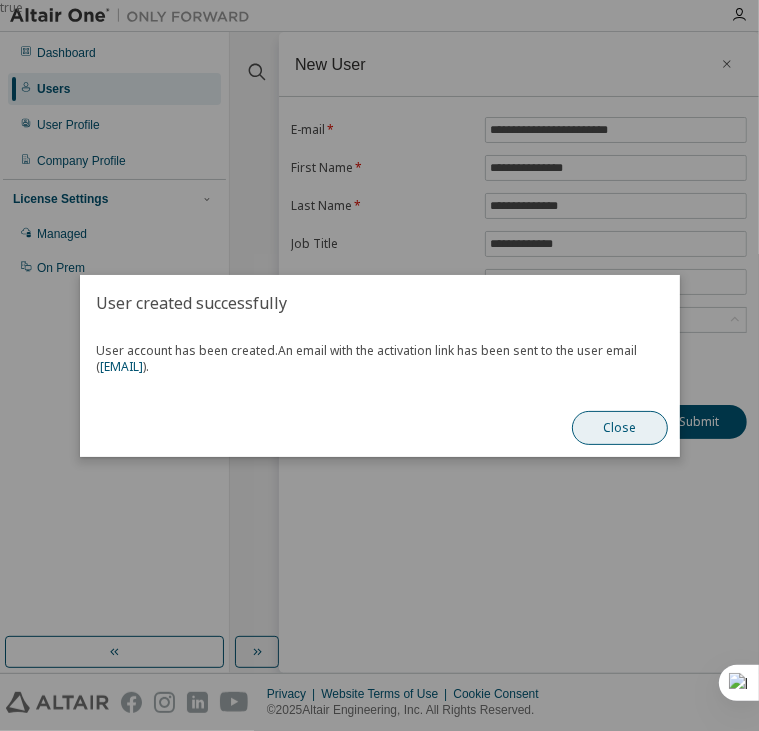 click on "Close" at bounding box center (620, 428) 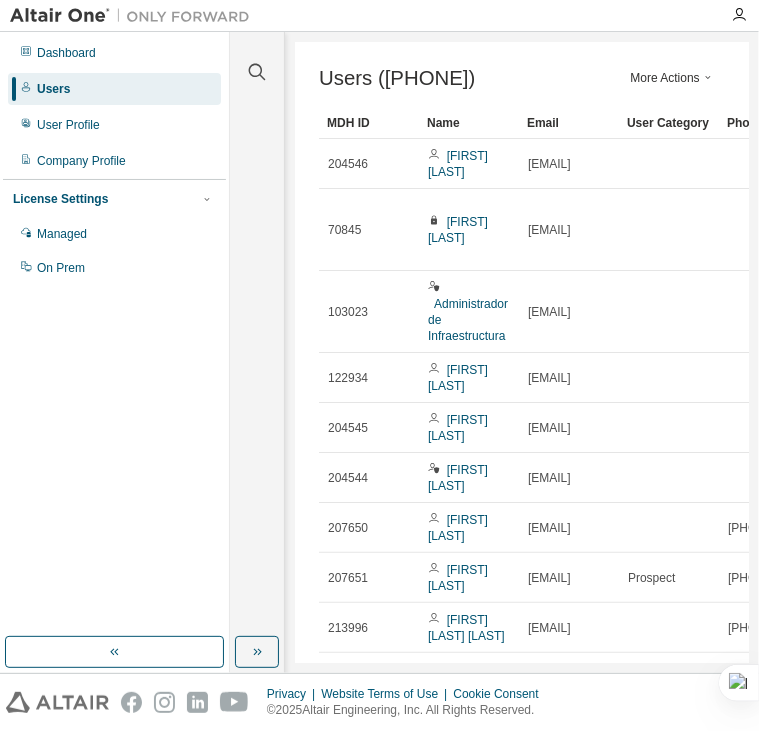 click on "More Actions" at bounding box center (673, 78) 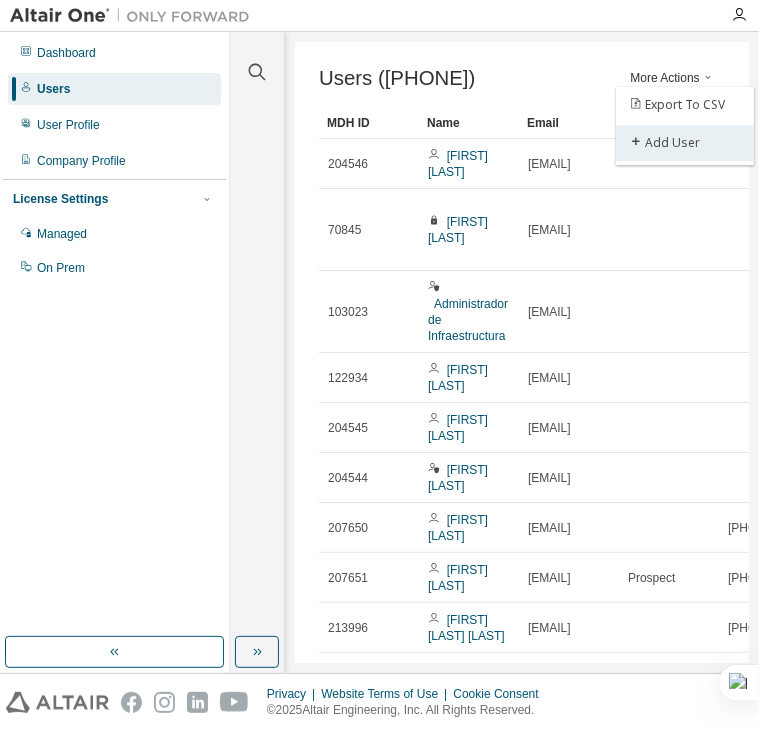 click on "Add User" at bounding box center [685, 143] 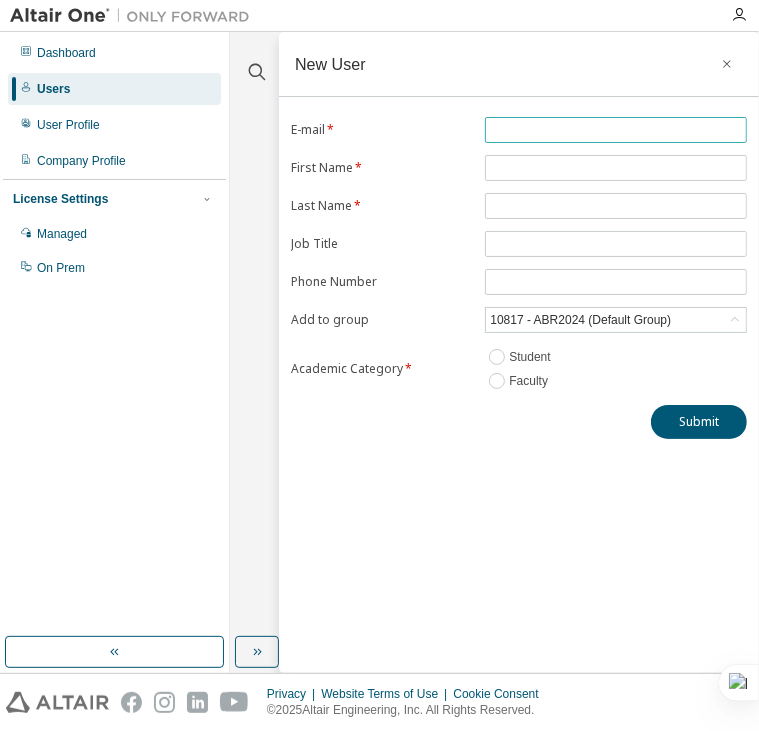 click at bounding box center (616, 130) 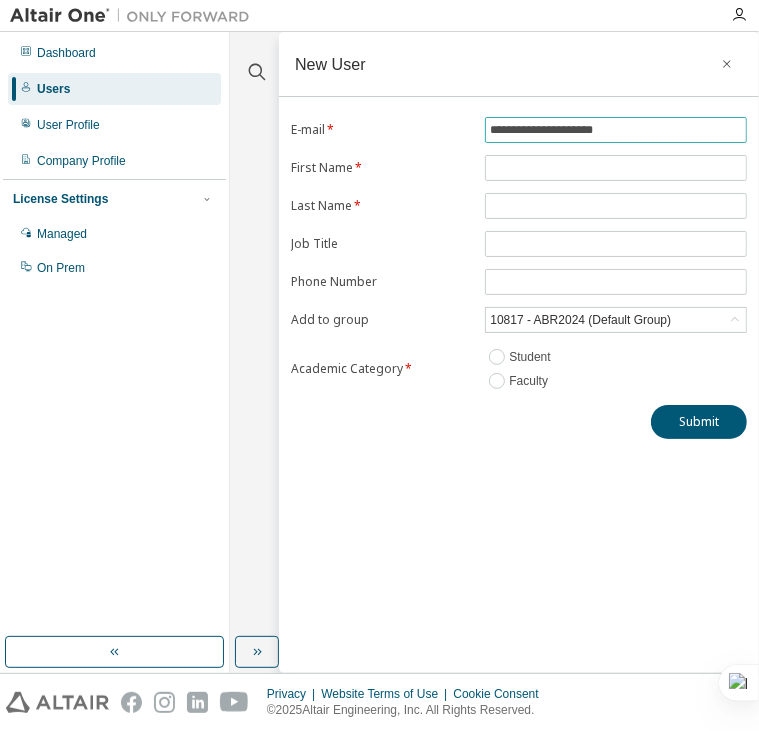type on "**********" 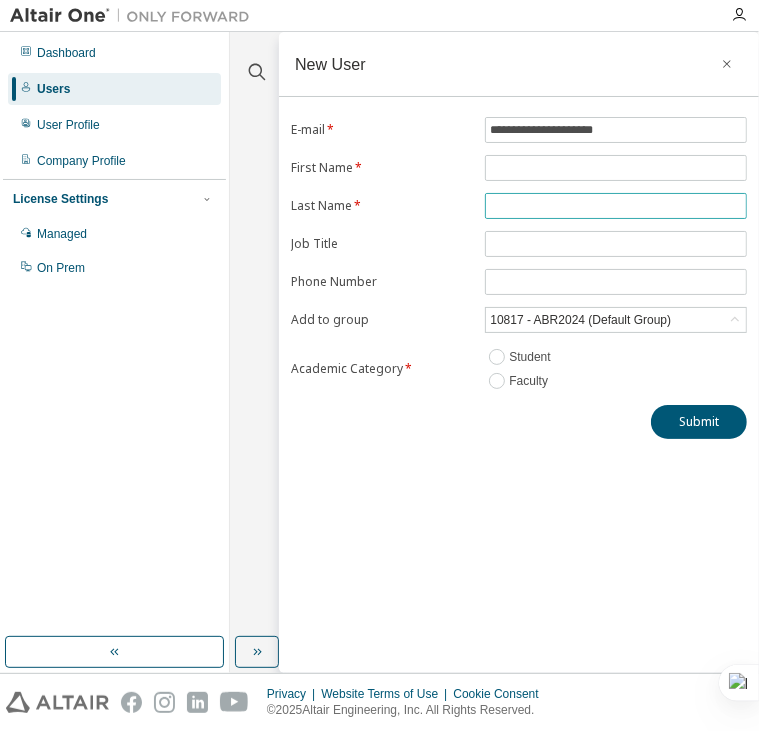click at bounding box center [616, 206] 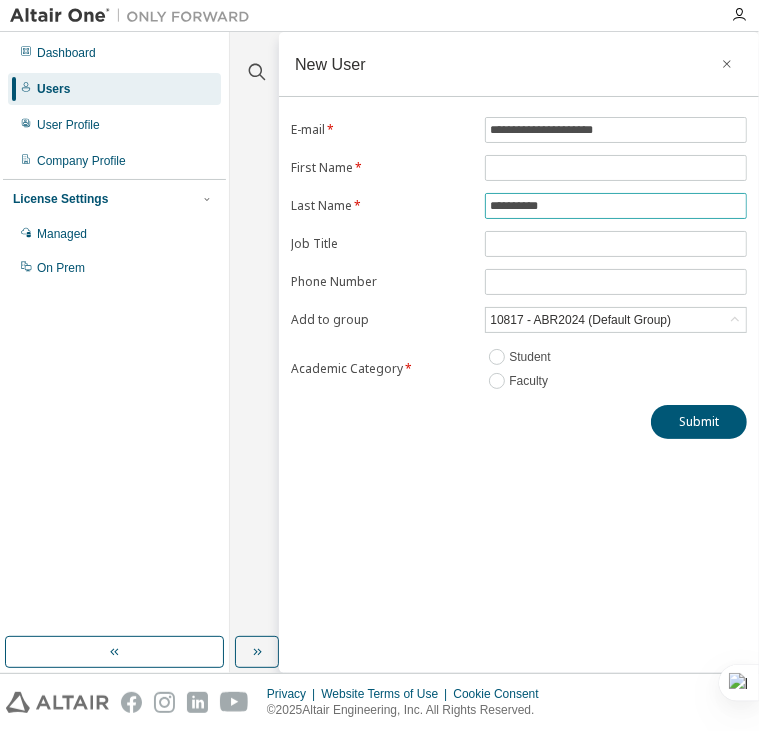 type on "**********" 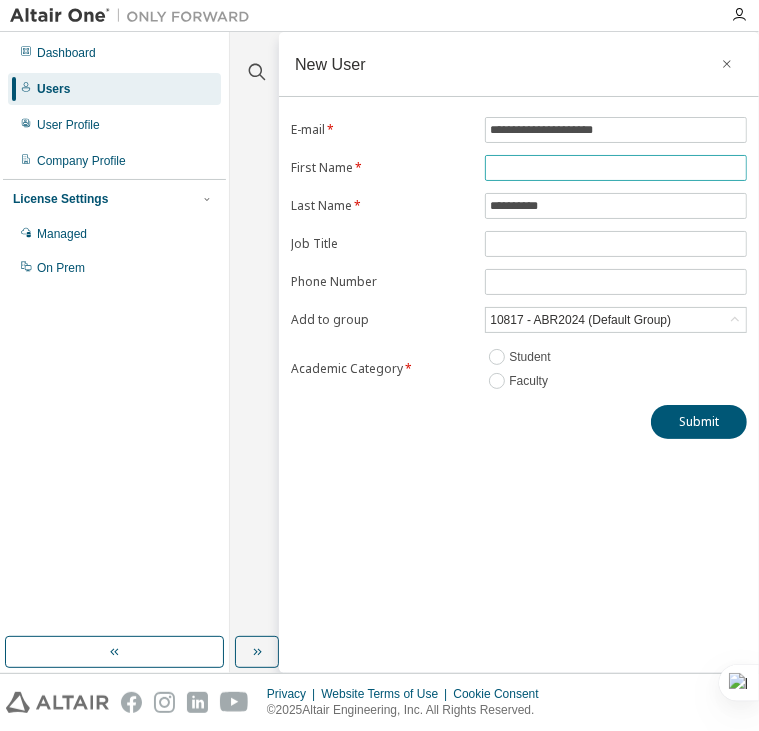 click at bounding box center [616, 168] 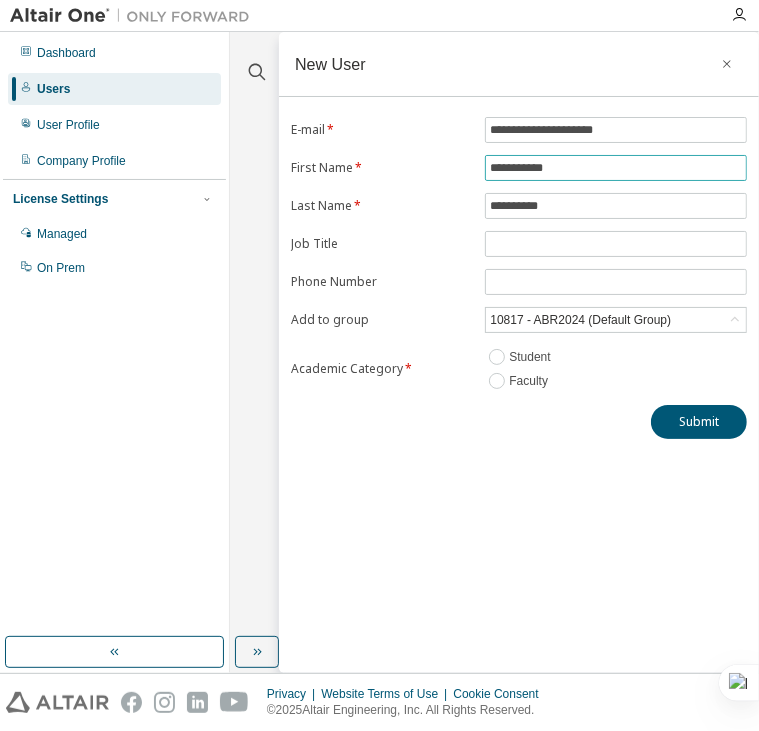 type on "**********" 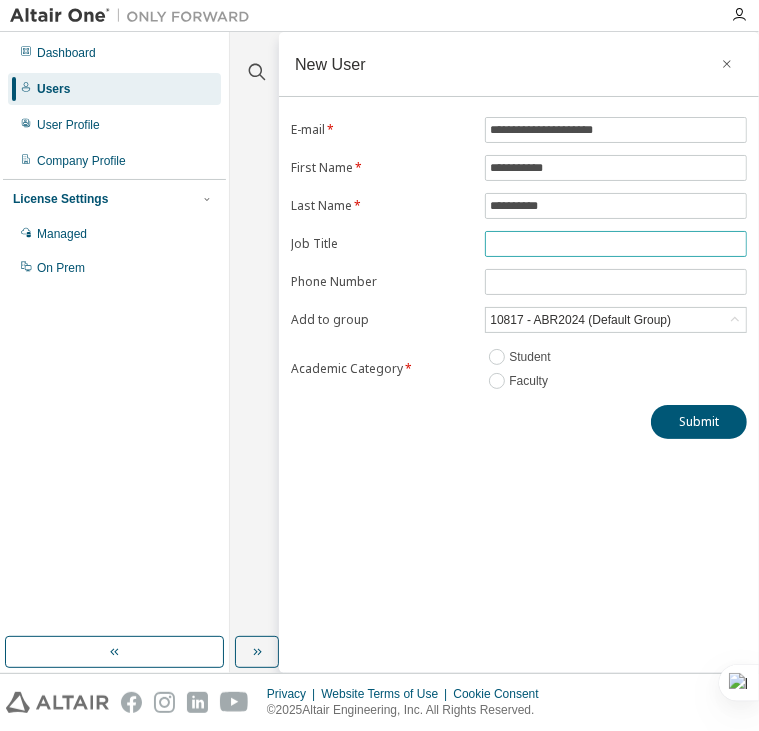 click at bounding box center [616, 244] 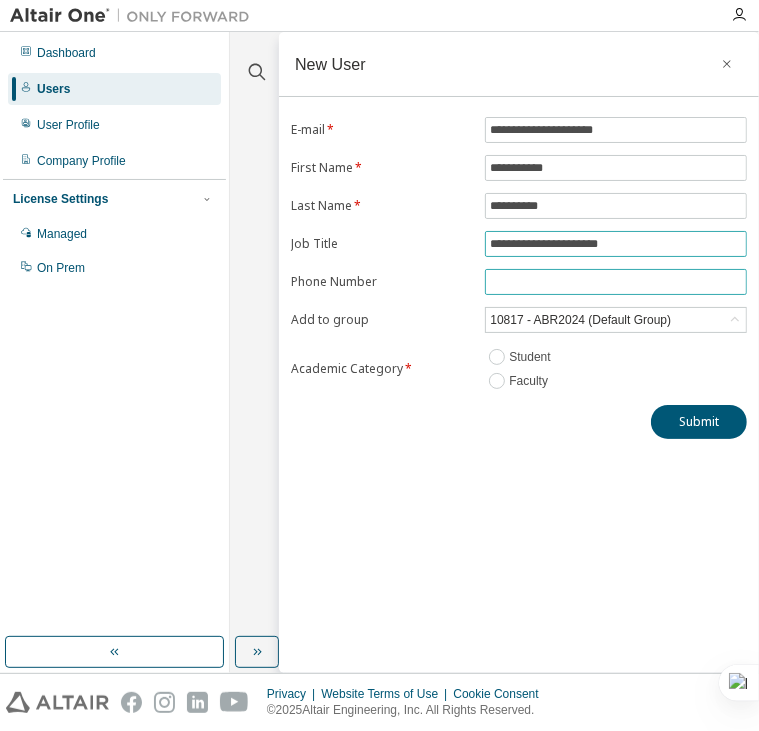 type on "**********" 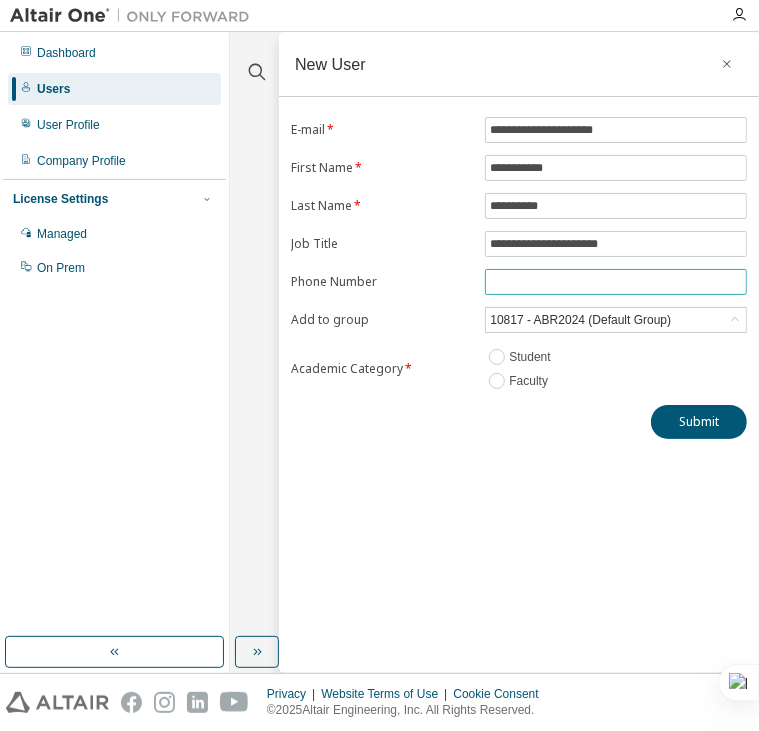 click at bounding box center (616, 282) 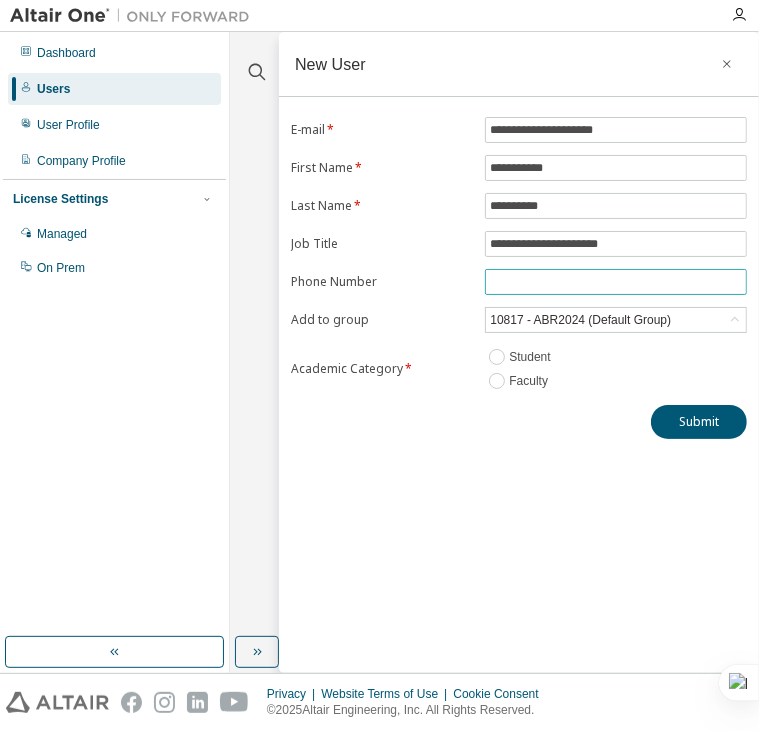 click at bounding box center (616, 282) 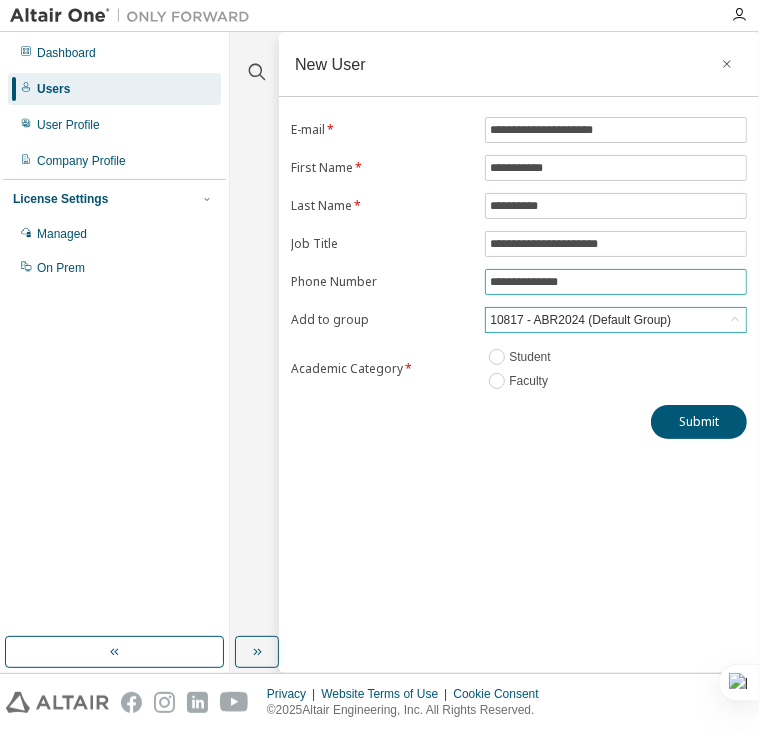 type on "**********" 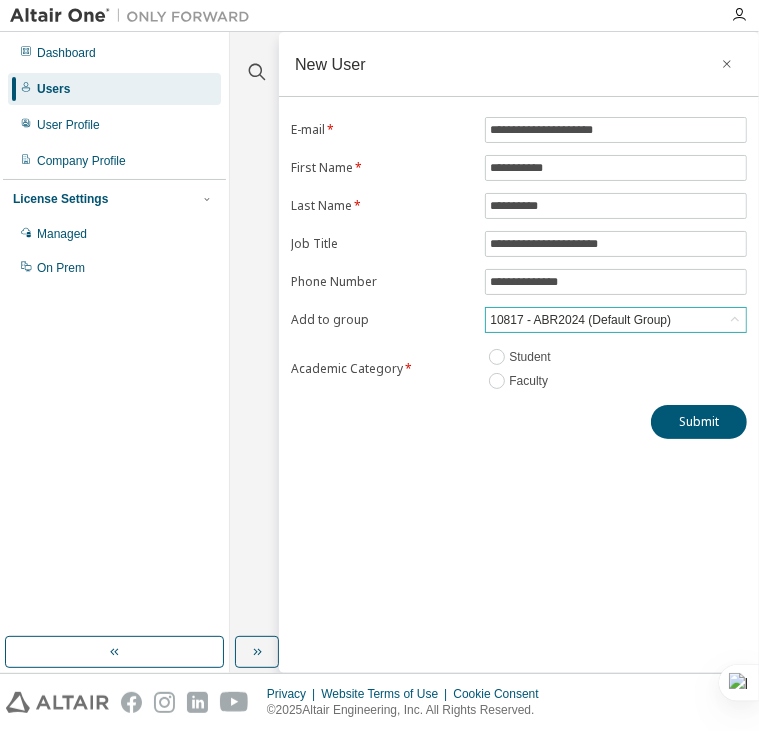 click on "10817 - ABR2024 (Default Group)" at bounding box center (580, 320) 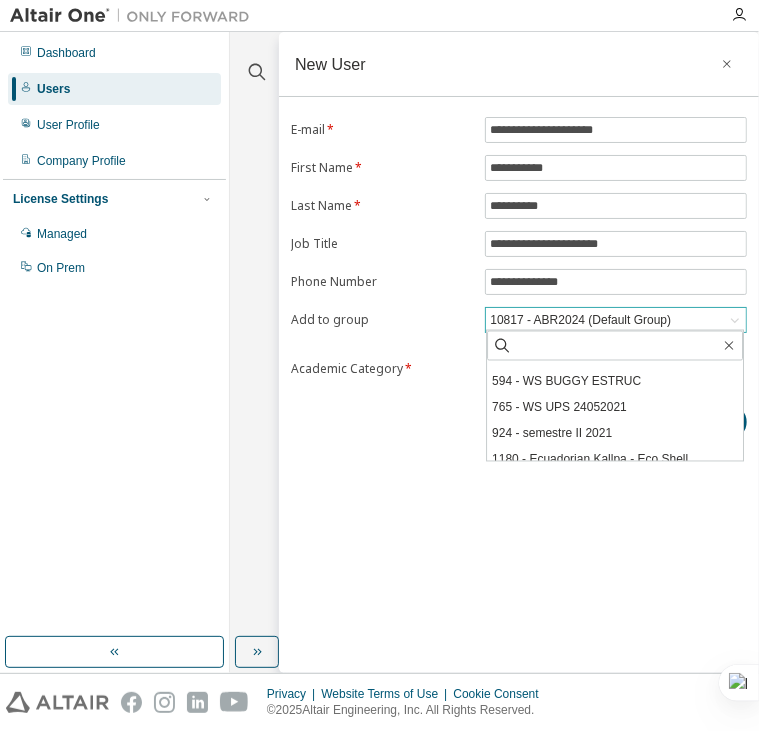 scroll, scrollTop: 342, scrollLeft: 0, axis: vertical 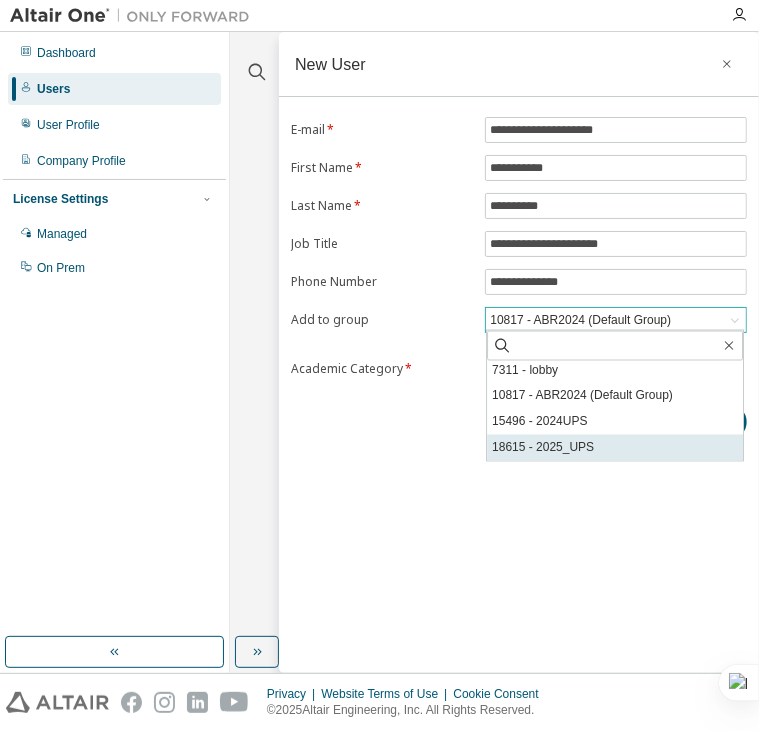 click on "18615 - 2025_UPS" at bounding box center (615, 448) 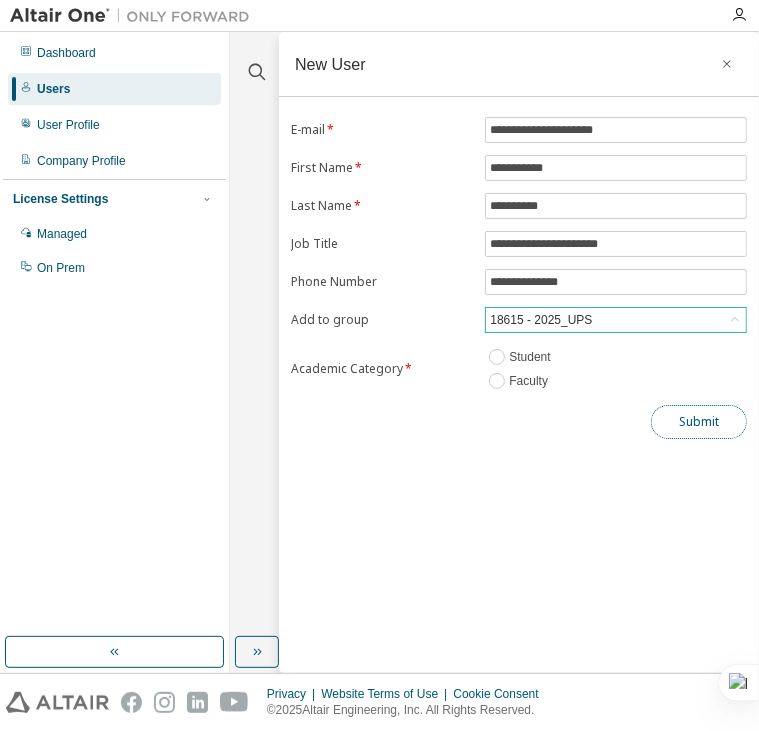 click on "Submit" at bounding box center (699, 422) 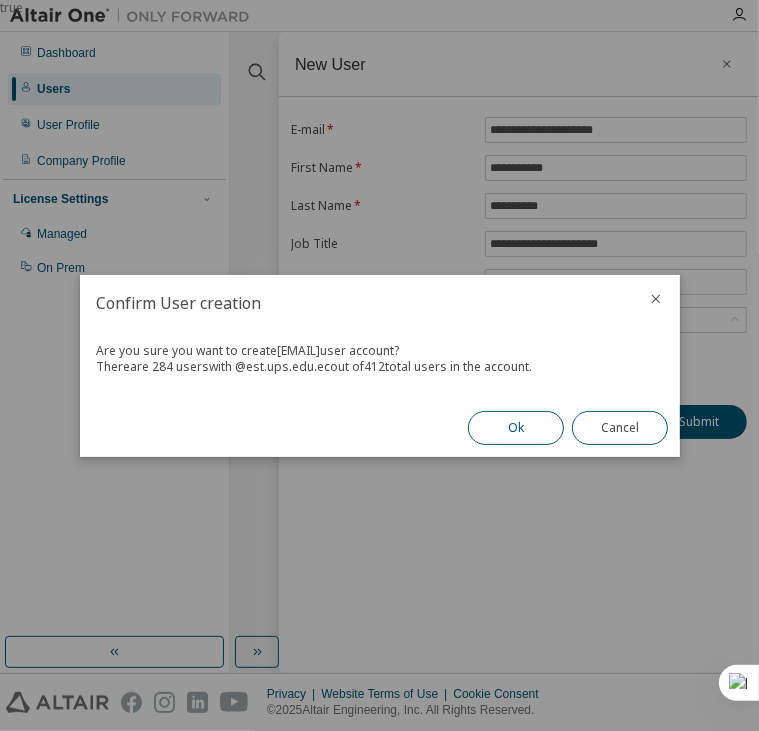 click on "Ok" at bounding box center (516, 428) 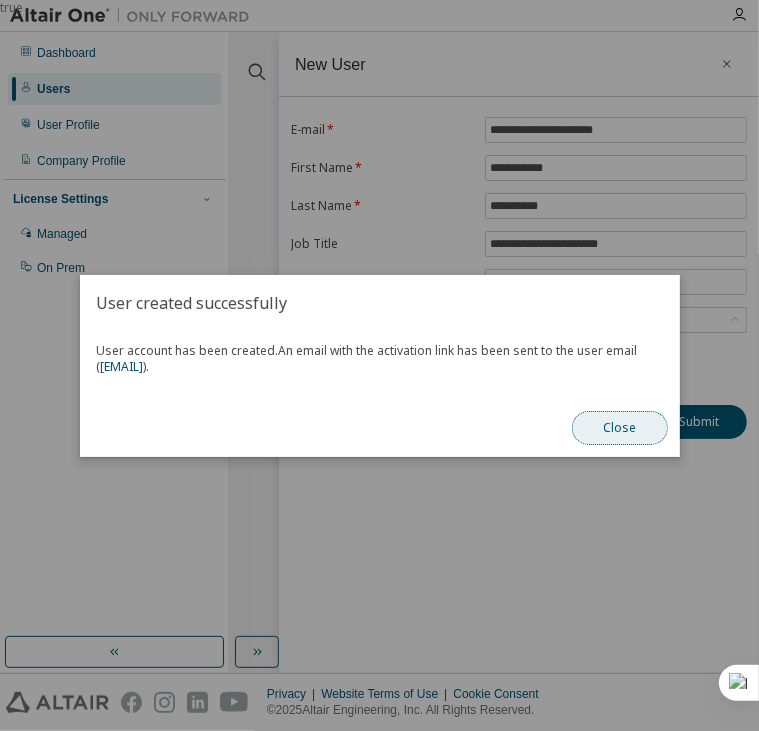 click on "Close" at bounding box center [620, 428] 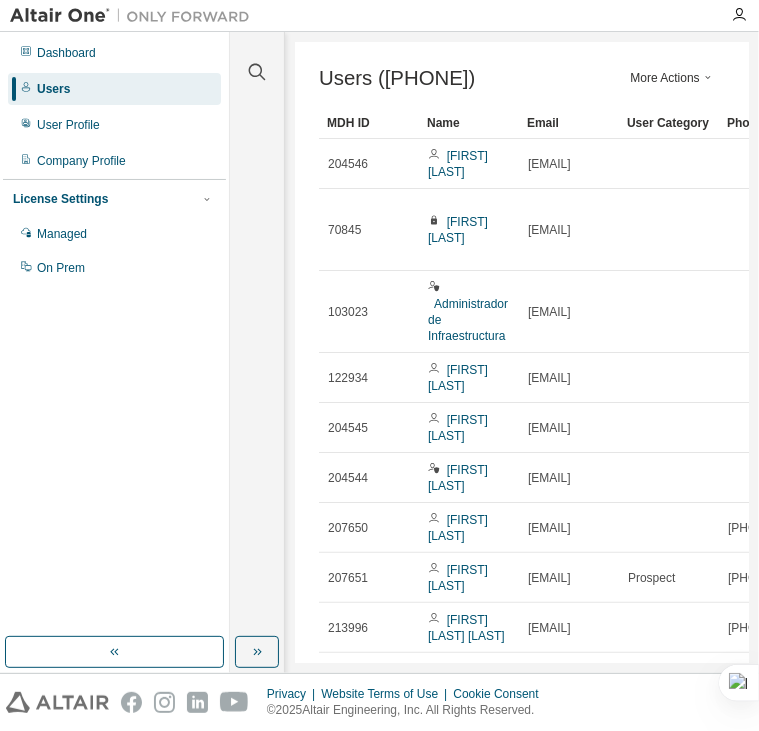 click on "More Actions" at bounding box center [673, 78] 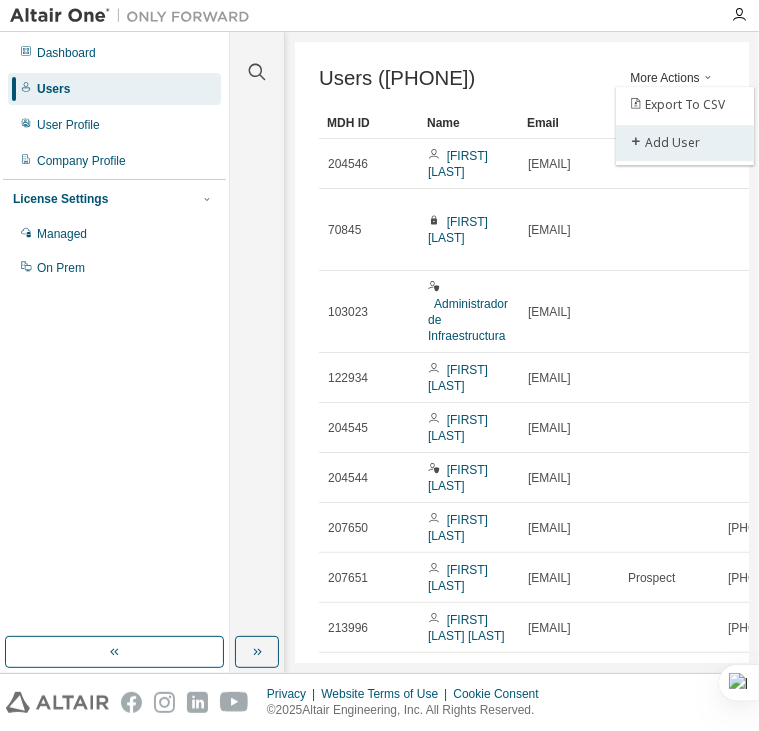 click on "Add User" at bounding box center [685, 143] 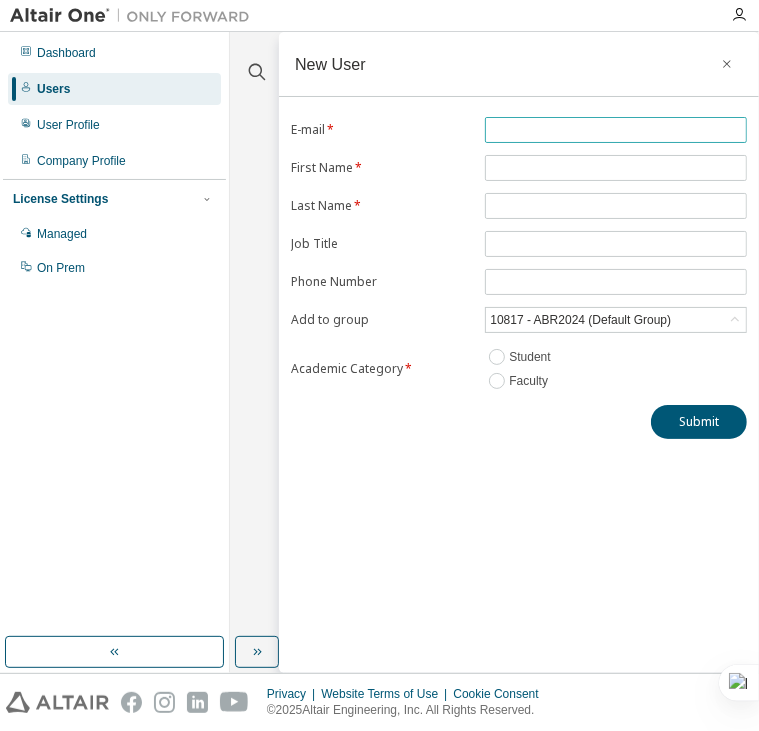 click at bounding box center [616, 130] 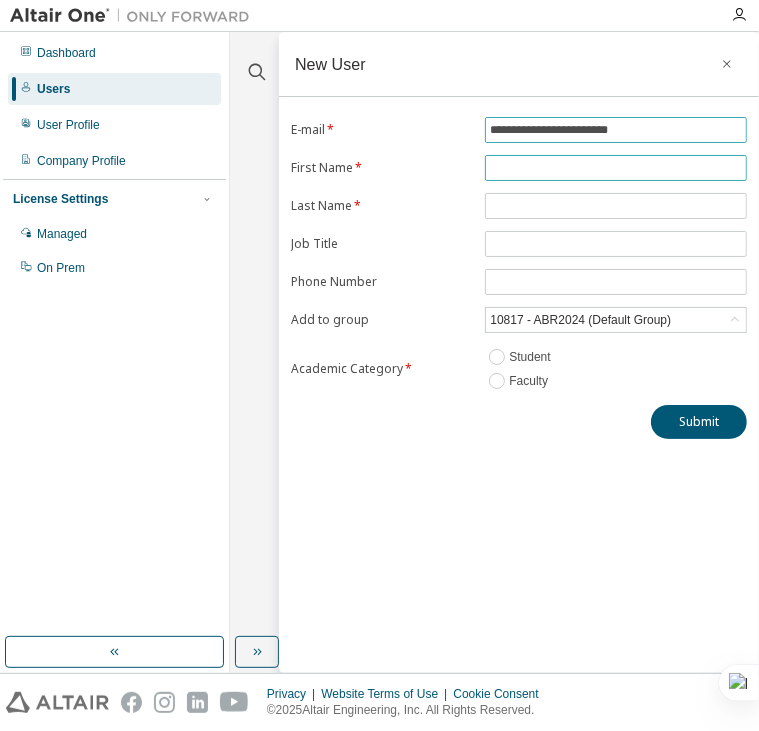 type on "**********" 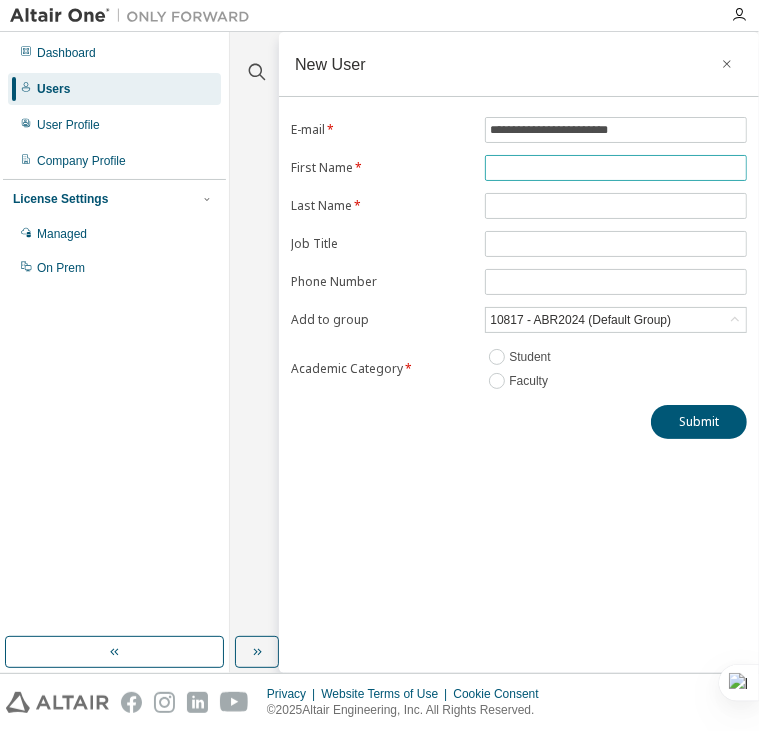 click at bounding box center (616, 168) 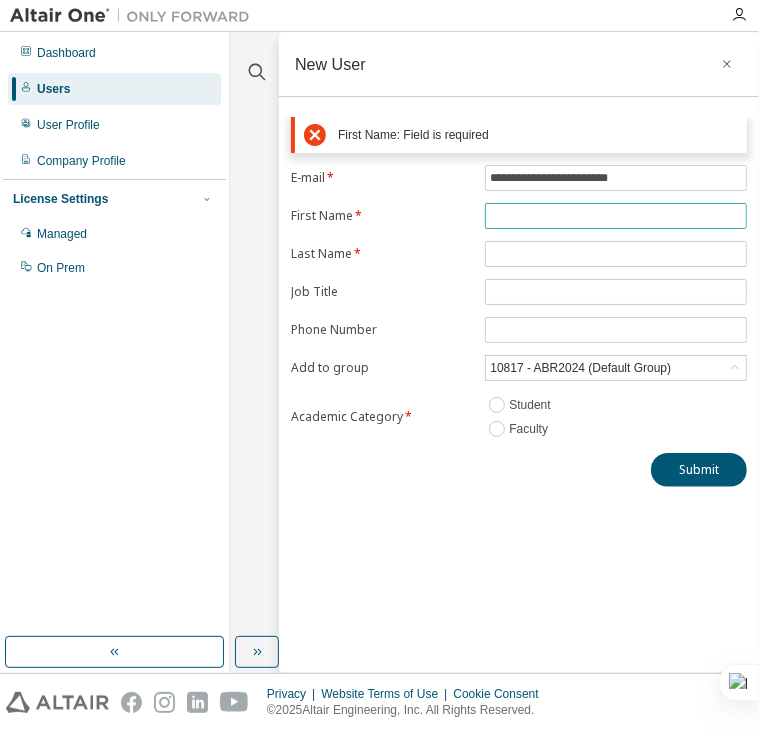click at bounding box center [616, 216] 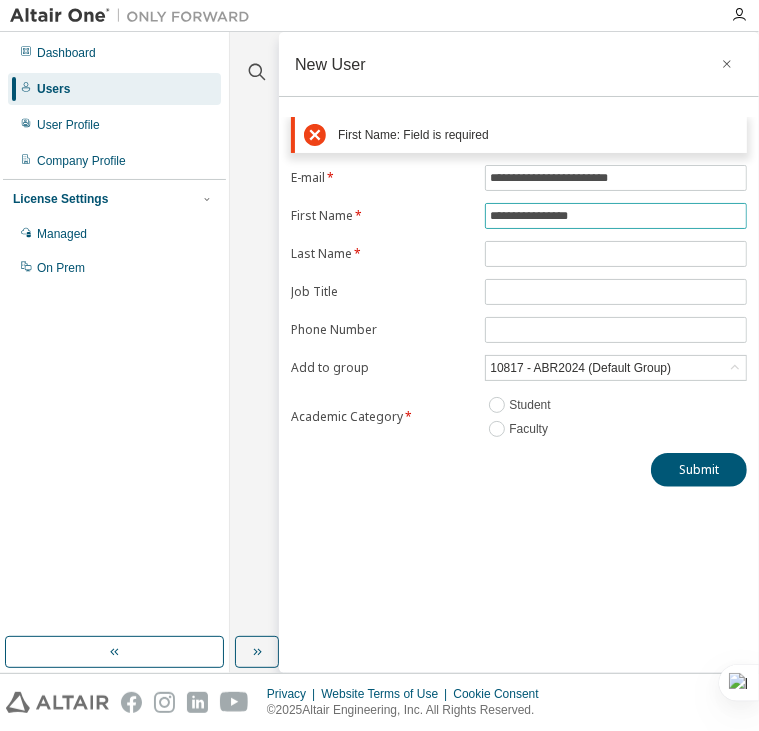 type on "**********" 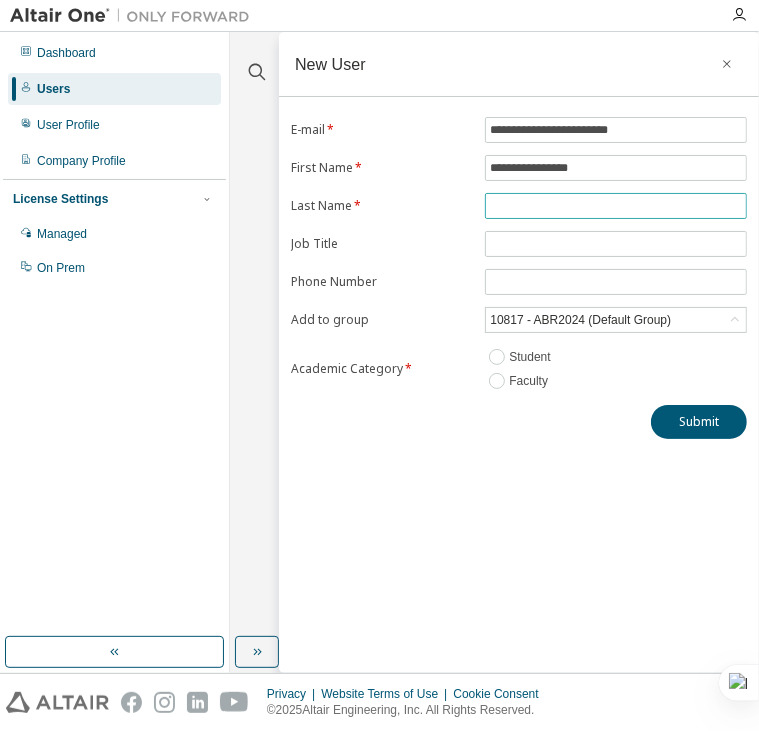 click at bounding box center (616, 206) 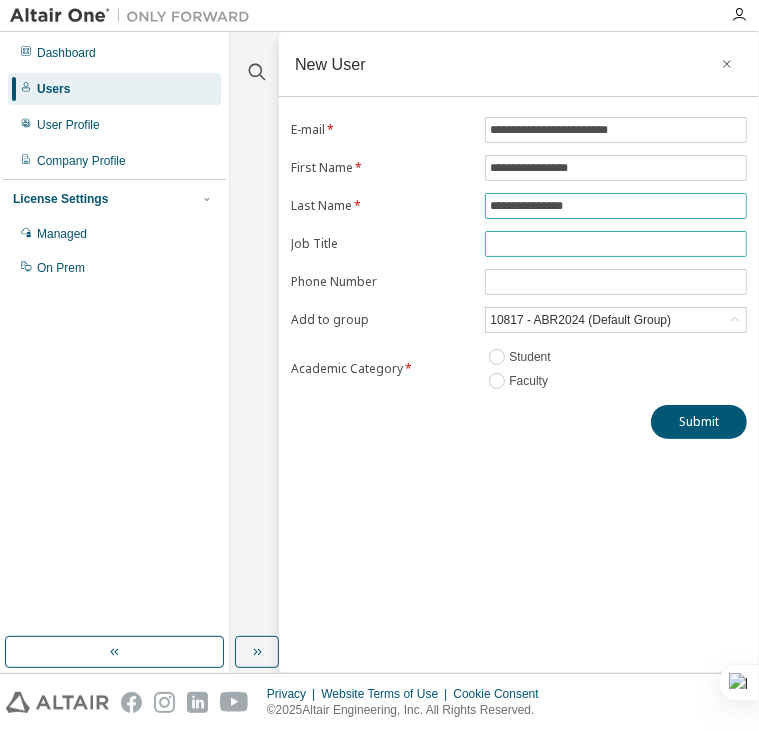 type on "**********" 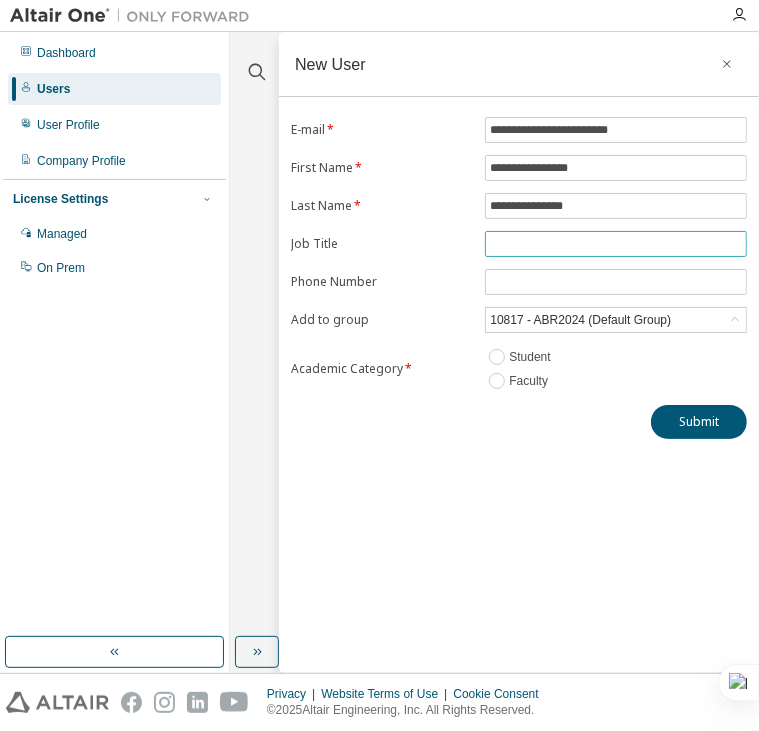 click at bounding box center [616, 244] 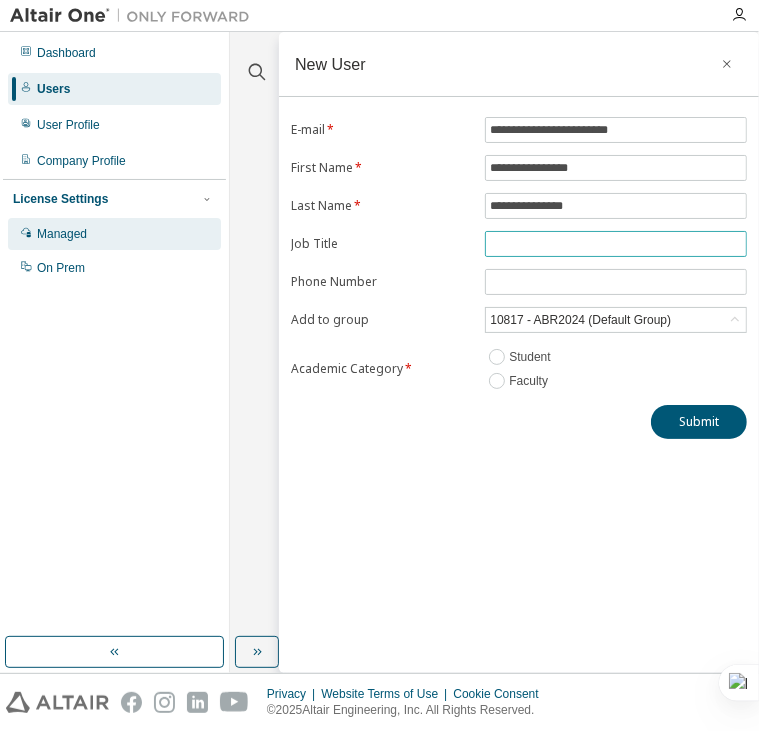 paste on "**********" 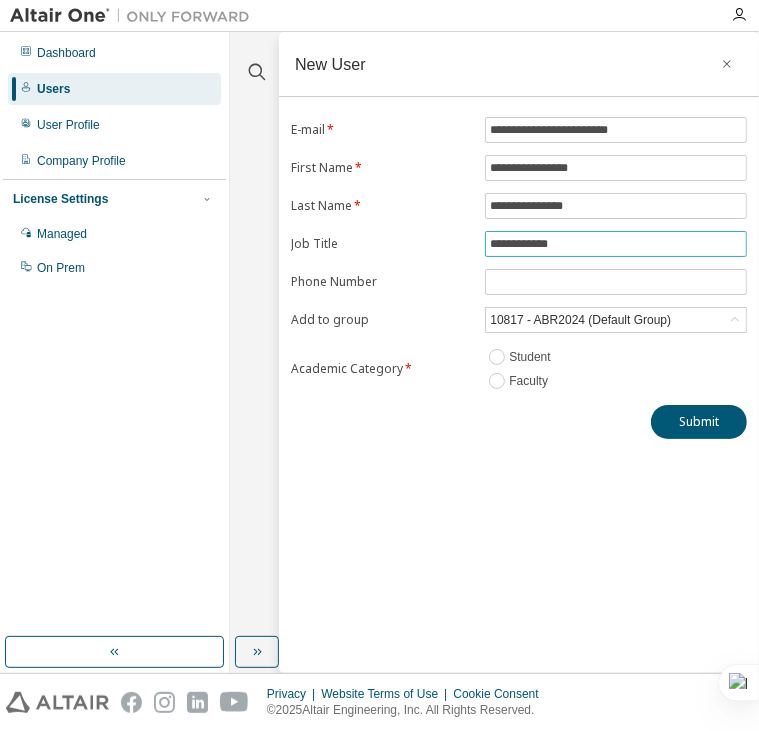 type on "**********" 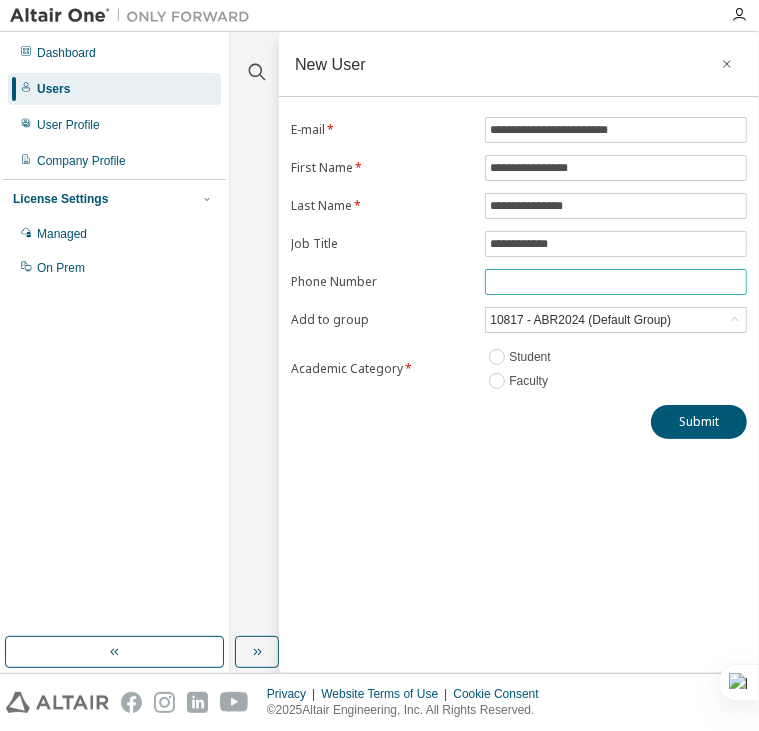 click at bounding box center [616, 282] 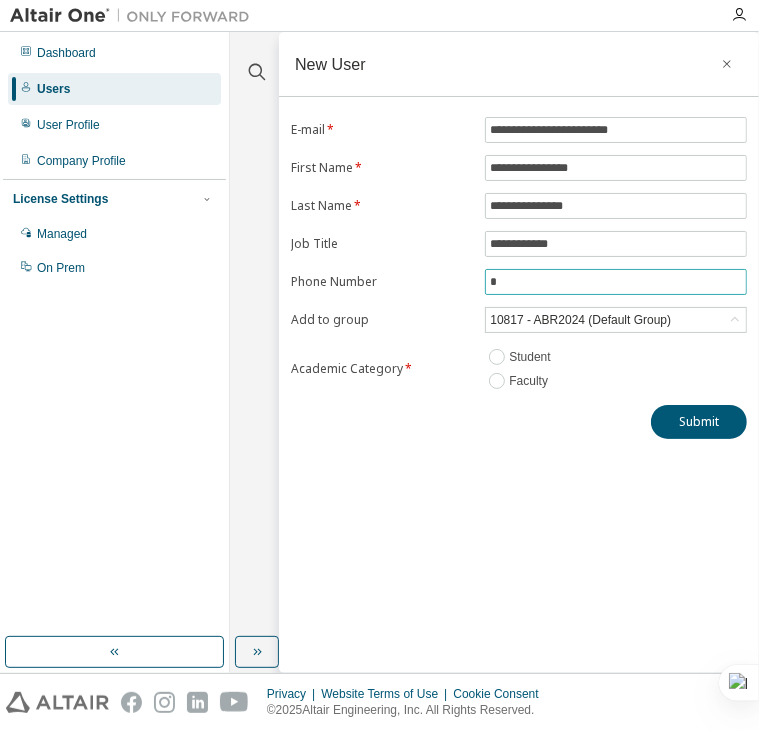 paste on "*********" 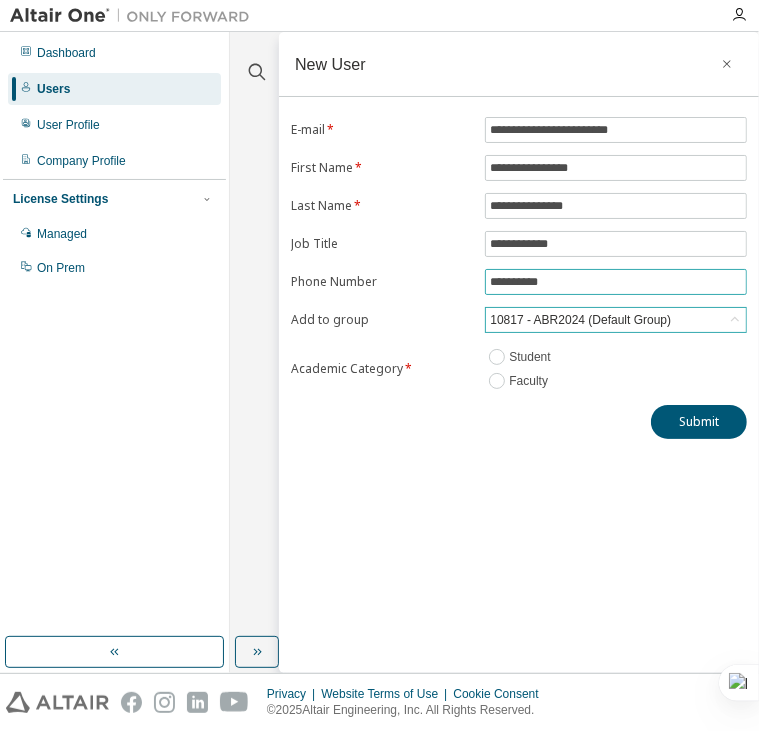 type on "**********" 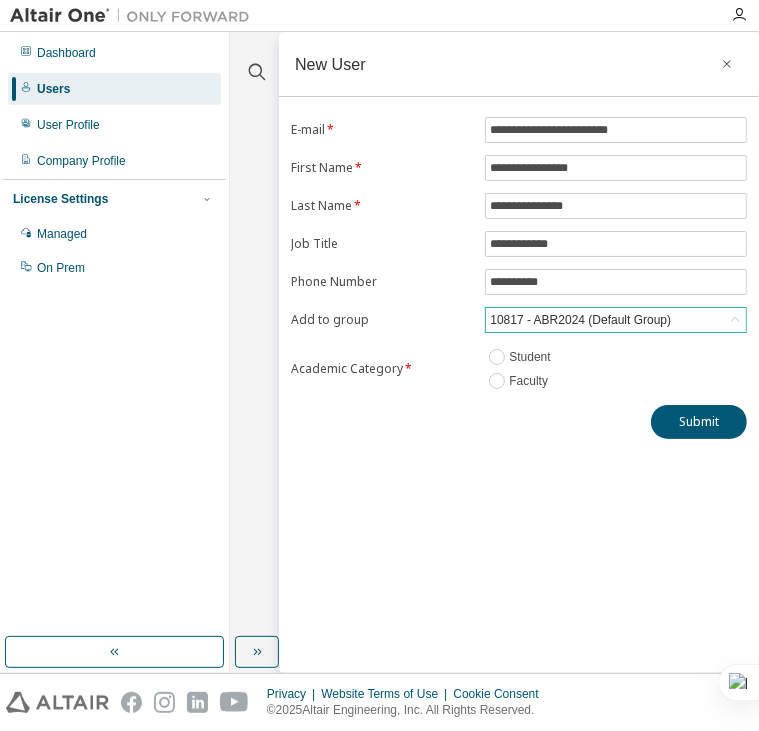 click on "10817 - ABR2024 (Default Group)" at bounding box center (580, 320) 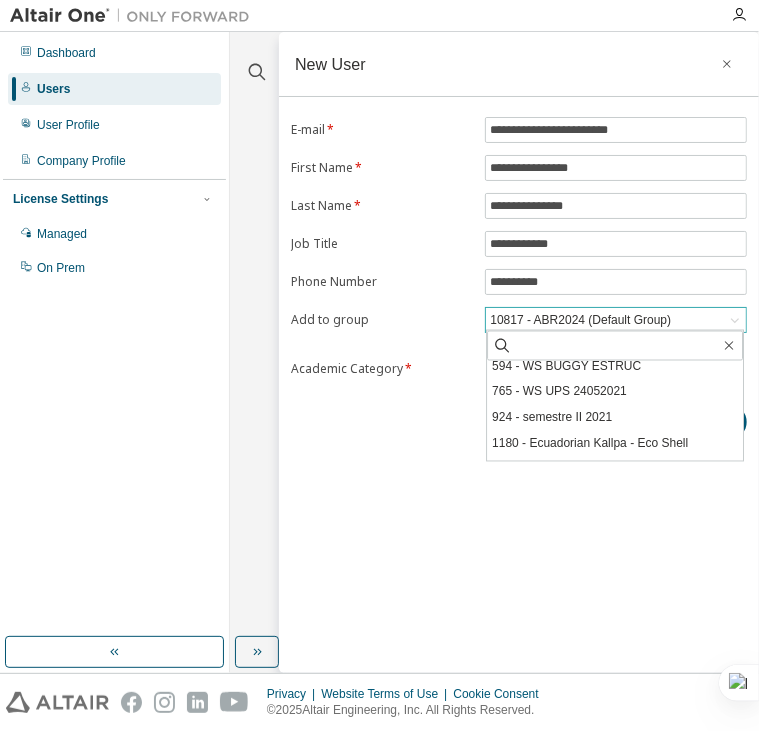 scroll, scrollTop: 342, scrollLeft: 0, axis: vertical 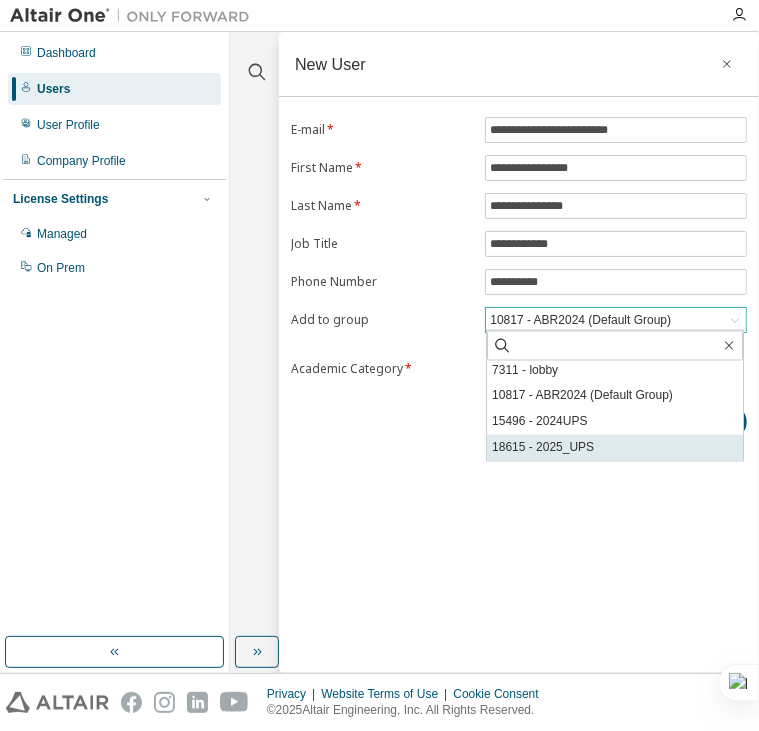 click on "18615 - 2025_UPS" at bounding box center [615, 448] 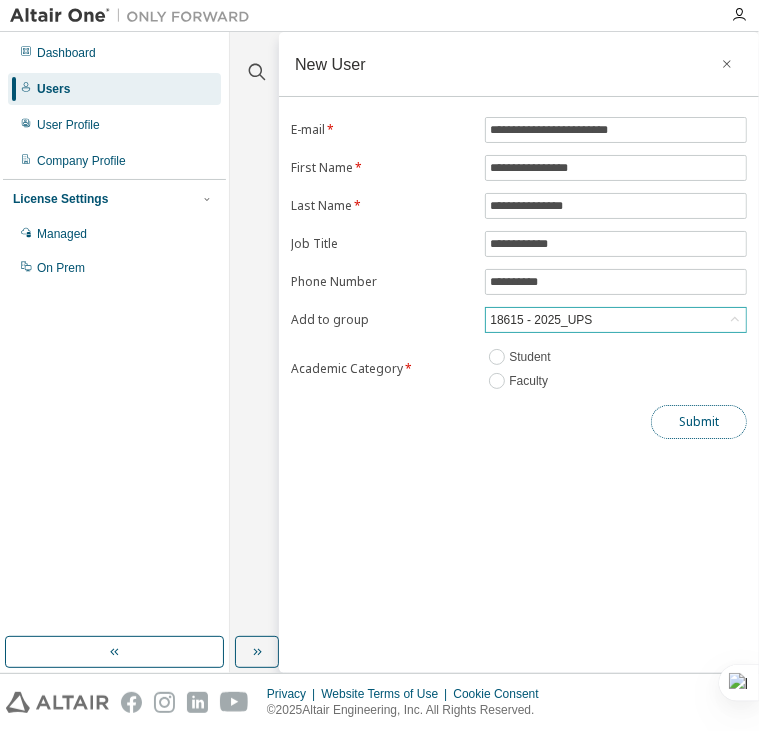 click on "Submit" at bounding box center (699, 422) 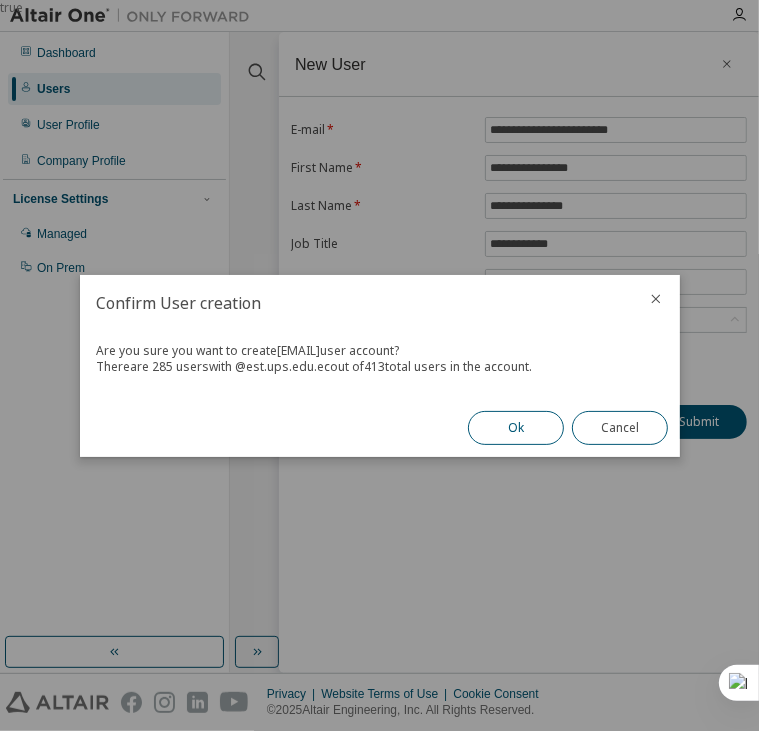 click on "Ok" at bounding box center (516, 428) 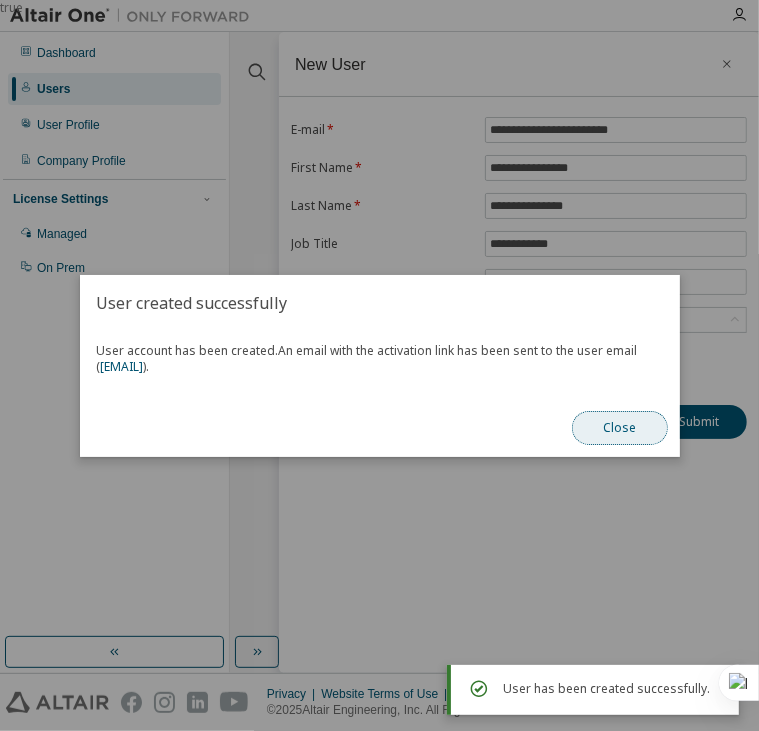 click on "Close" at bounding box center [620, 428] 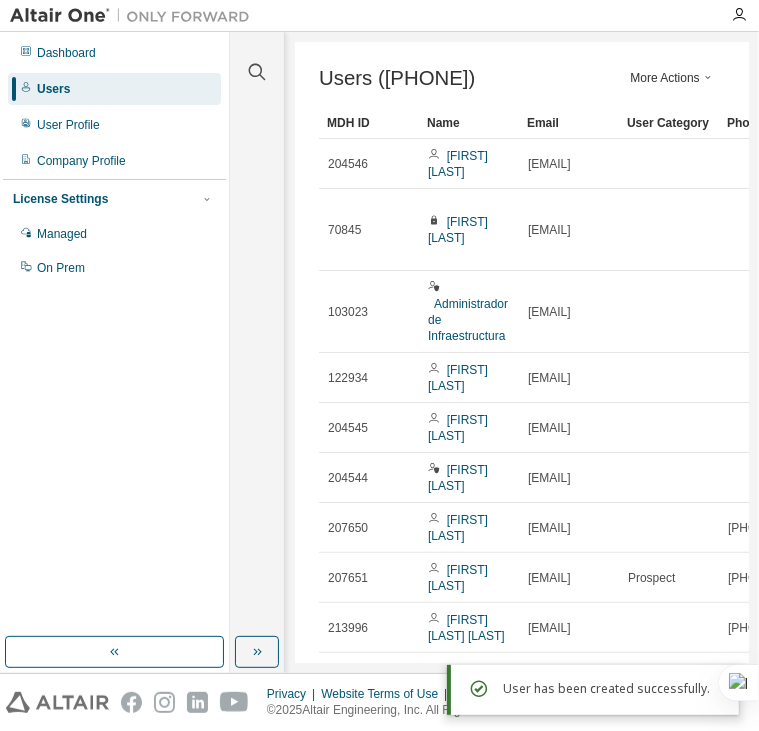 click on "More Actions" at bounding box center [673, 78] 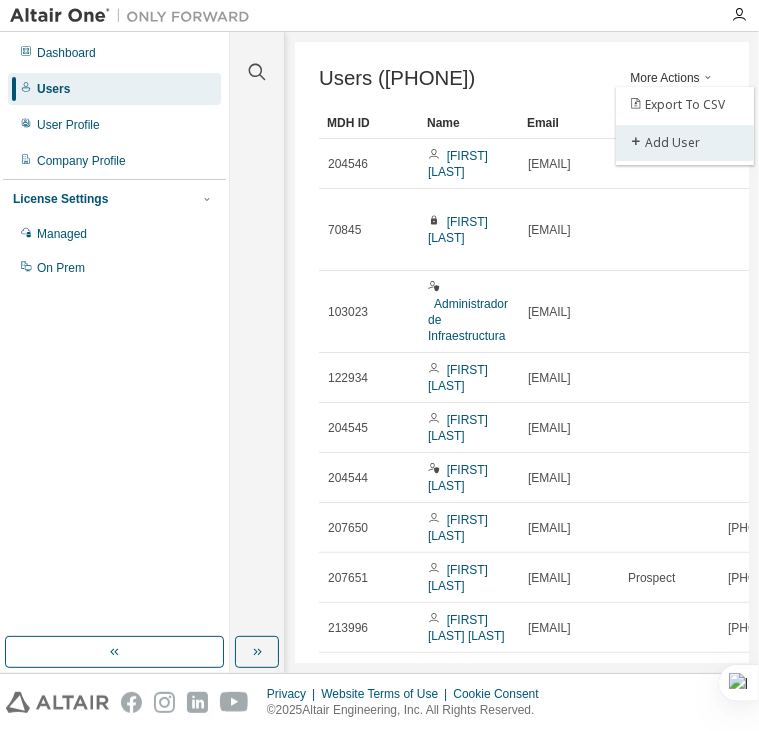 click on "Add User" at bounding box center [685, 143] 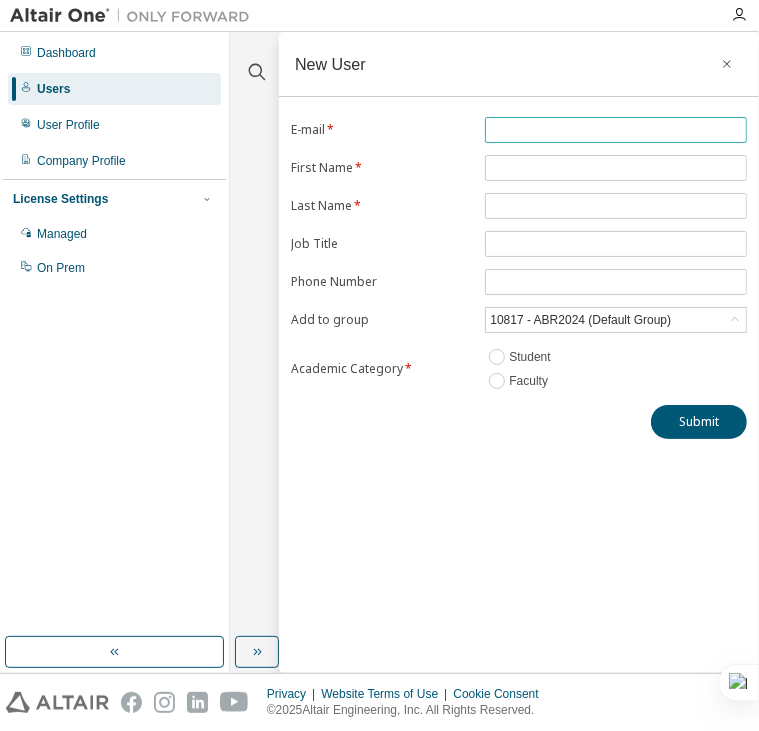 click at bounding box center [616, 130] 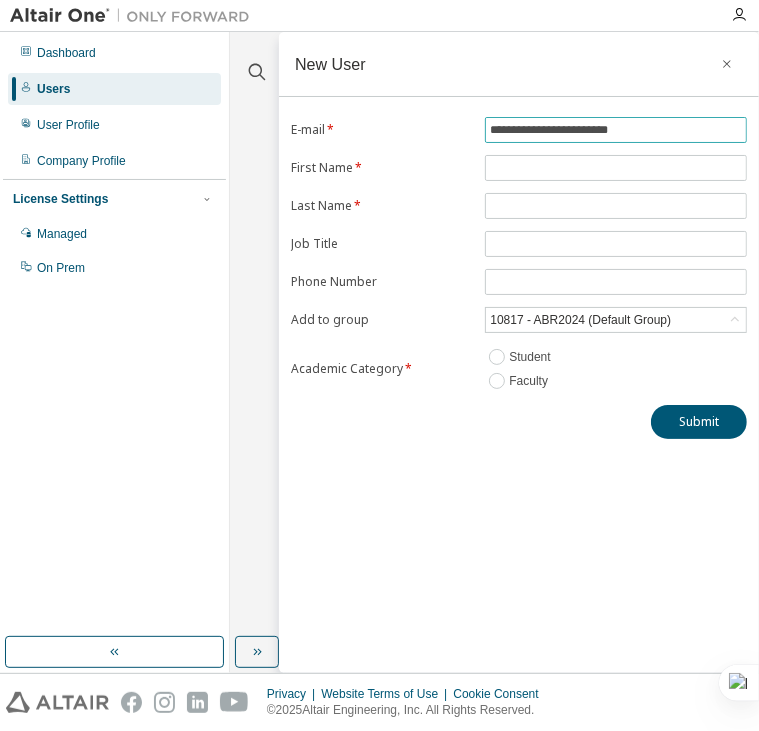 type on "**********" 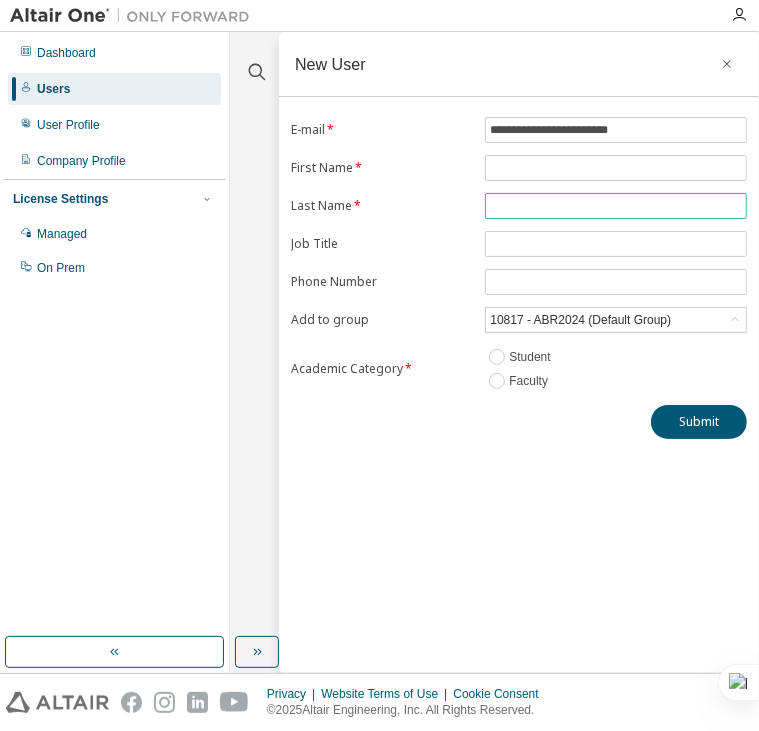 click at bounding box center [616, 206] 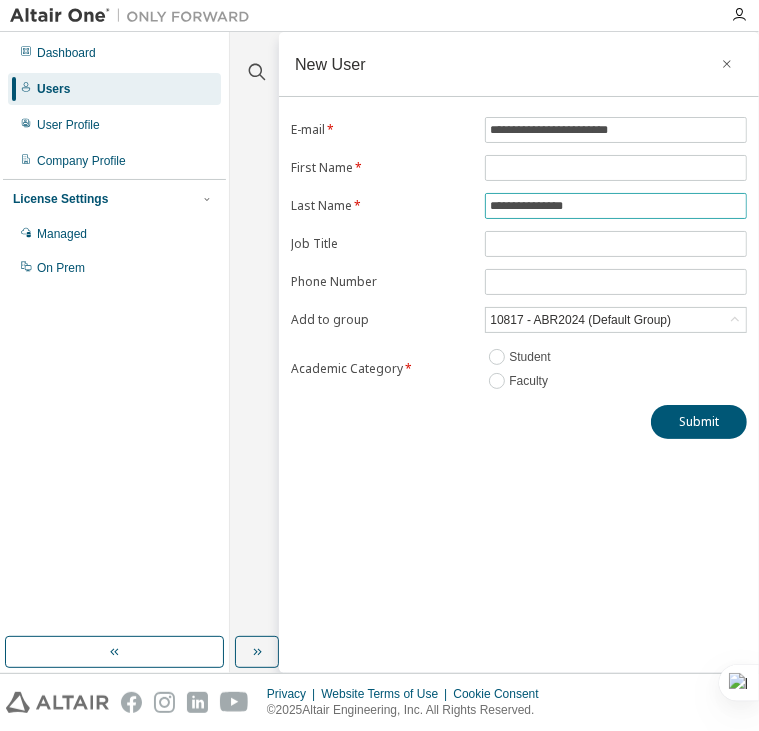 type on "**********" 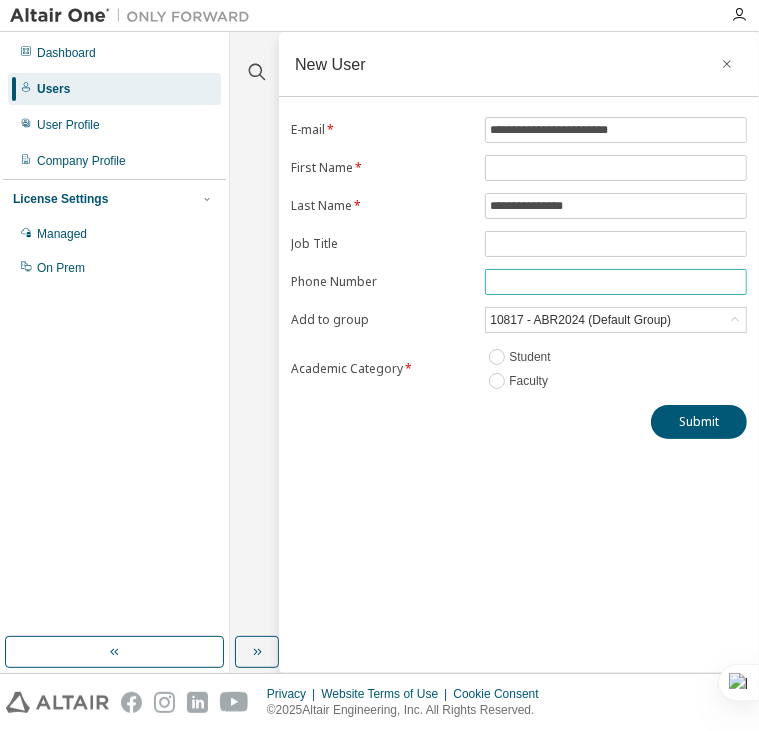 click at bounding box center [616, 282] 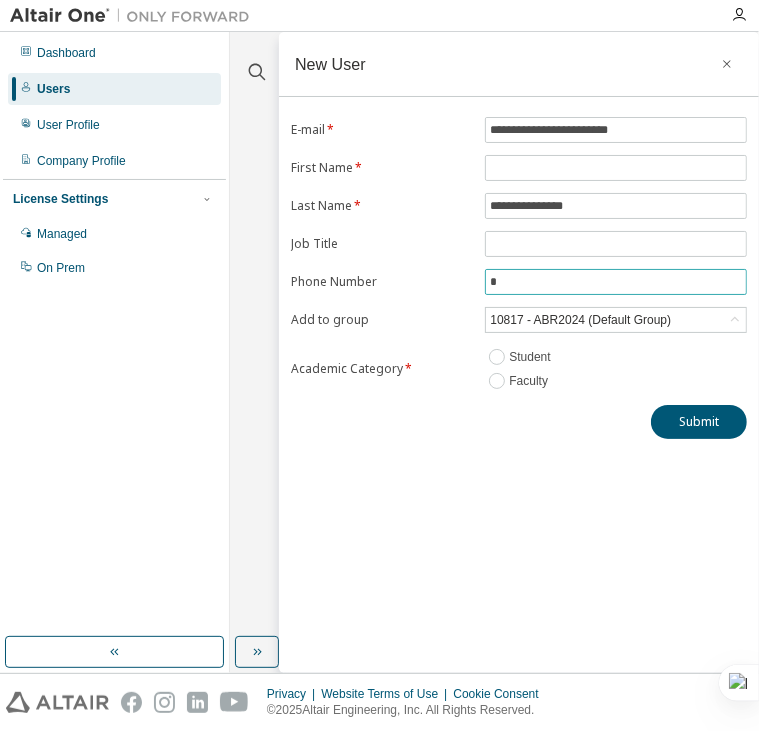 paste on "*********" 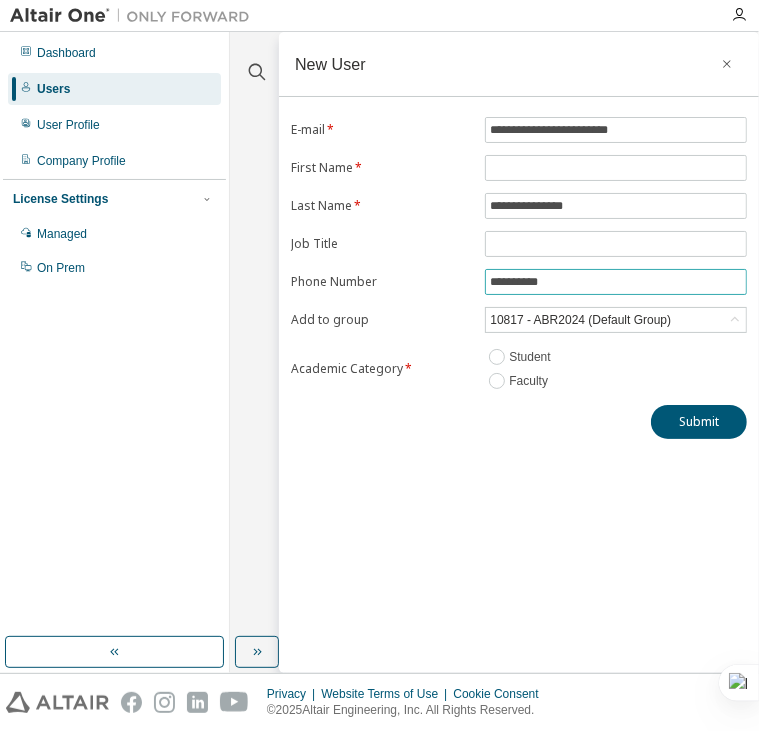 type on "**********" 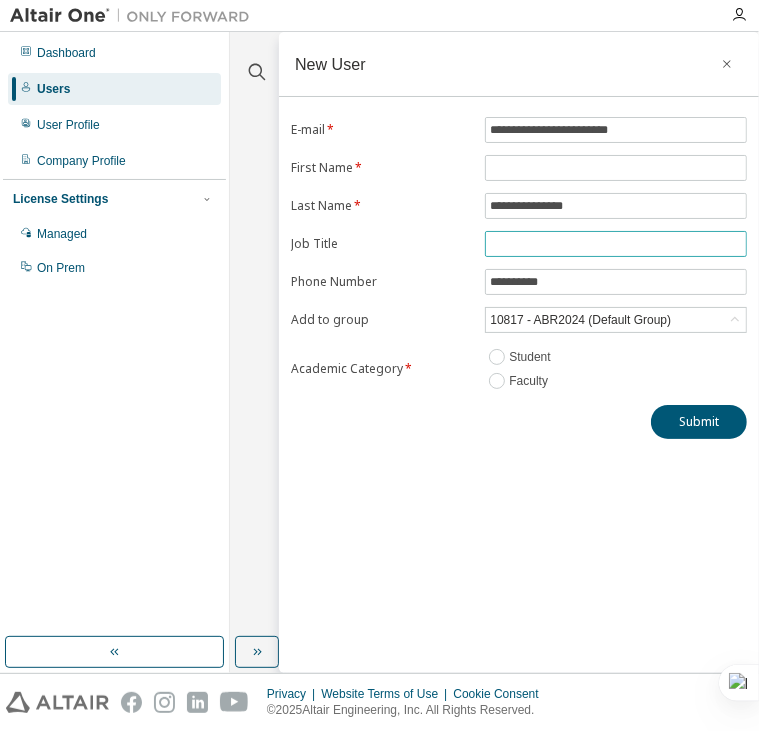 click at bounding box center (616, 244) 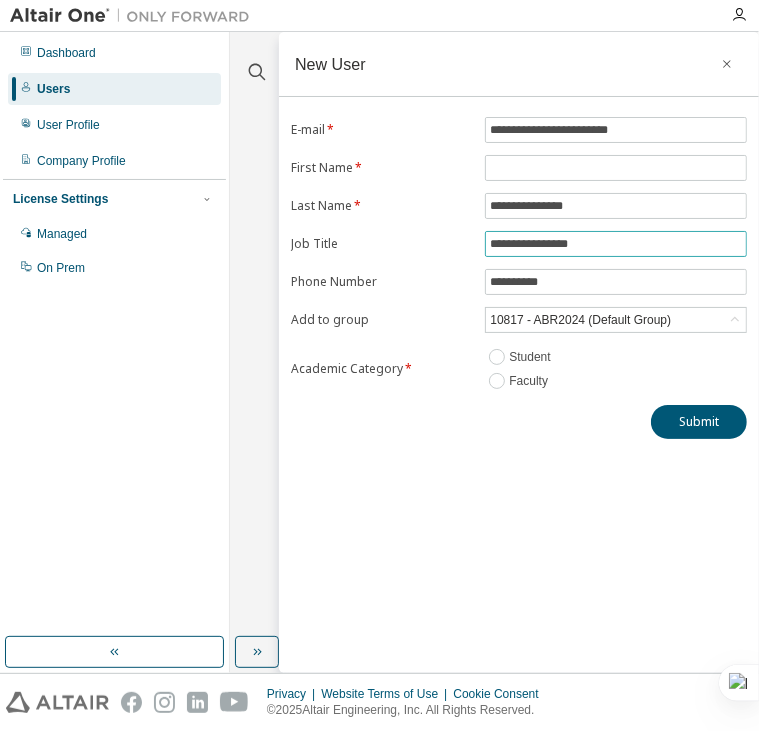 type on "**********" 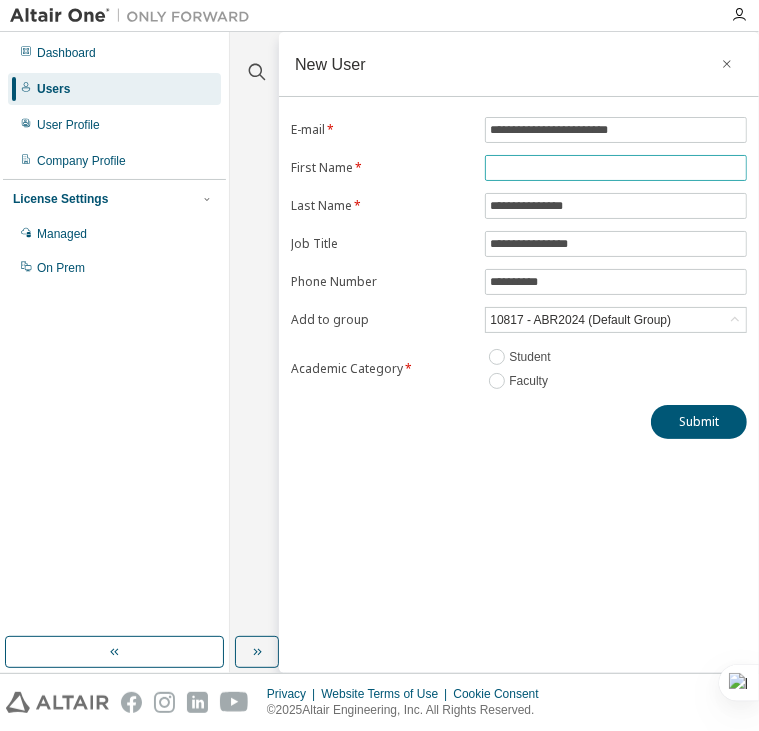 click at bounding box center [616, 168] 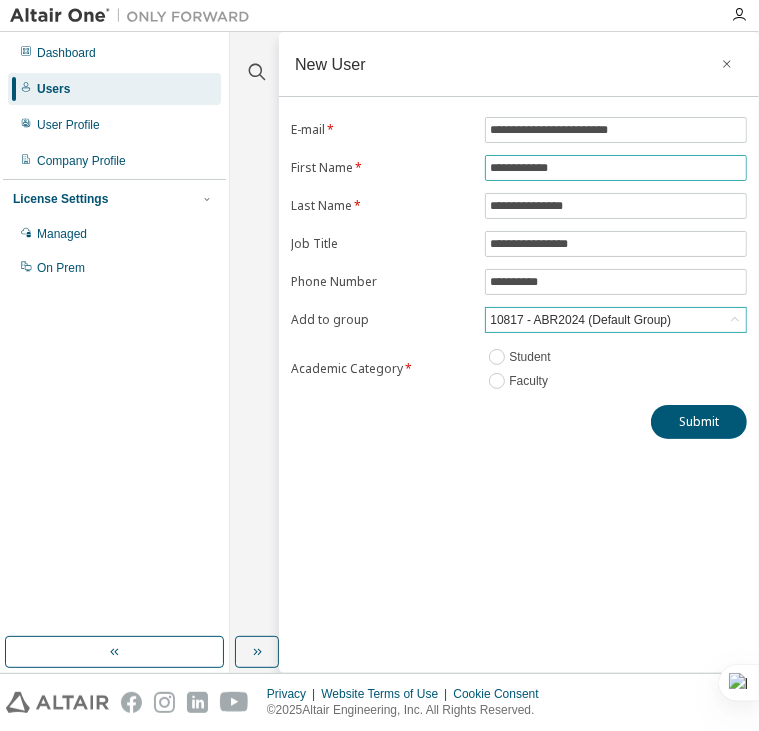 type on "**********" 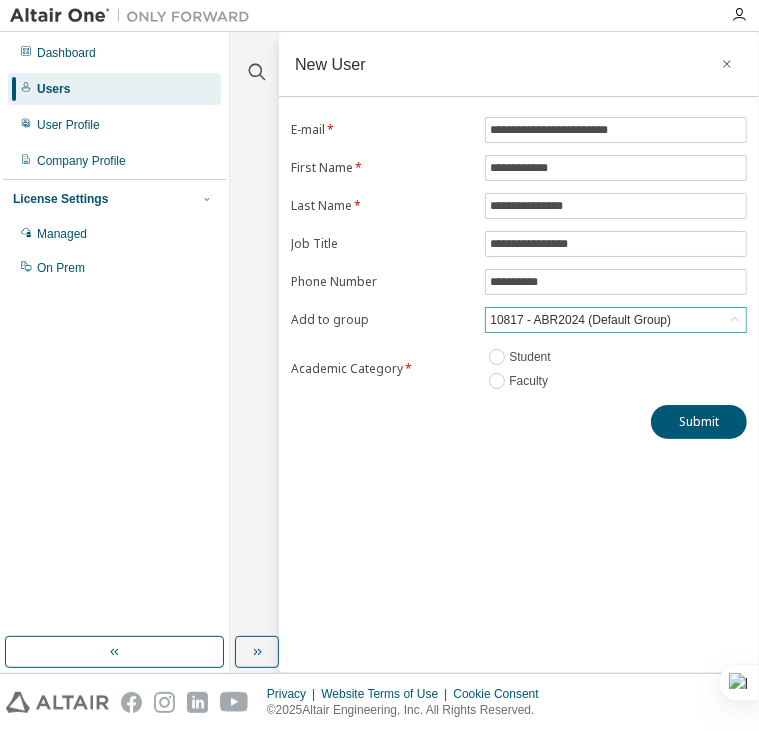click on "10817 - ABR2024 (Default Group)" at bounding box center [580, 320] 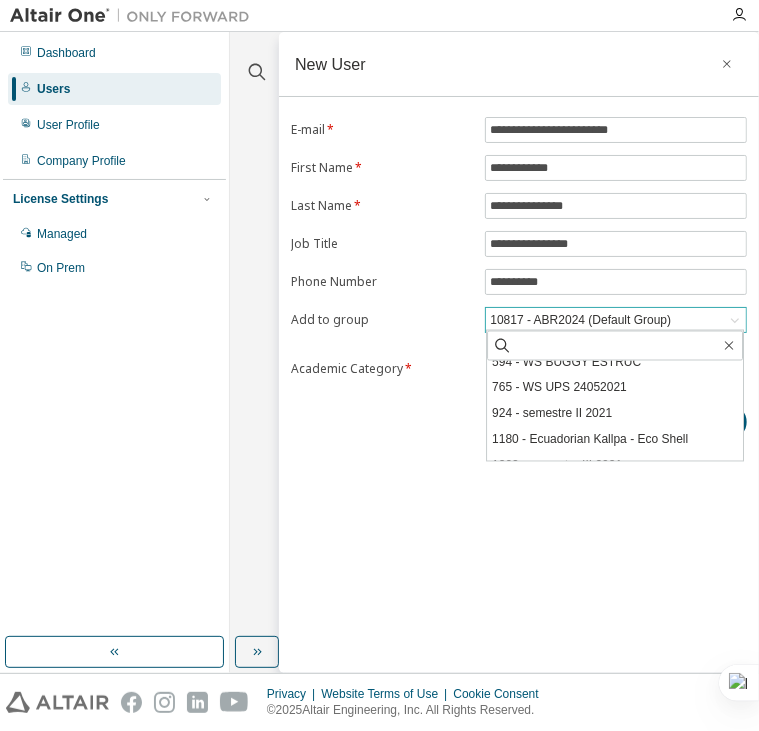 scroll, scrollTop: 342, scrollLeft: 0, axis: vertical 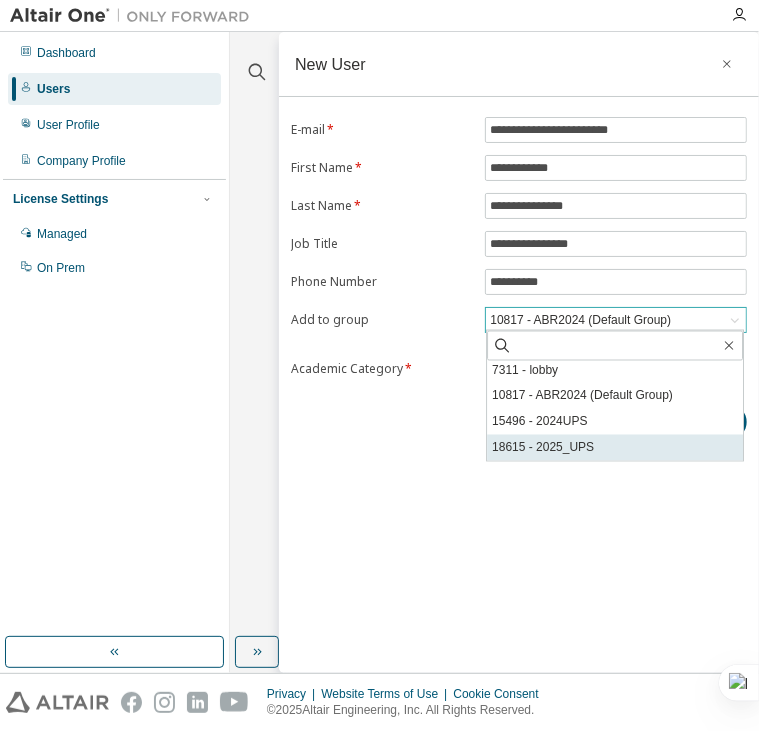 click on "18615 - 2025_UPS" at bounding box center [615, 448] 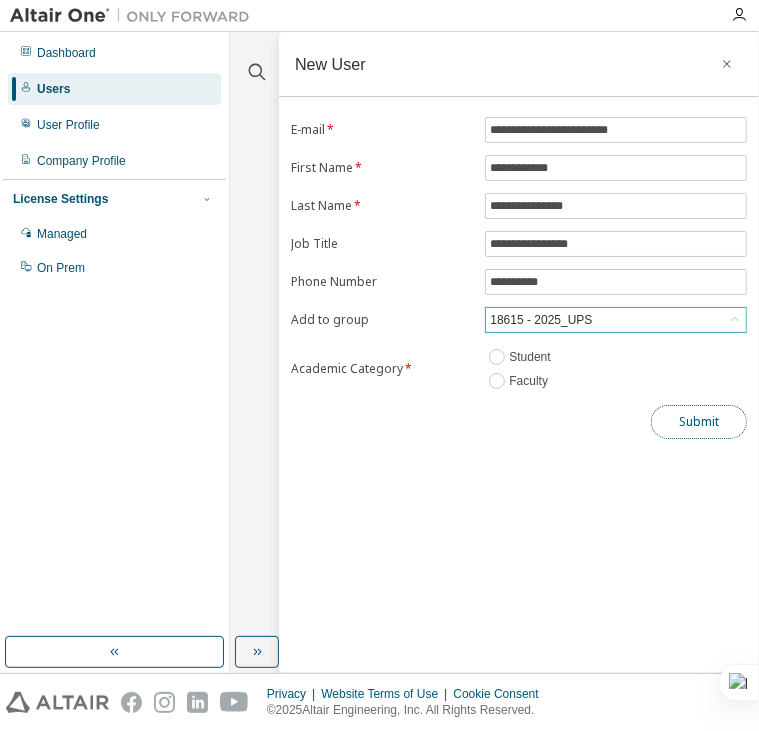 click on "Submit" at bounding box center (699, 422) 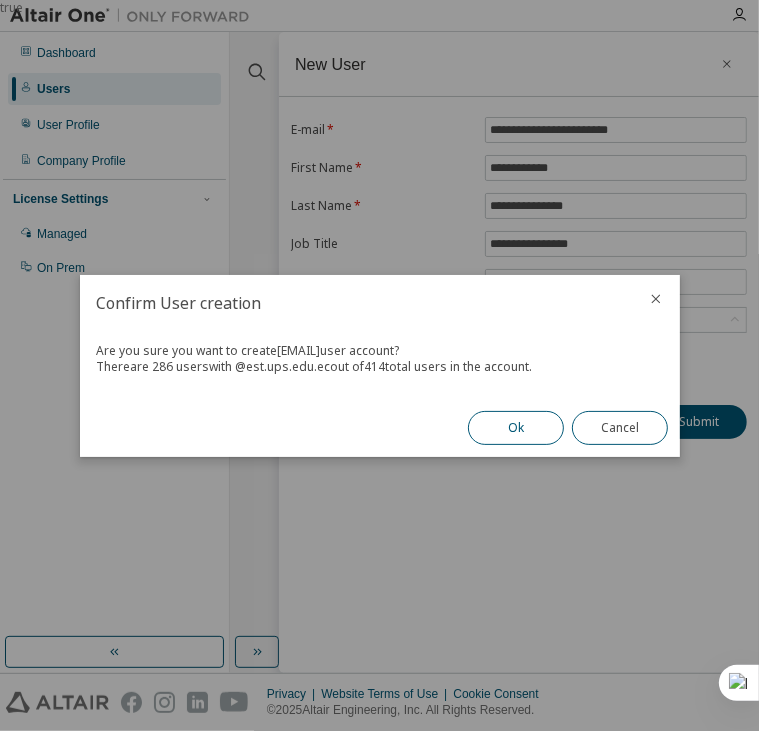 click on "Ok" at bounding box center [516, 428] 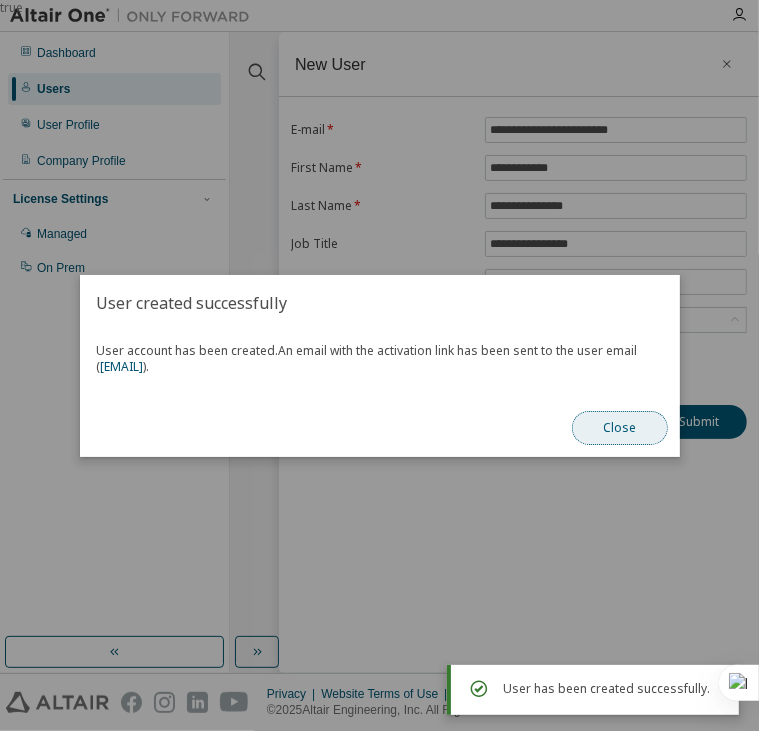 click on "Close" at bounding box center (620, 428) 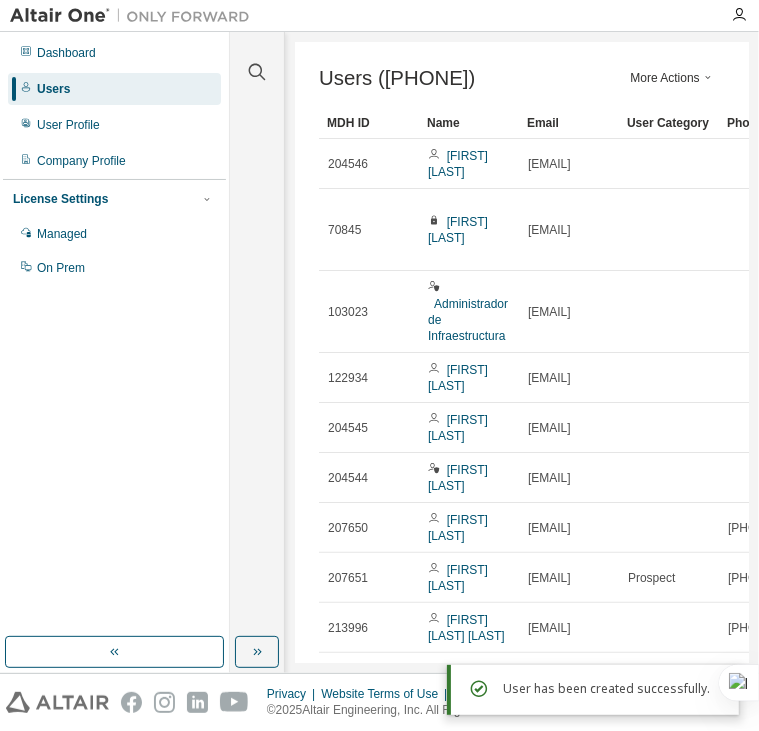 click on "More Actions" at bounding box center [673, 78] 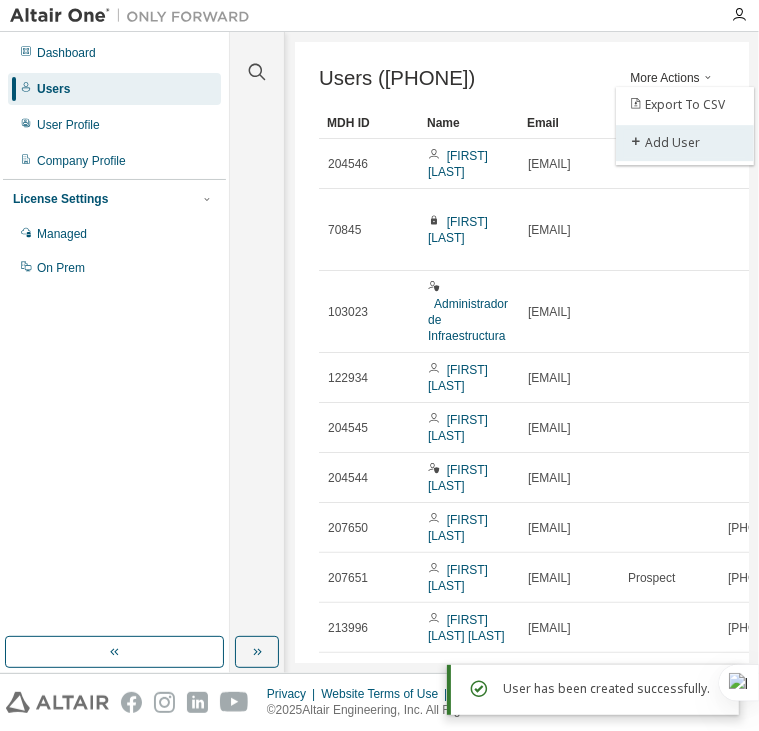 click on "Add User" at bounding box center [685, 143] 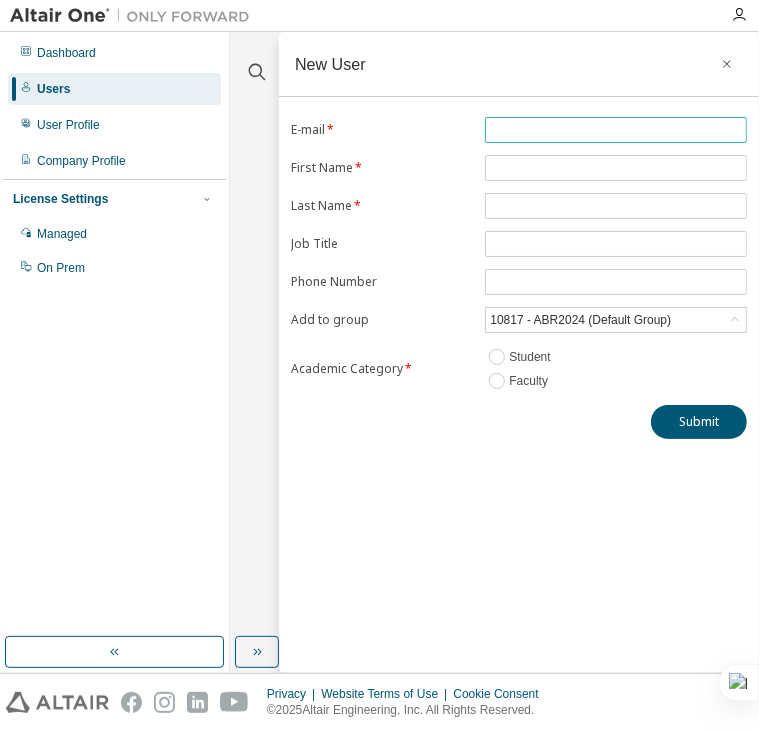 click at bounding box center [616, 130] 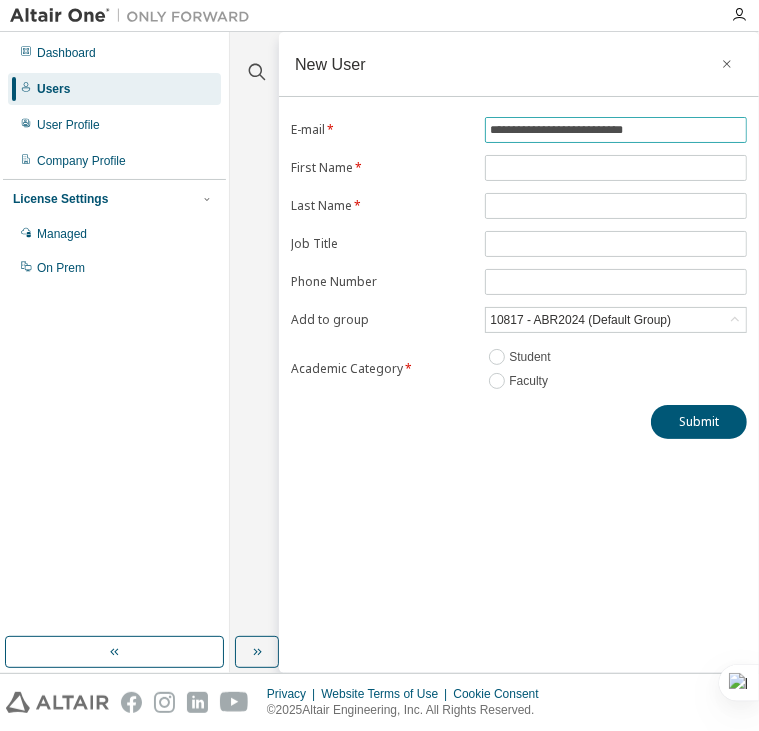 type on "**********" 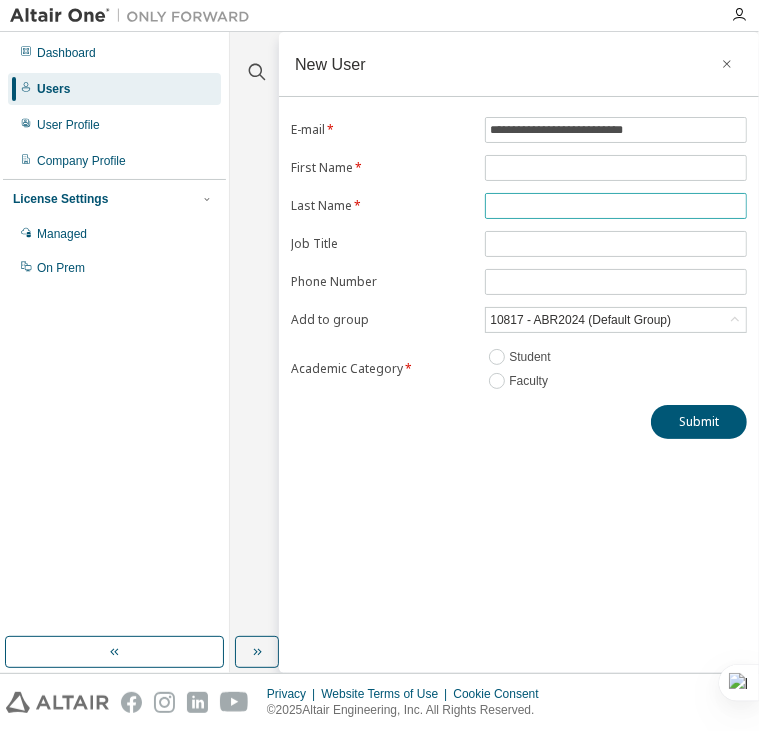 click at bounding box center (616, 206) 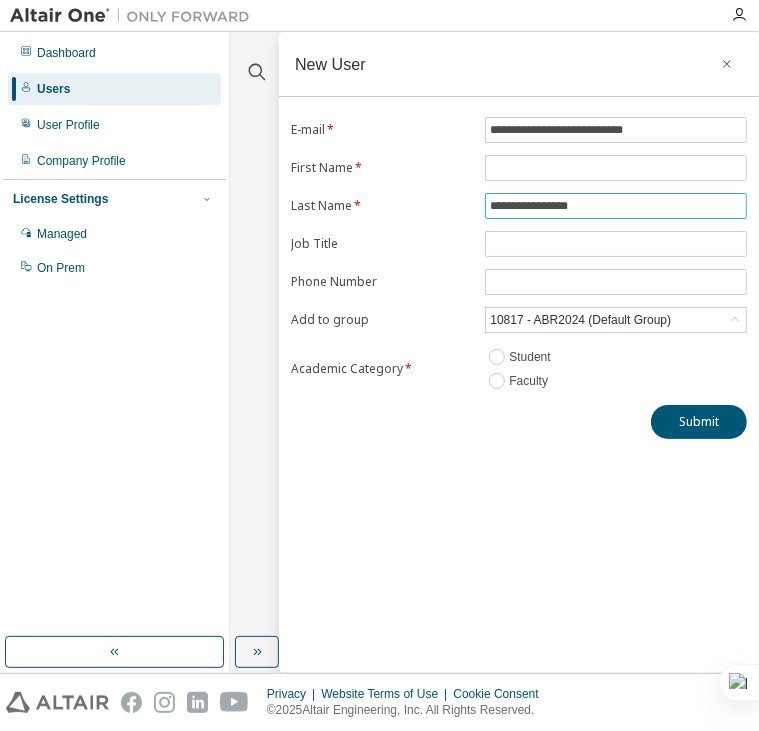 type on "**********" 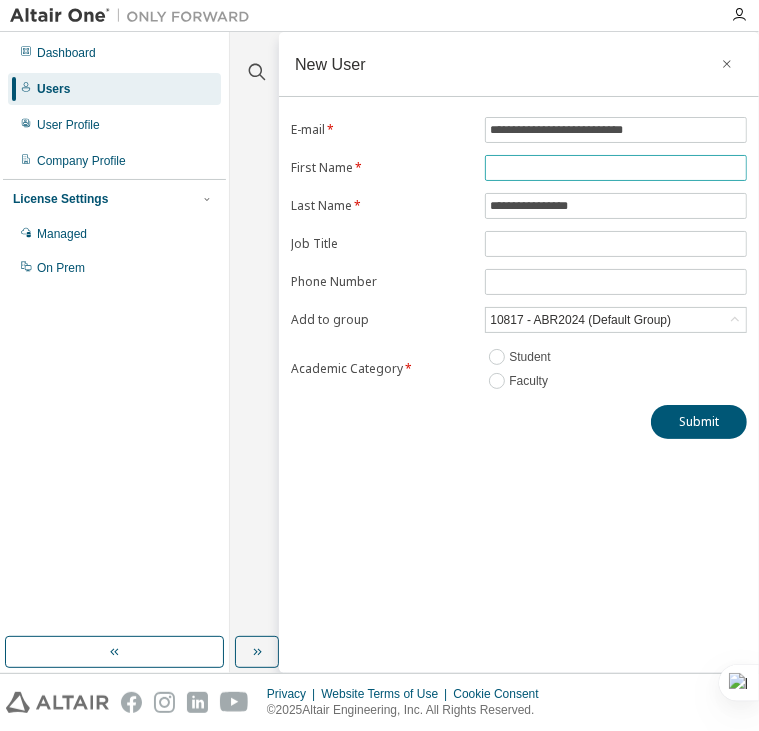 click at bounding box center (616, 168) 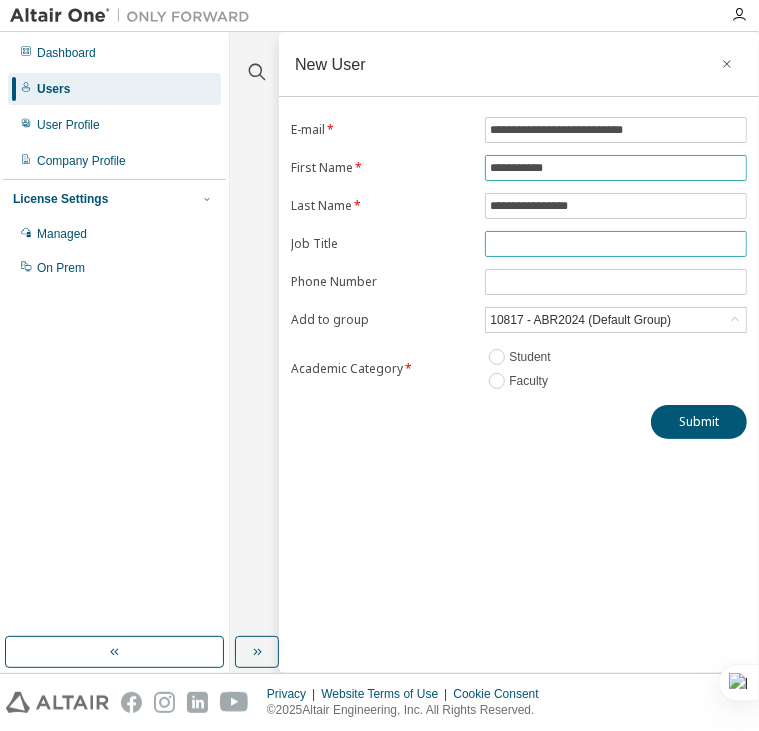 type on "**********" 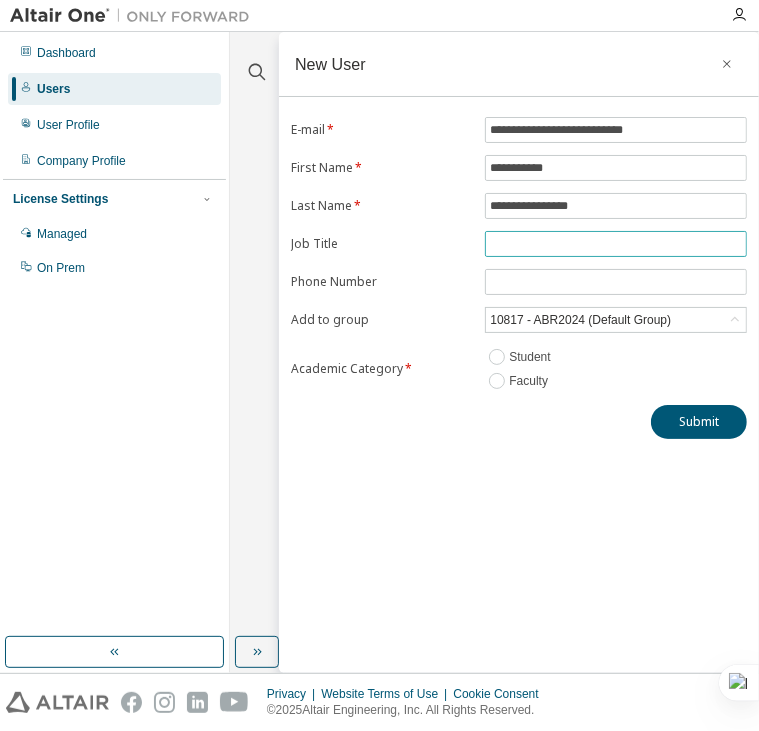 click at bounding box center (616, 244) 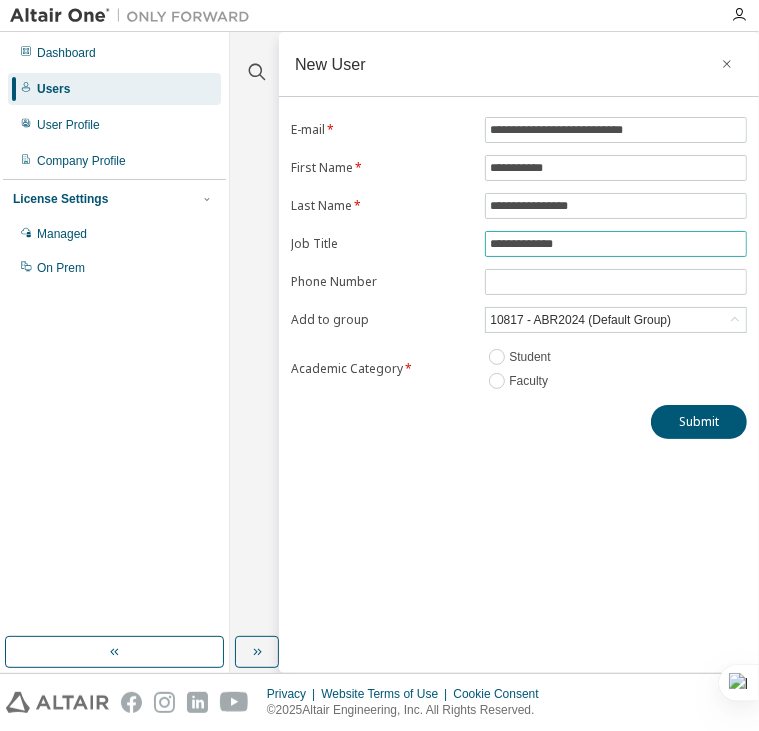 type on "**********" 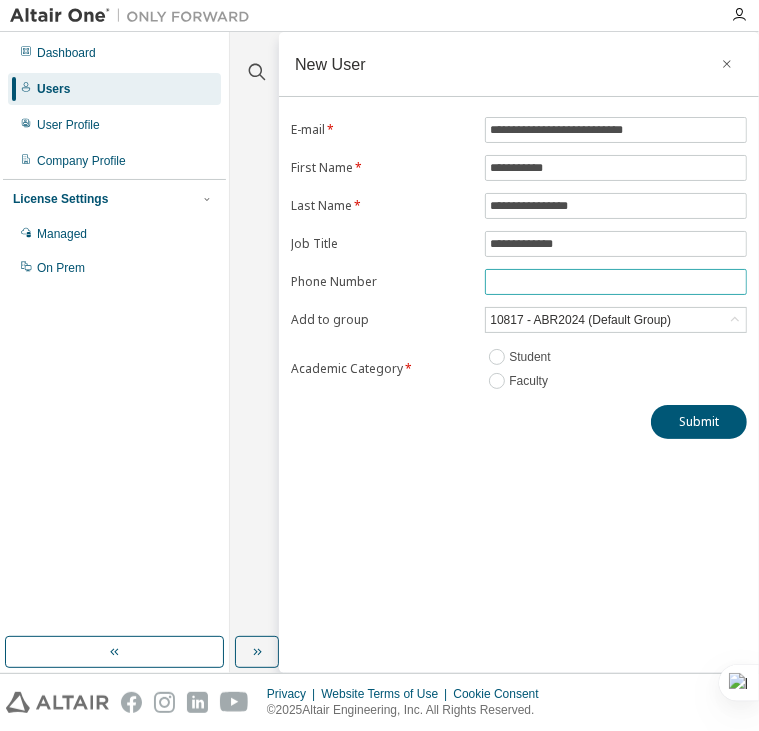 click at bounding box center [616, 282] 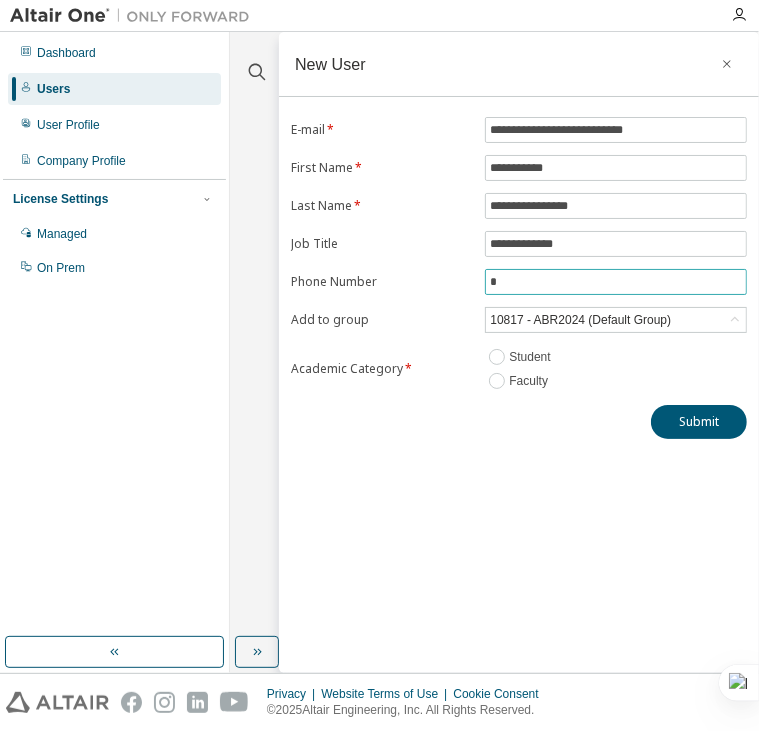 paste on "*********" 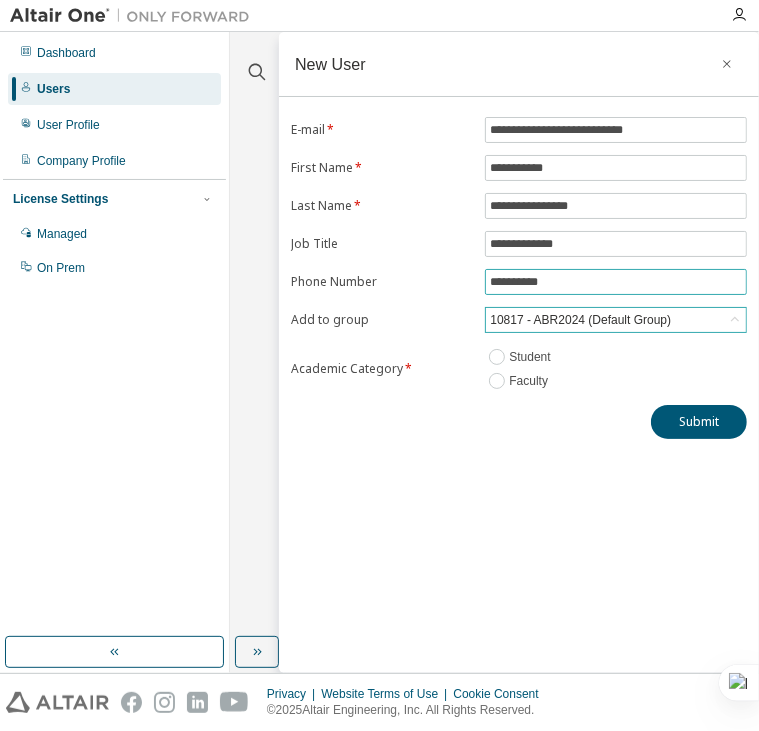 type on "**********" 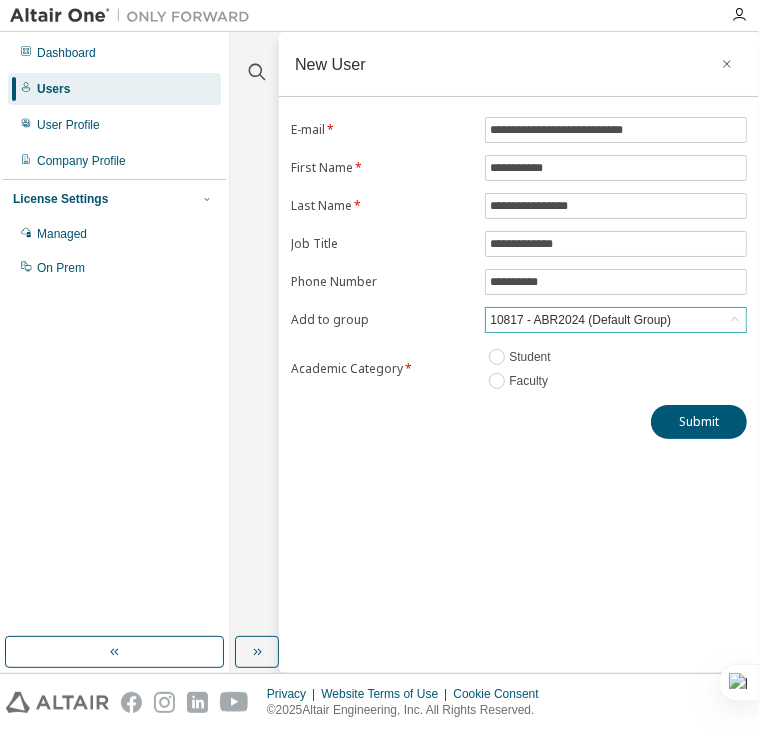 click on "10817 - ABR2024 (Default Group)" at bounding box center (580, 320) 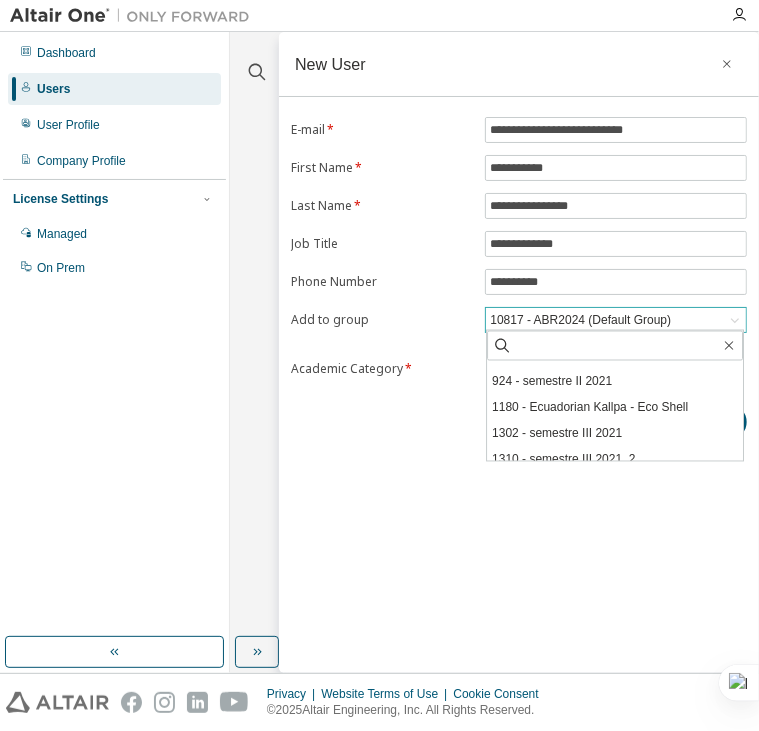 scroll, scrollTop: 342, scrollLeft: 0, axis: vertical 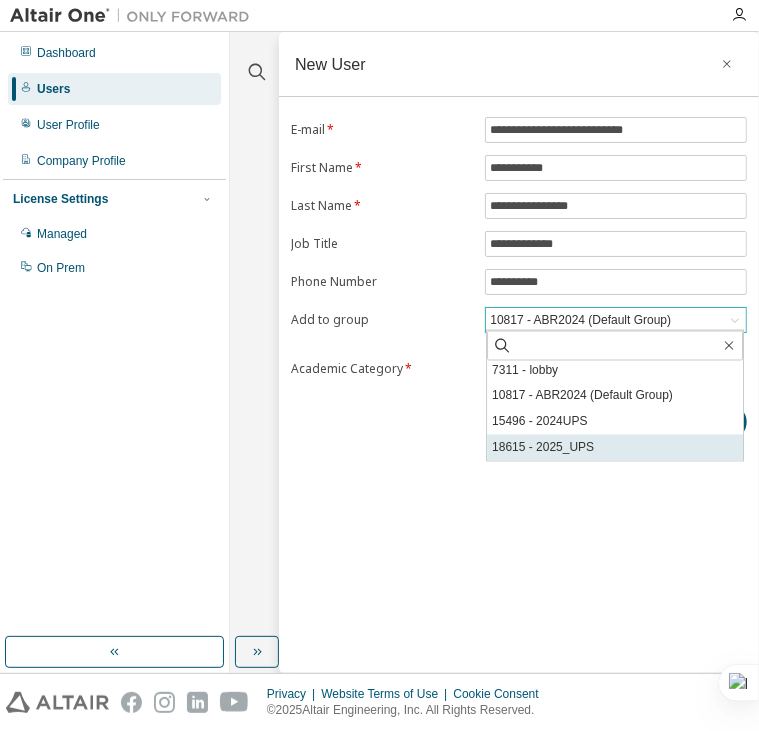 click on "18615 - 2025_UPS" at bounding box center [615, 448] 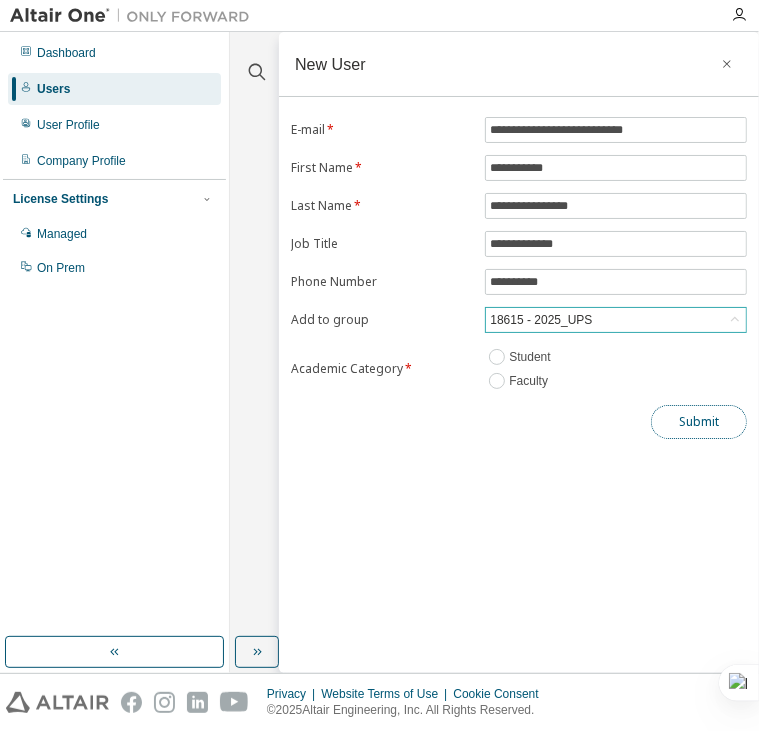 click on "Submit" at bounding box center [699, 422] 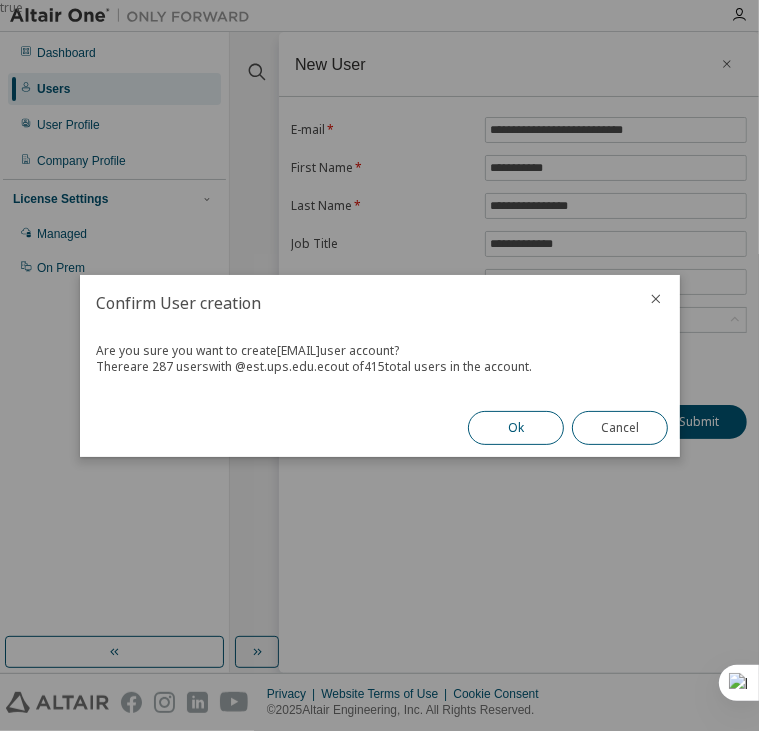 click on "Ok" at bounding box center [516, 428] 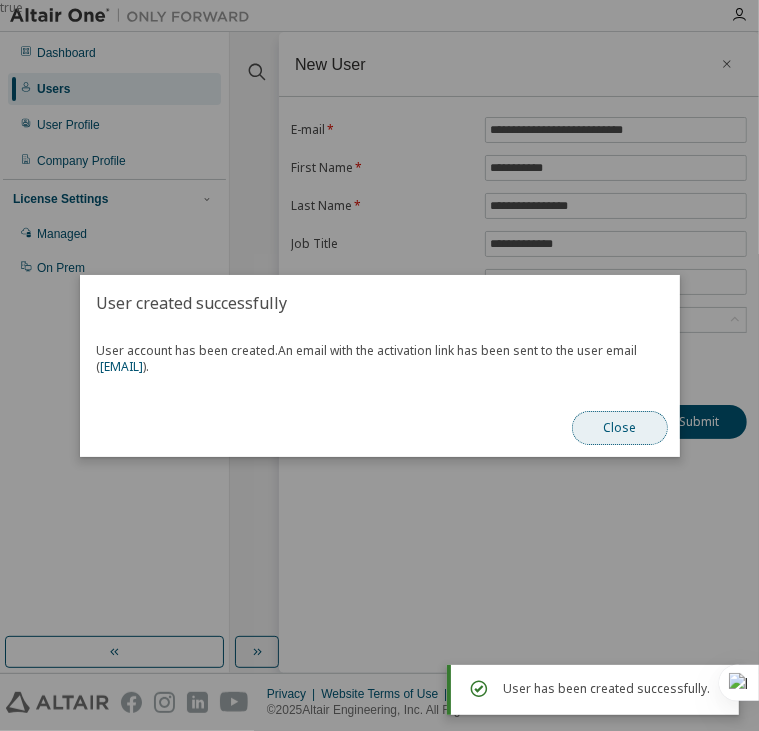 click on "Close" at bounding box center [620, 428] 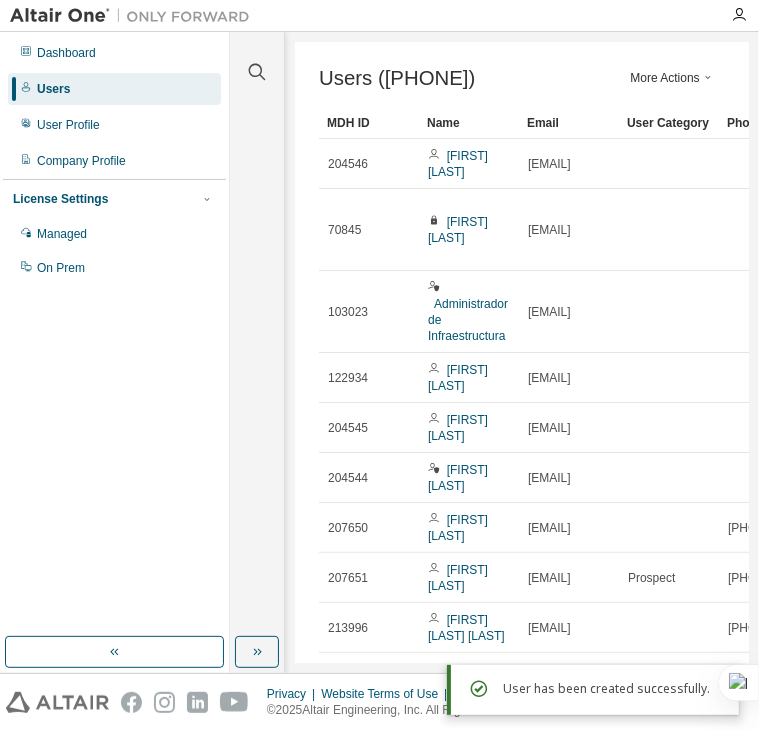 click on "More Actions" at bounding box center [673, 78] 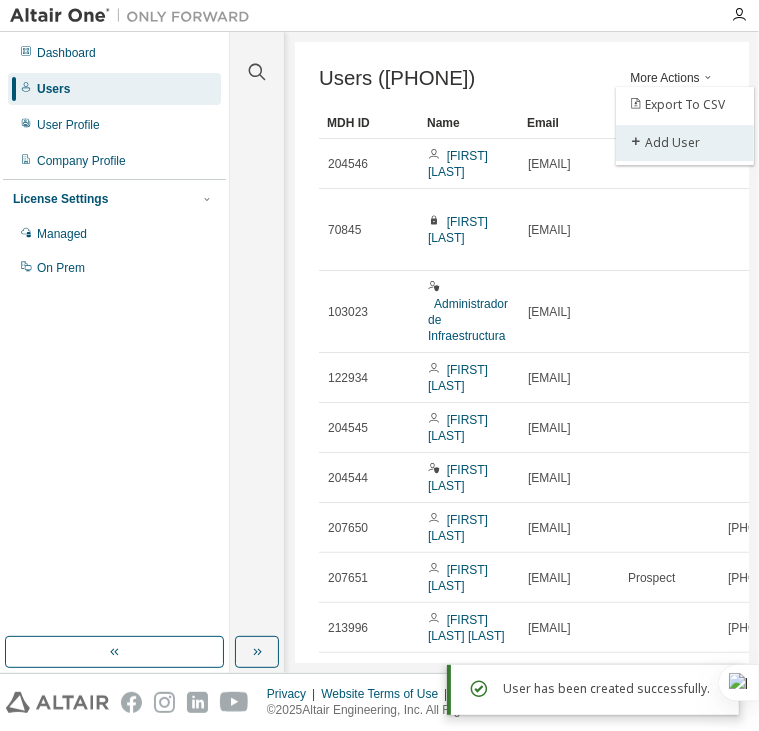 click on "Add User" at bounding box center (685, 143) 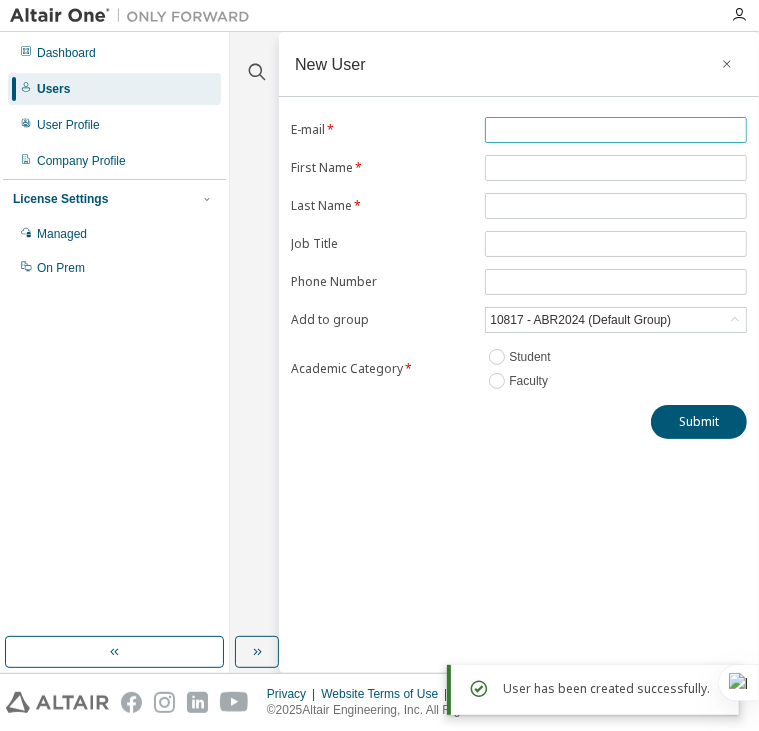 click at bounding box center (616, 130) 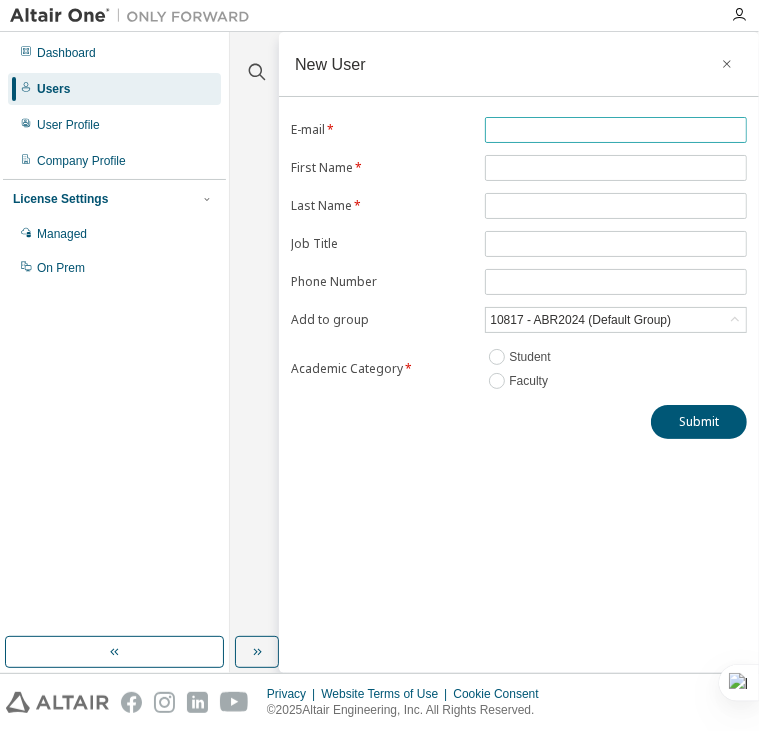 paste on "**********" 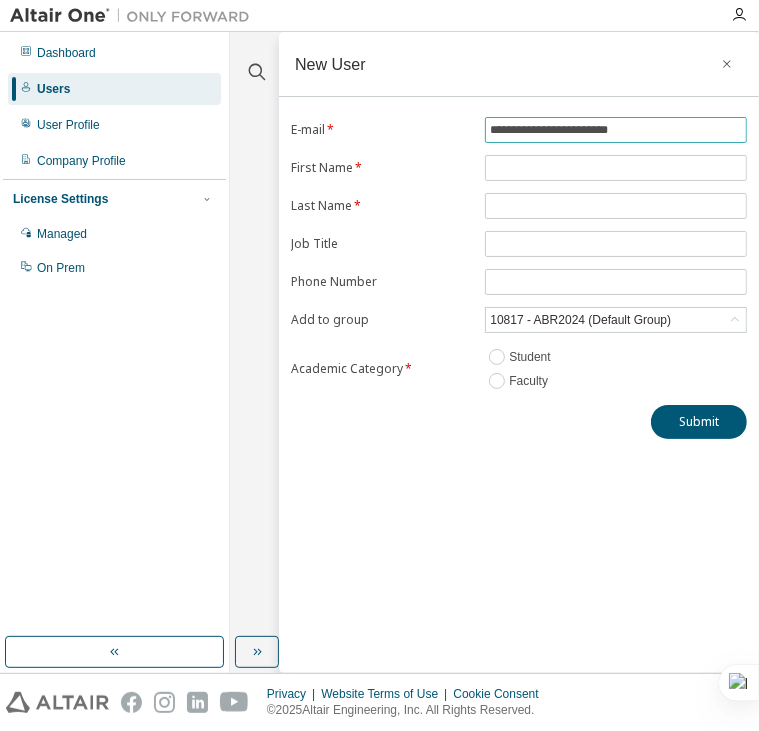 type on "**********" 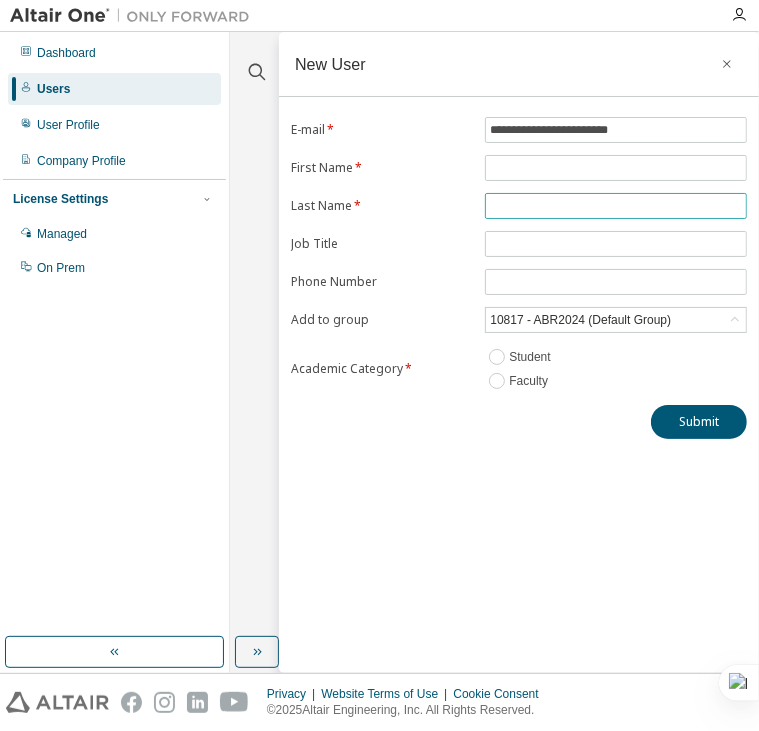 click at bounding box center (616, 206) 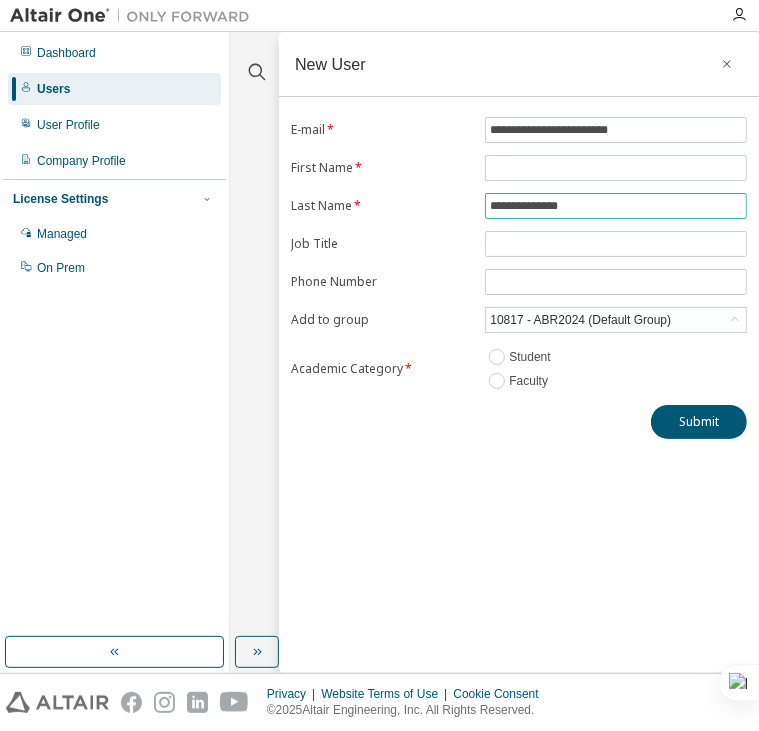 type on "**********" 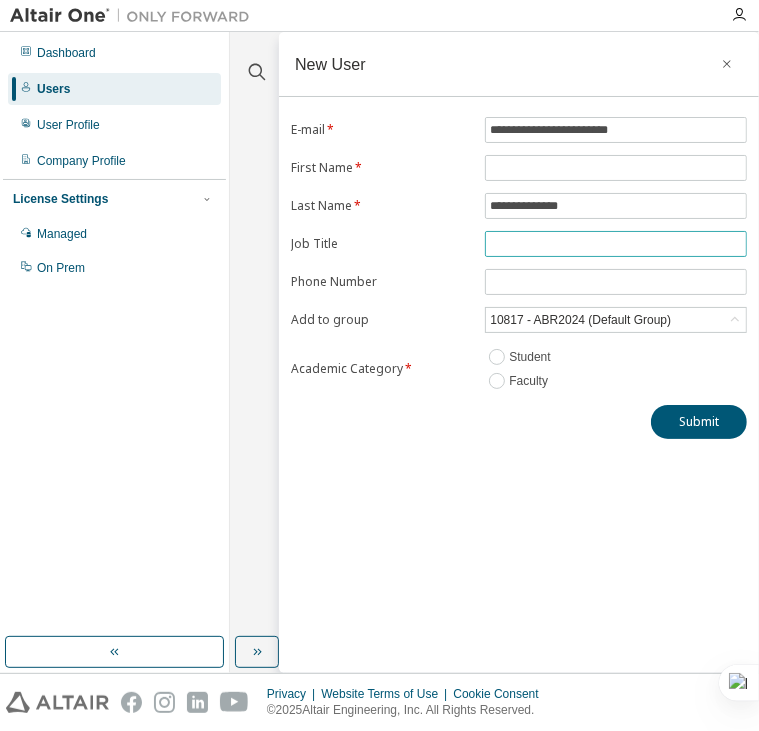 click at bounding box center [616, 244] 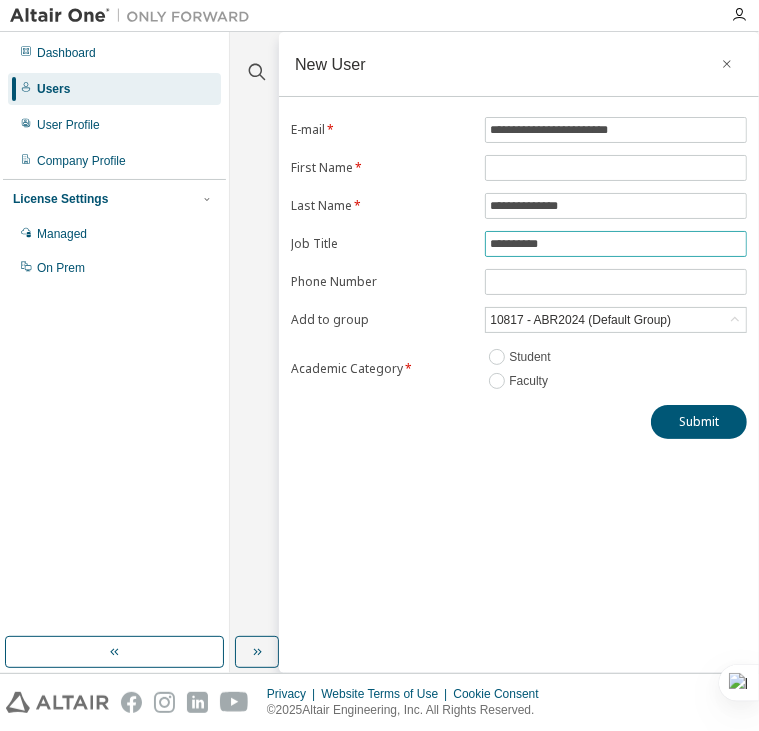 type on "**********" 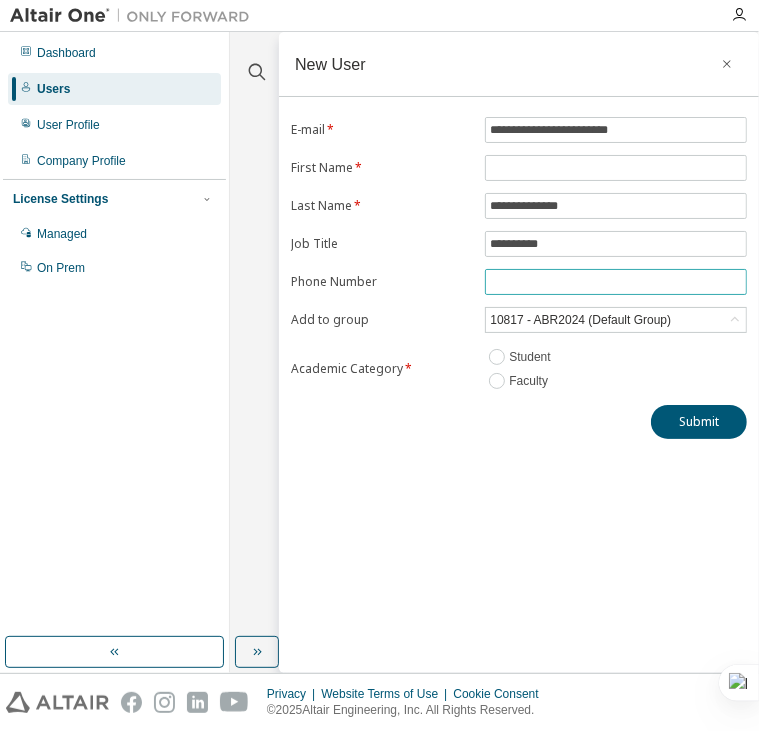 click at bounding box center [616, 282] 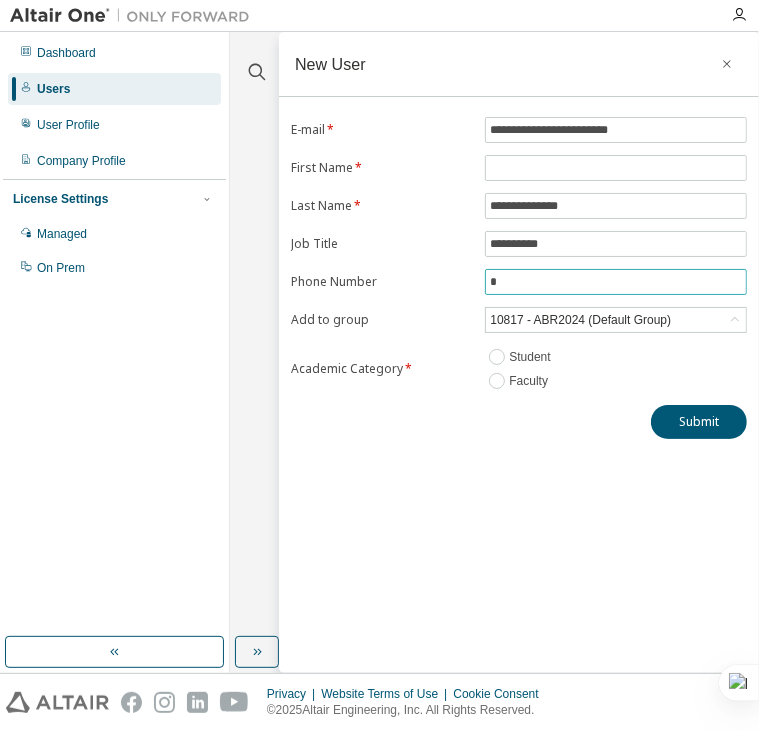 paste on "*********" 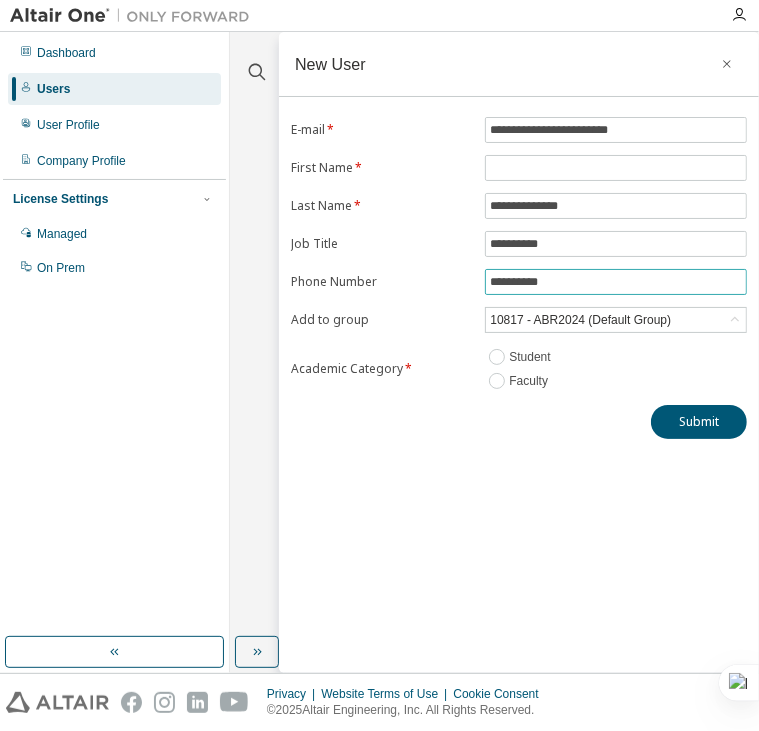 type on "**********" 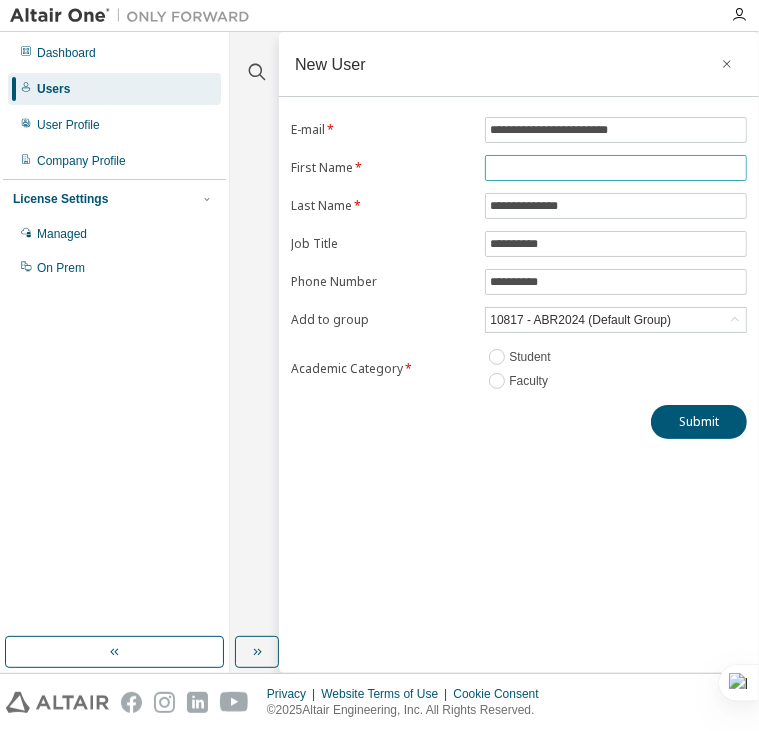 click at bounding box center [616, 168] 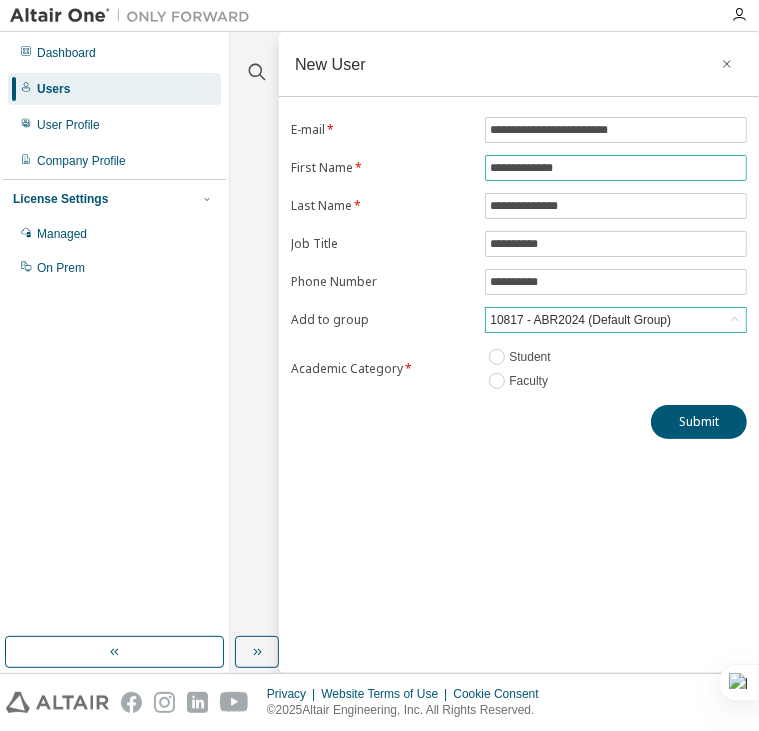 type on "**********" 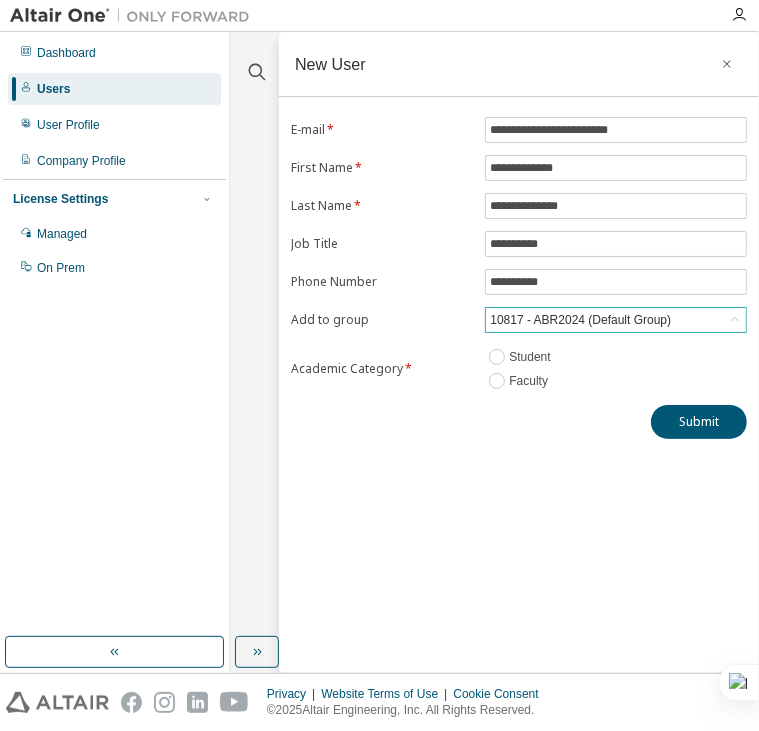 click on "10817 - ABR2024 (Default Group)" at bounding box center (580, 320) 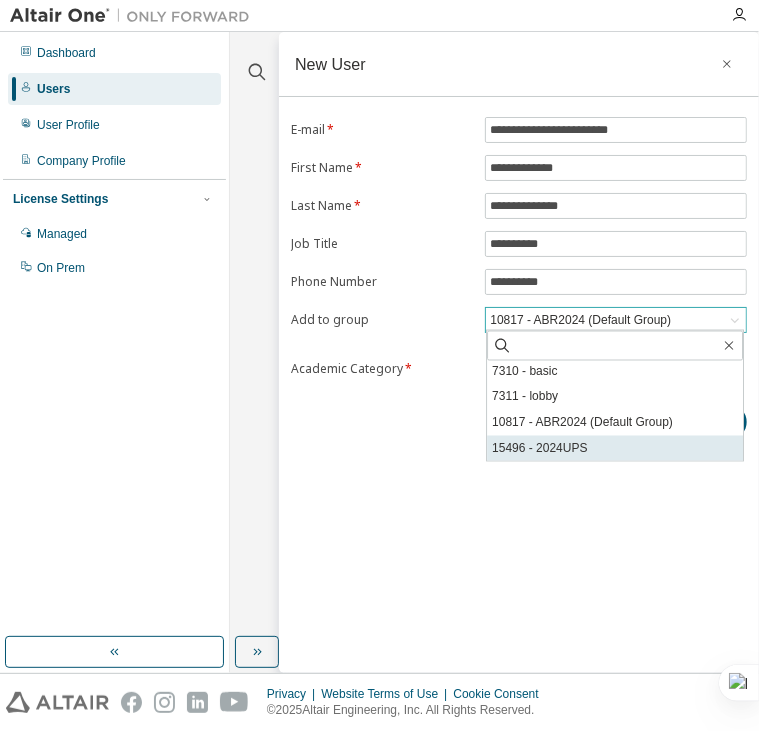 scroll, scrollTop: 342, scrollLeft: 0, axis: vertical 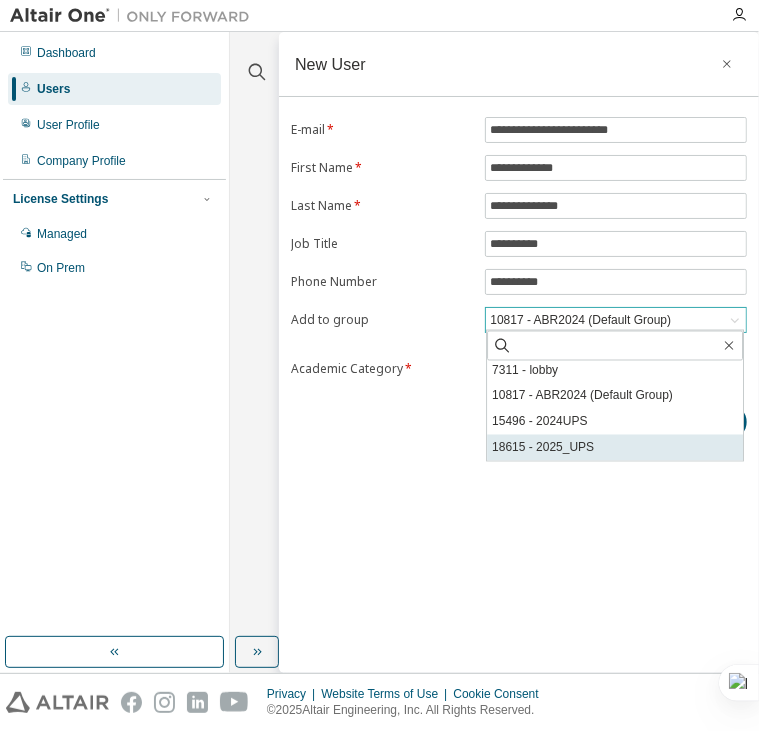 click on "18615 - 2025_UPS" at bounding box center (615, 448) 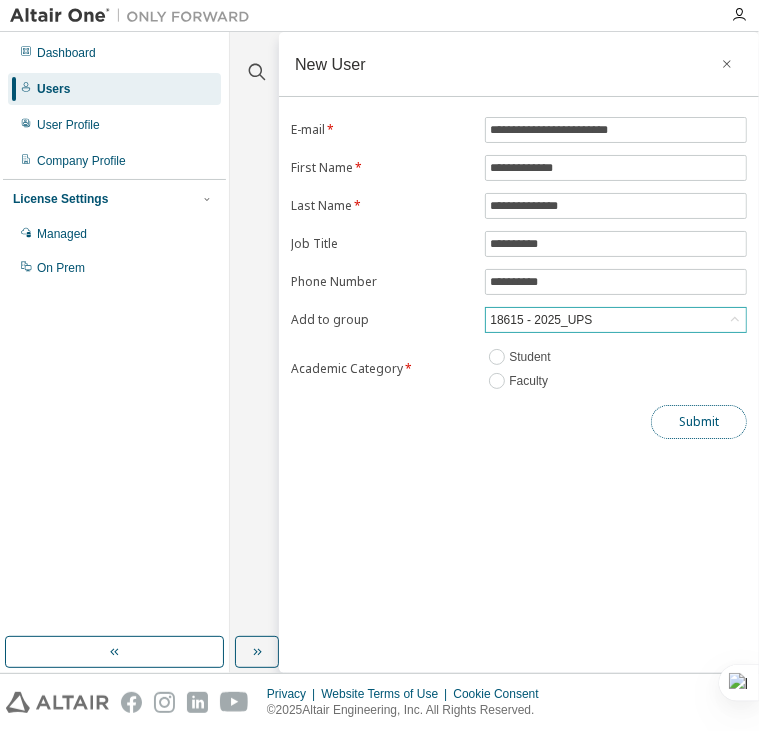 click on "Submit" at bounding box center (699, 422) 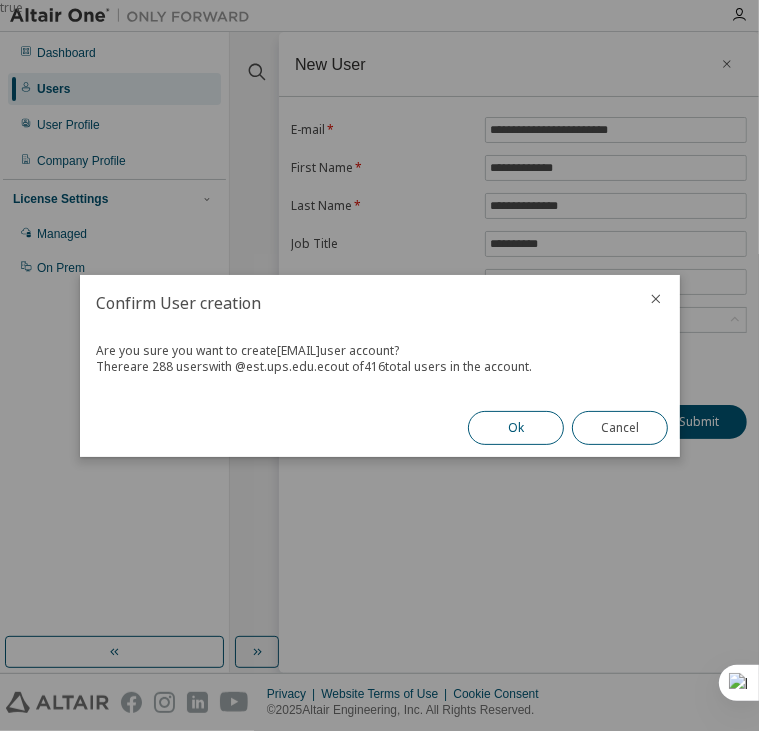 click on "Ok" at bounding box center [516, 428] 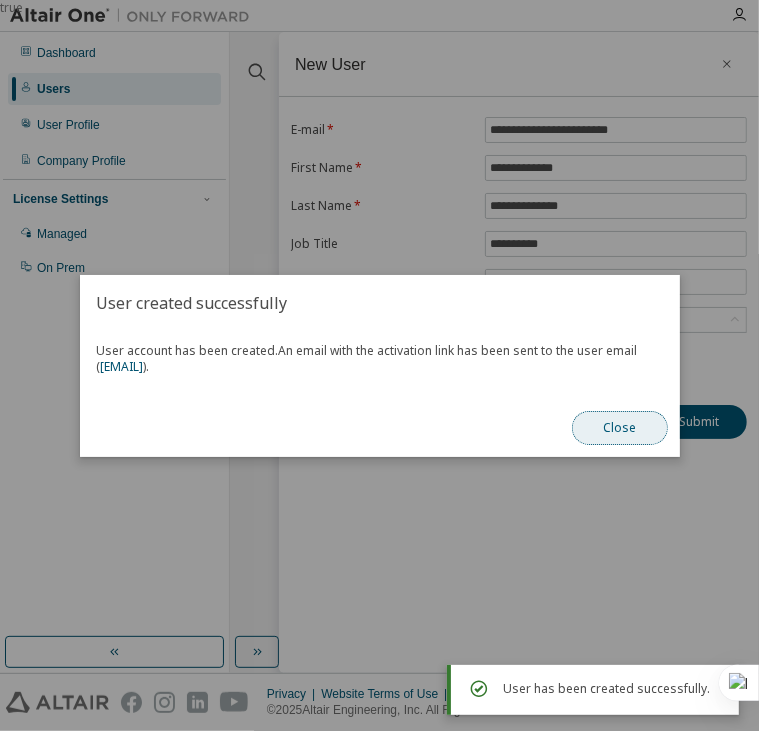click on "Close" at bounding box center [620, 428] 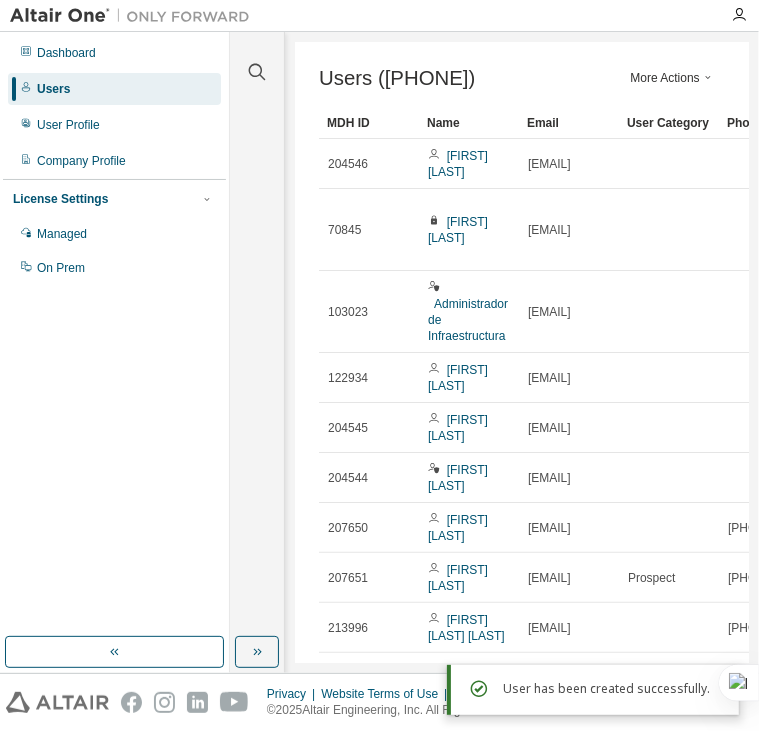 click on "More Actions" at bounding box center [673, 78] 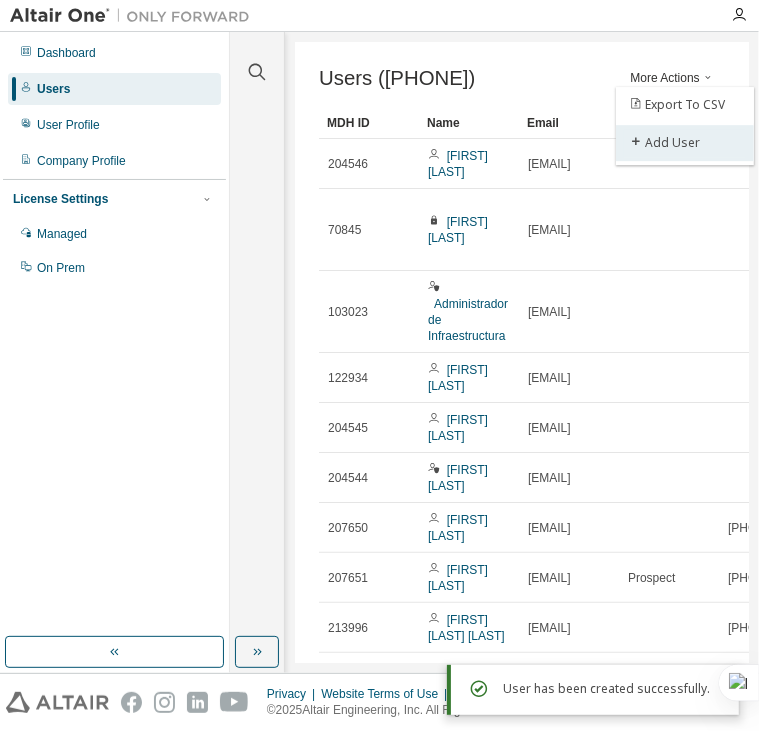 click on "Add User" at bounding box center [685, 143] 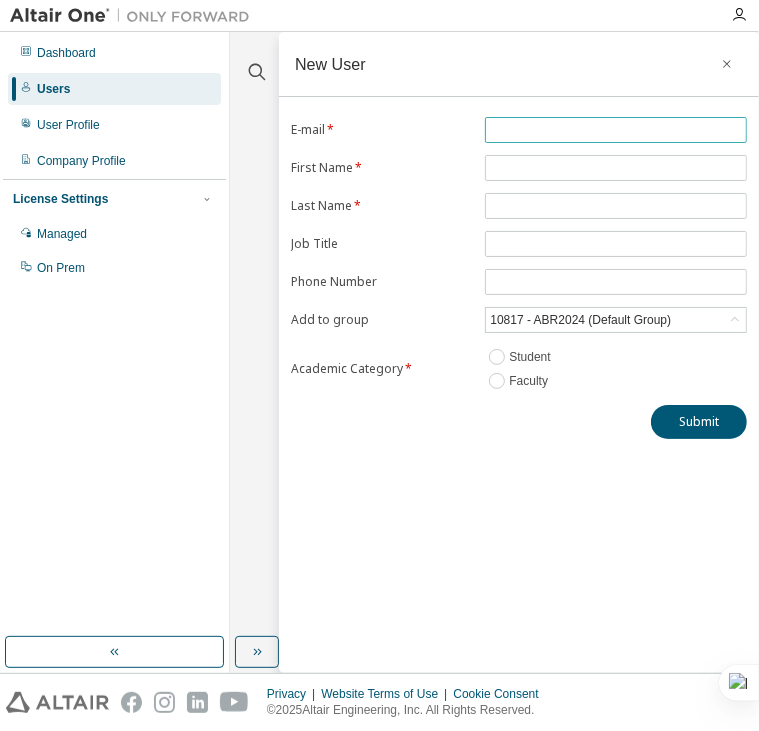 click at bounding box center (616, 130) 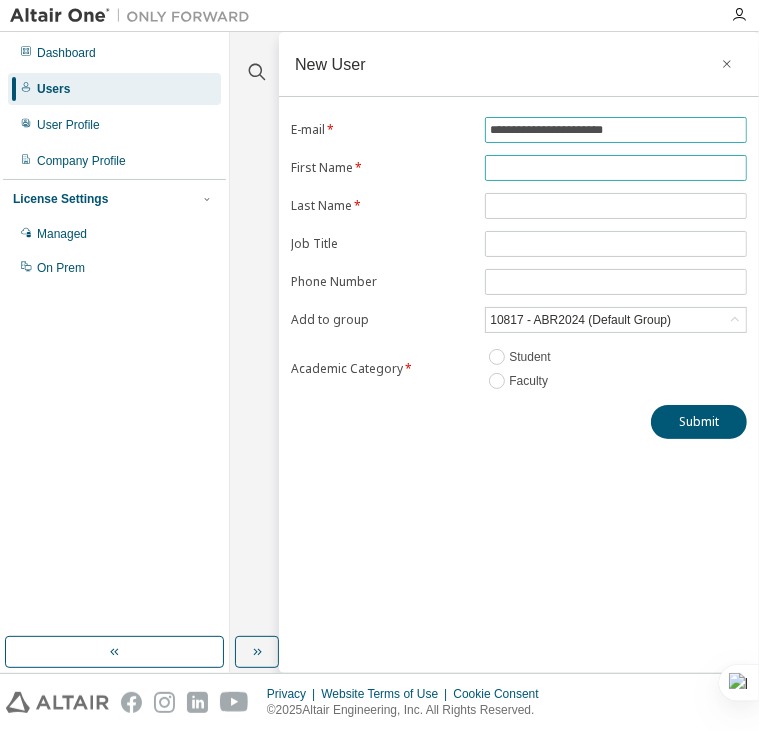 type on "**********" 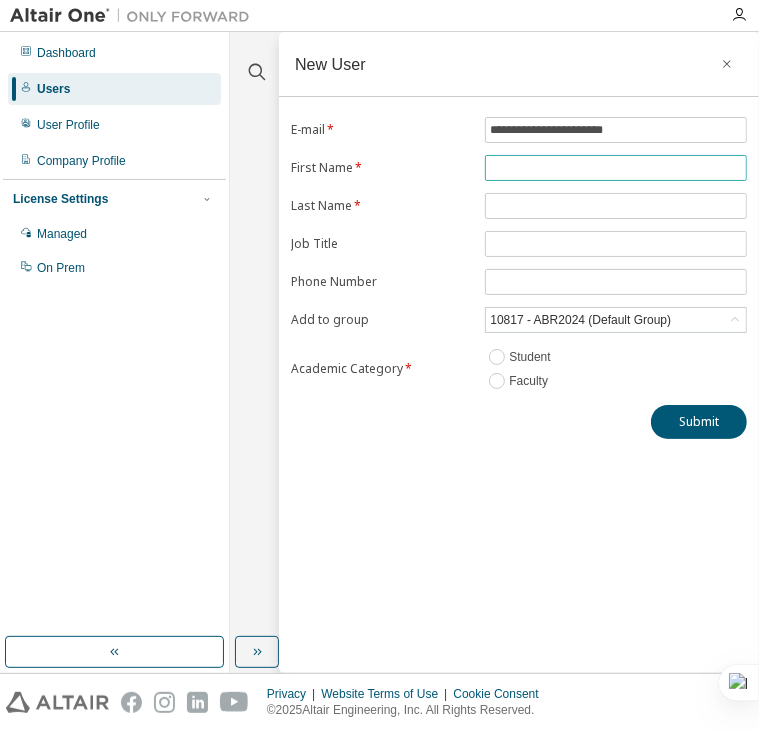 click at bounding box center (616, 168) 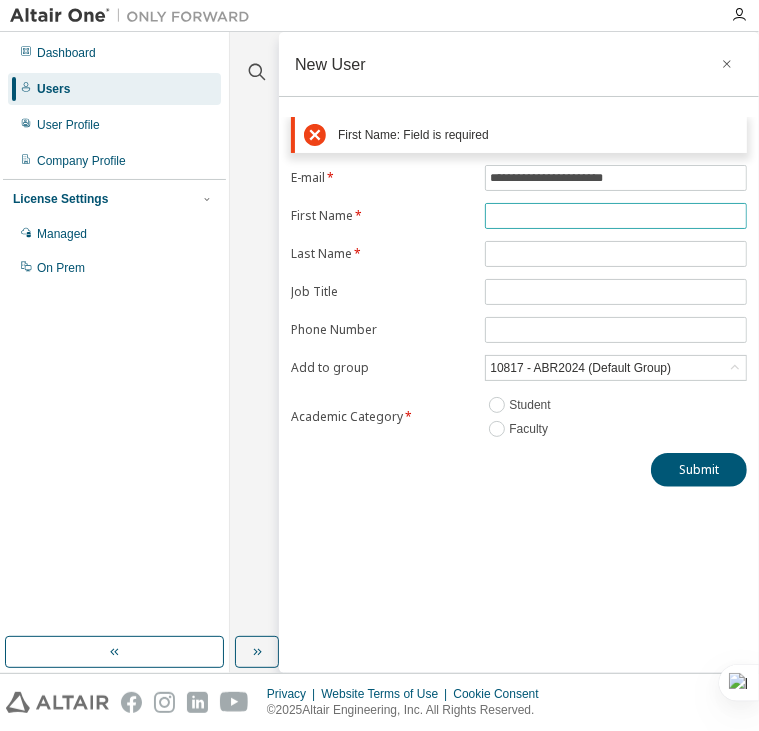 click at bounding box center (616, 216) 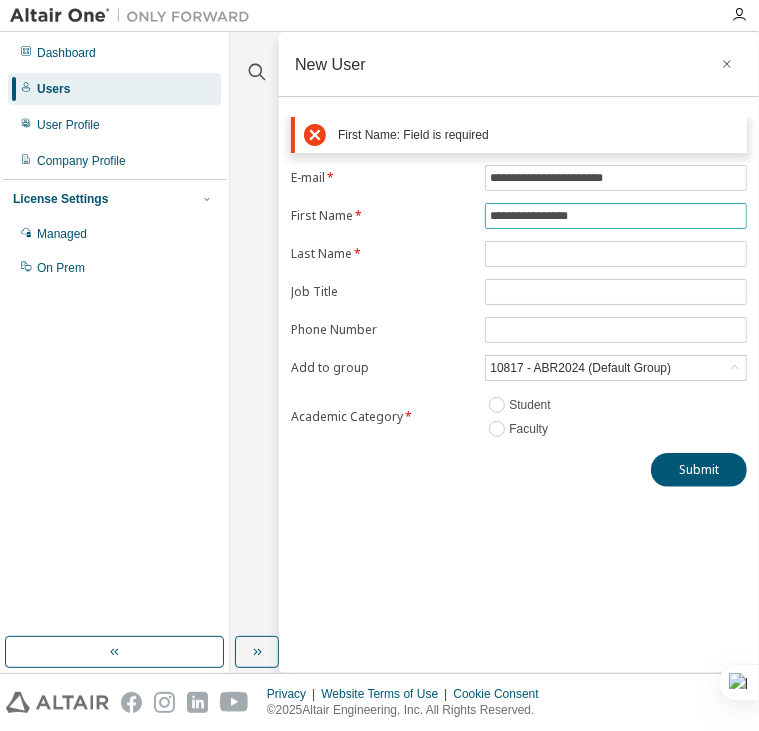 type on "**********" 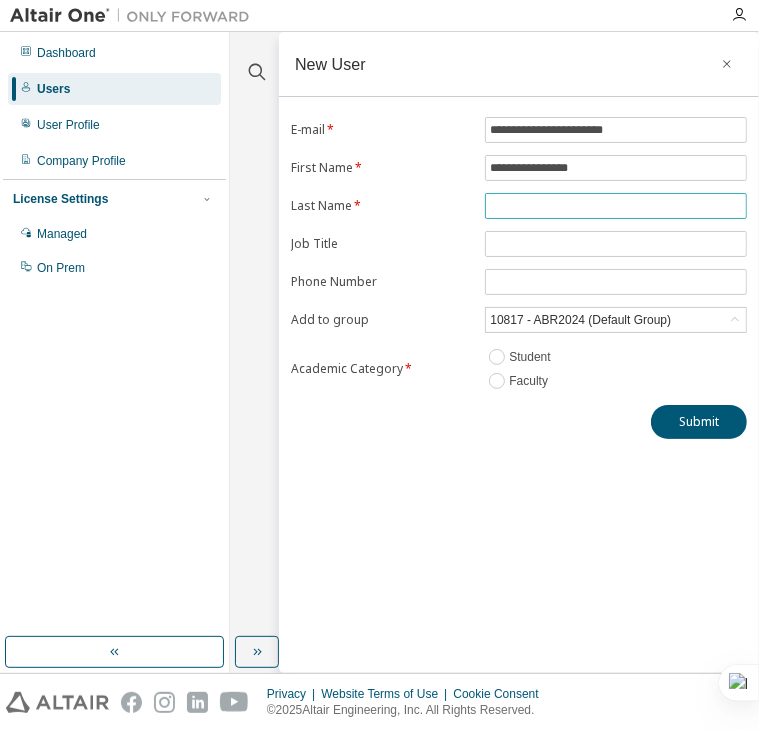 click at bounding box center (616, 206) 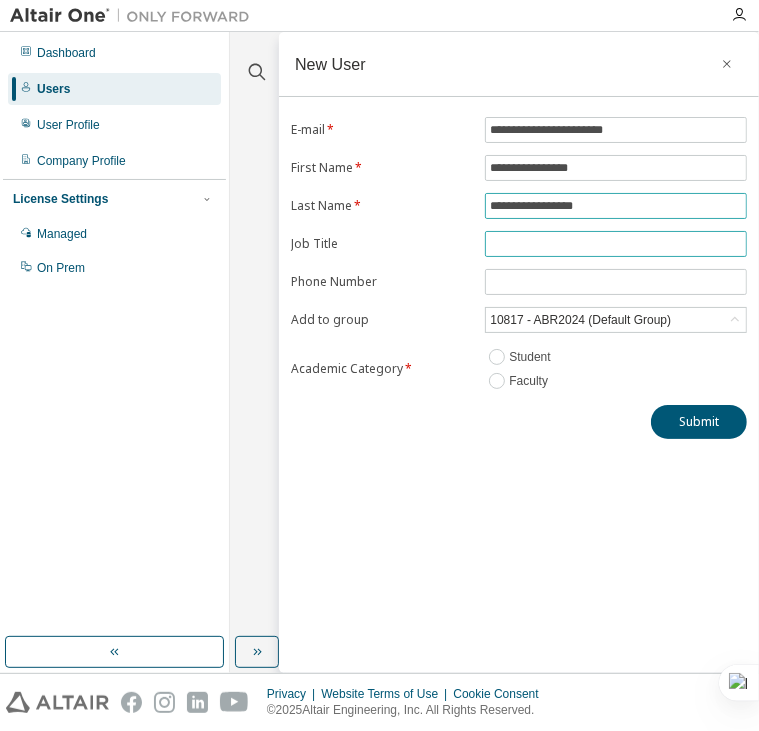 type on "**********" 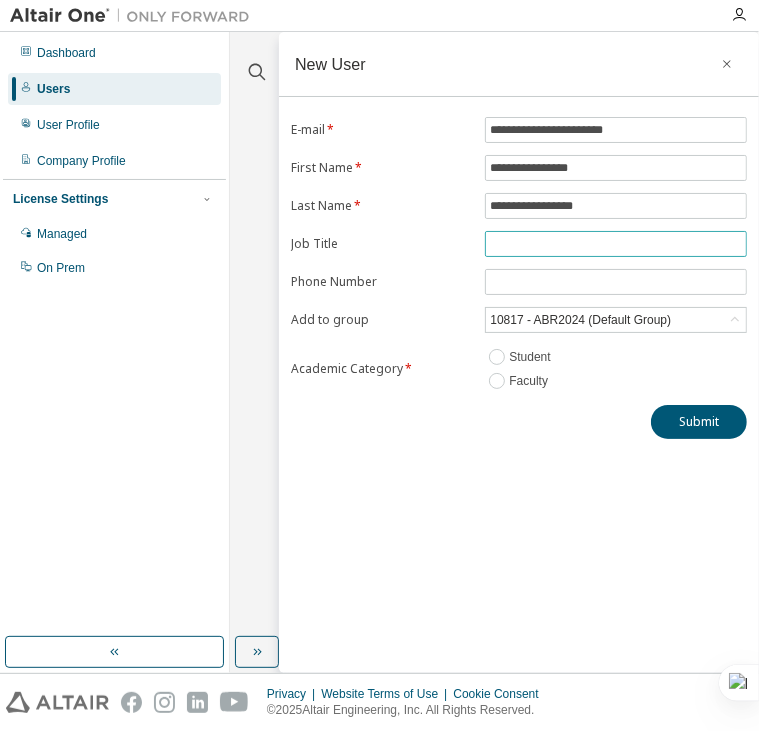 click at bounding box center (616, 244) 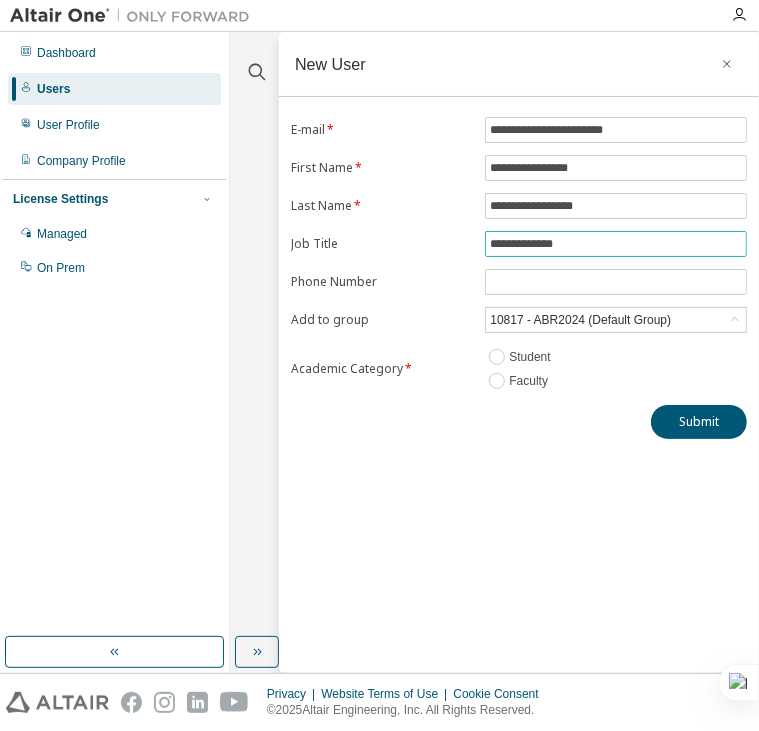 type on "**********" 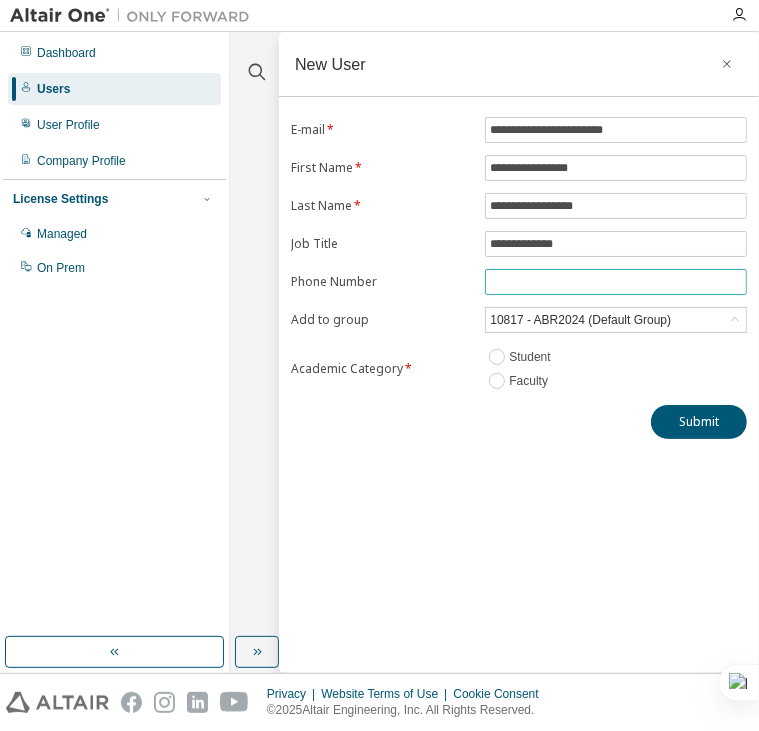 click at bounding box center (616, 282) 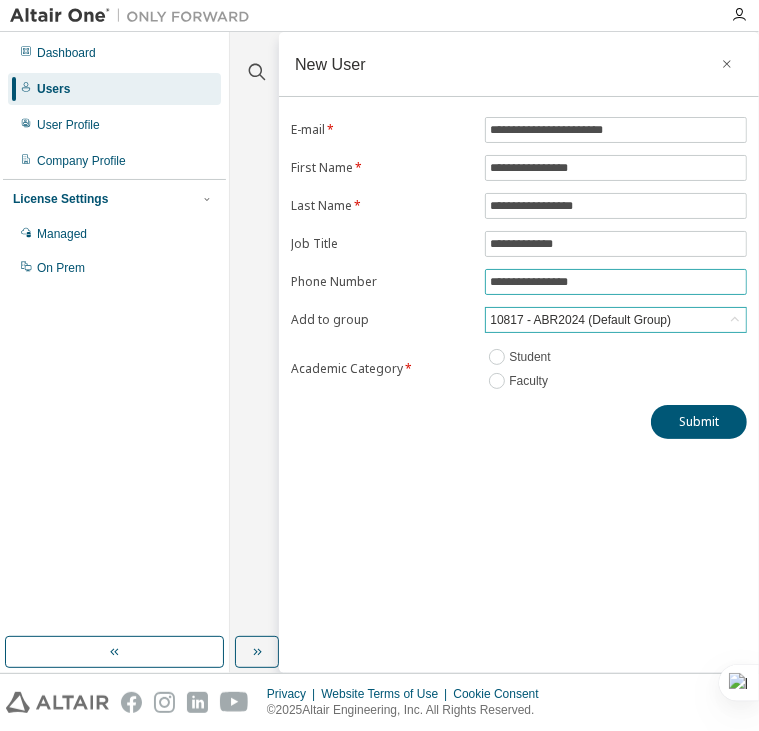 type on "**********" 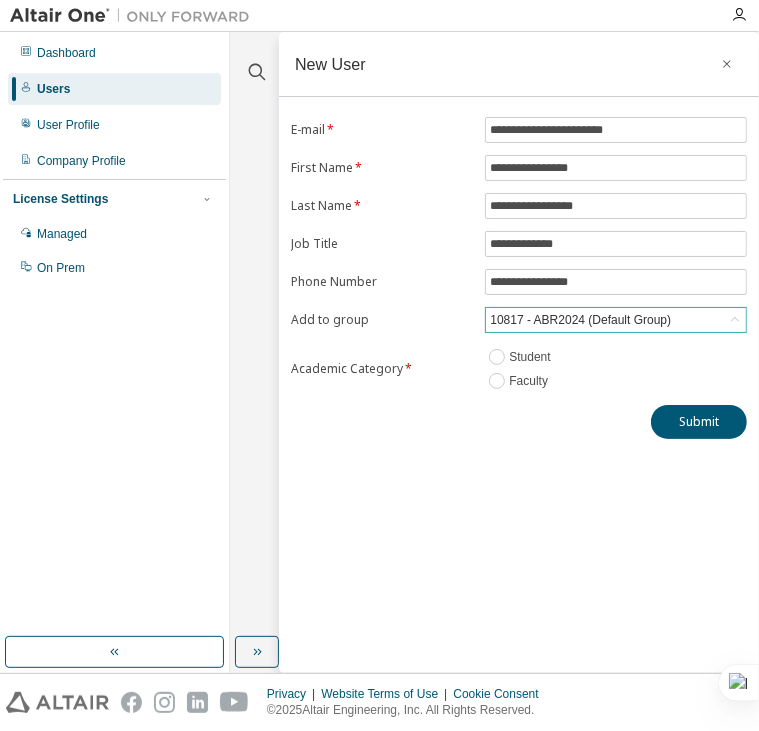 click on "10817 - ABR2024 (Default Group)" at bounding box center (580, 320) 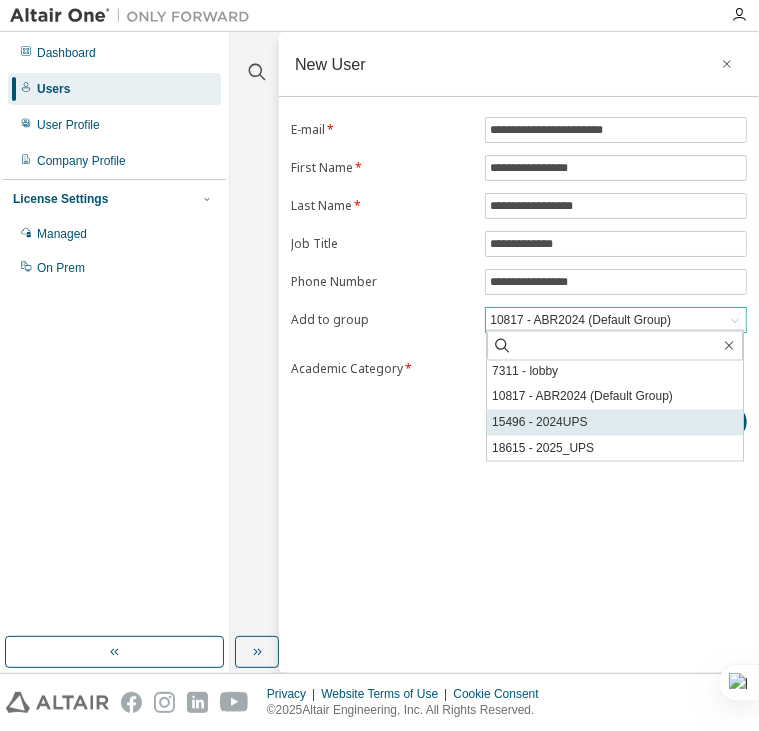 scroll, scrollTop: 342, scrollLeft: 0, axis: vertical 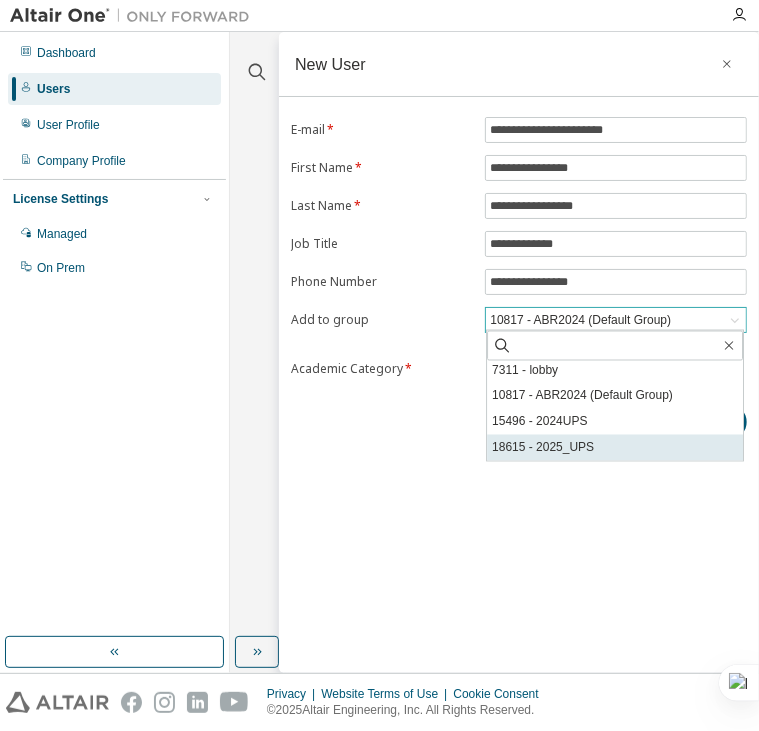 click on "18615 - 2025_UPS" at bounding box center (615, 448) 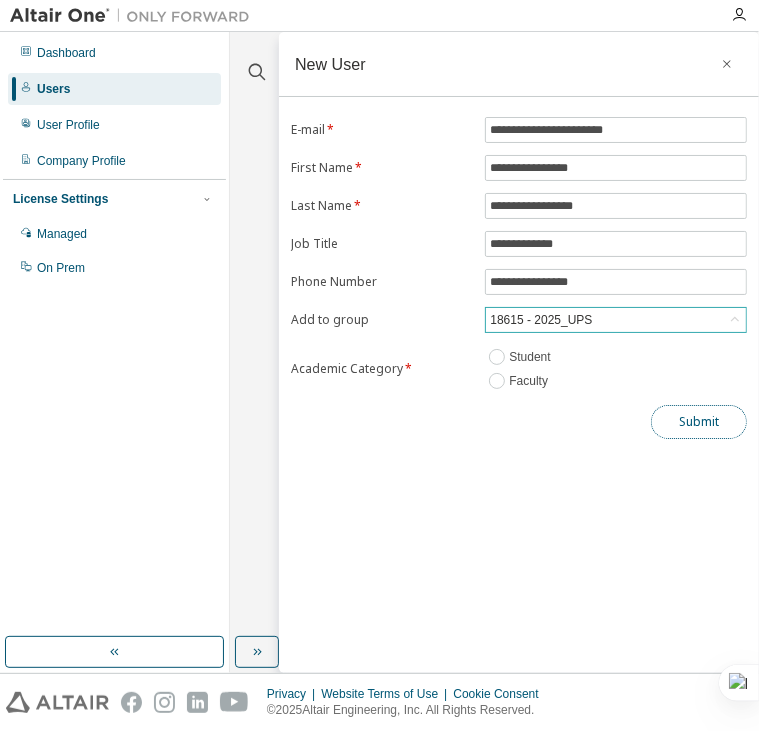 click on "Submit" at bounding box center (699, 422) 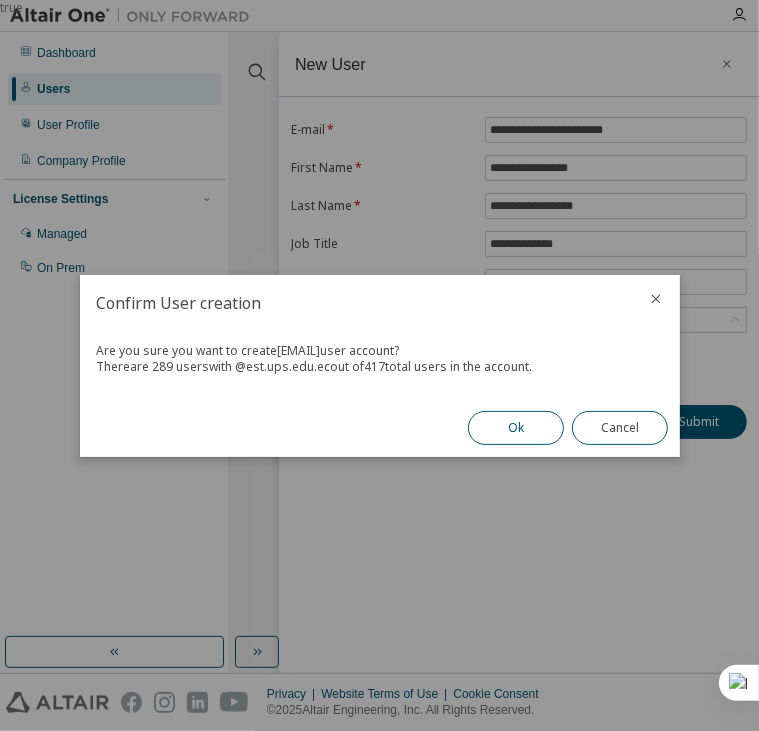 click on "Ok" at bounding box center [516, 428] 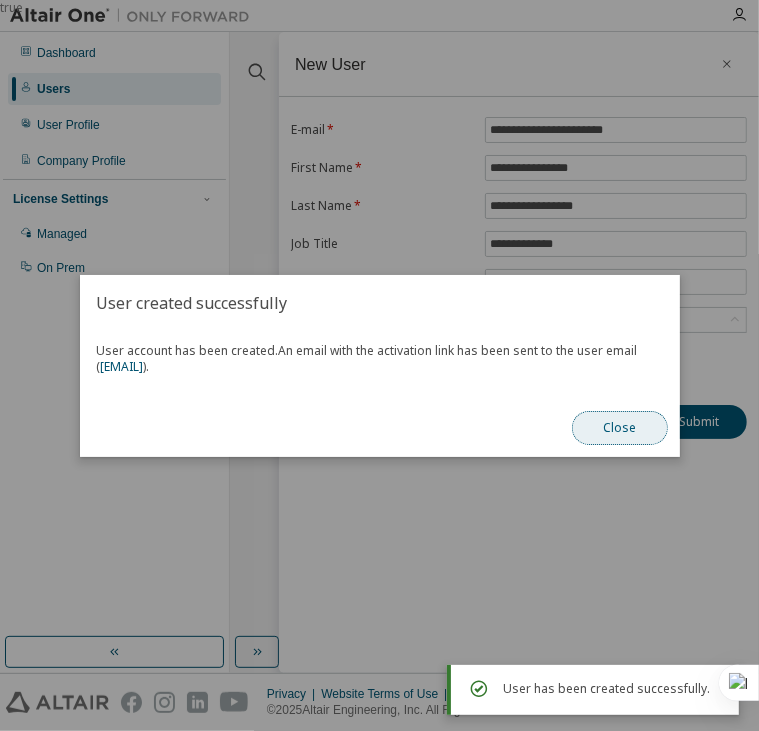 click on "Close" at bounding box center [620, 428] 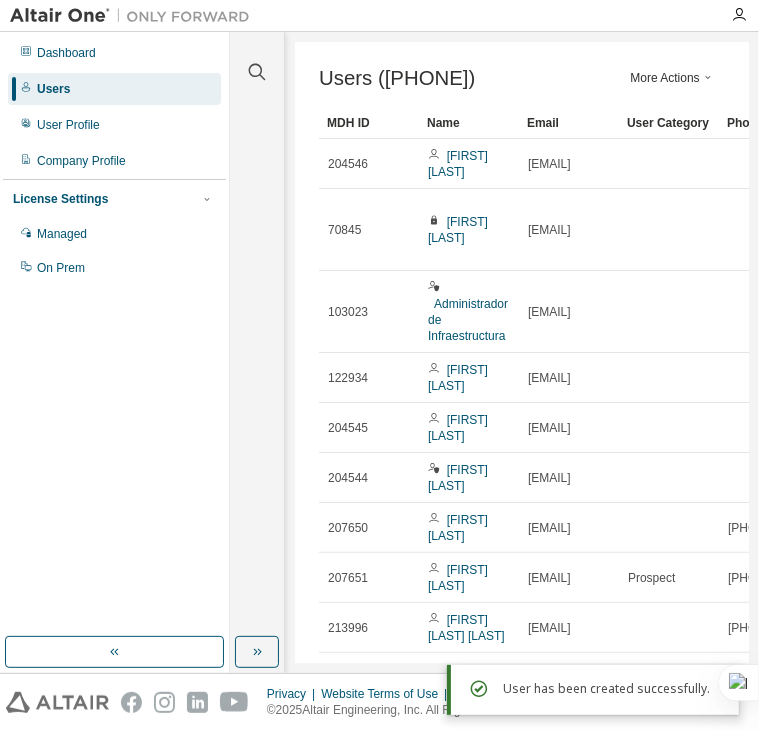 click on "More Actions" at bounding box center (673, 78) 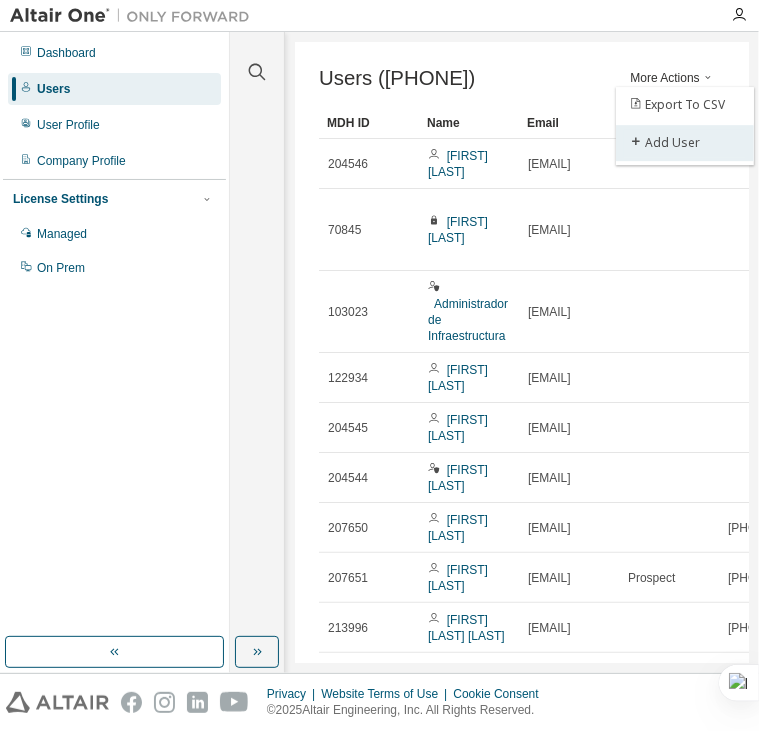 click on "Add User" at bounding box center (685, 143) 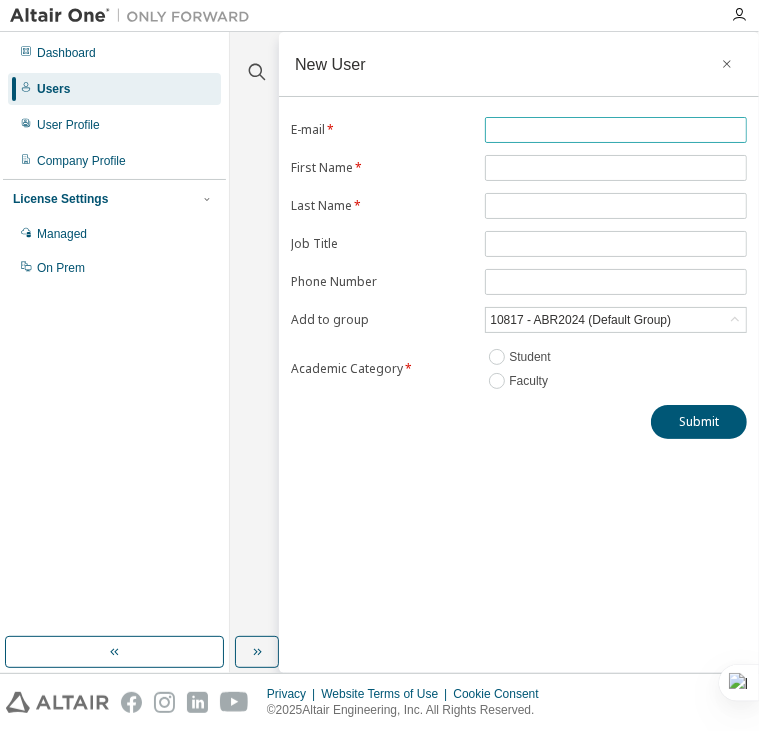 click at bounding box center (616, 130) 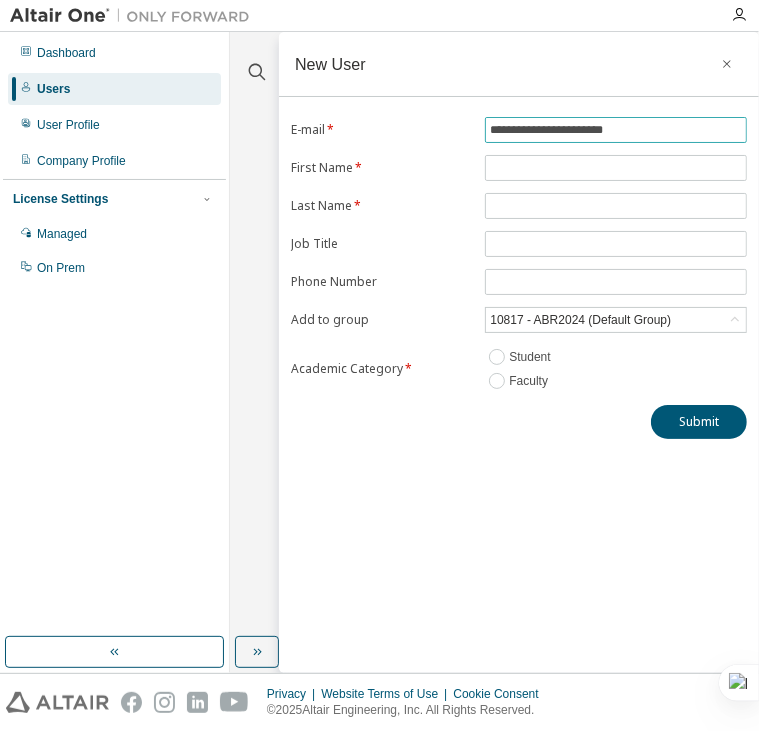 type on "**********" 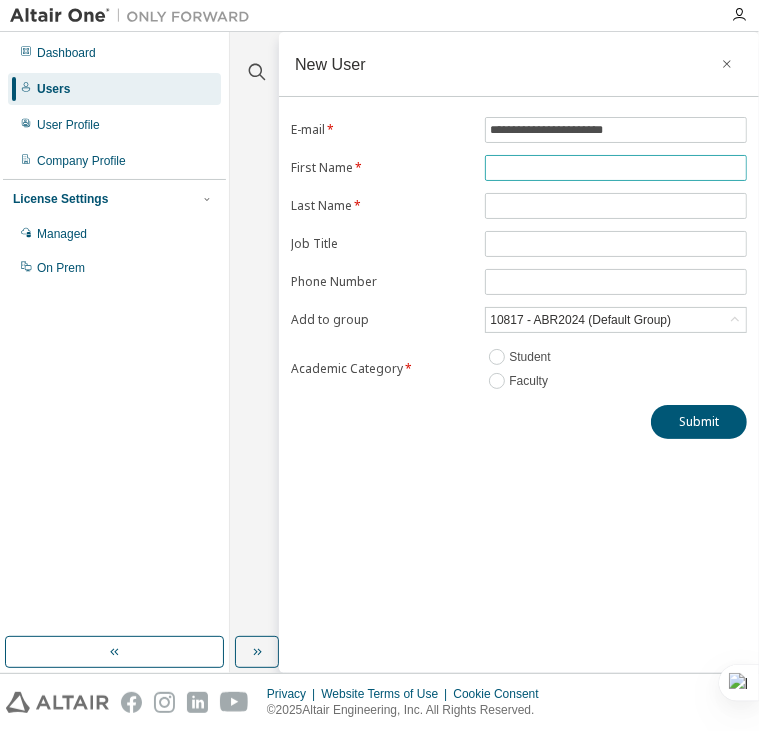 click at bounding box center (616, 168) 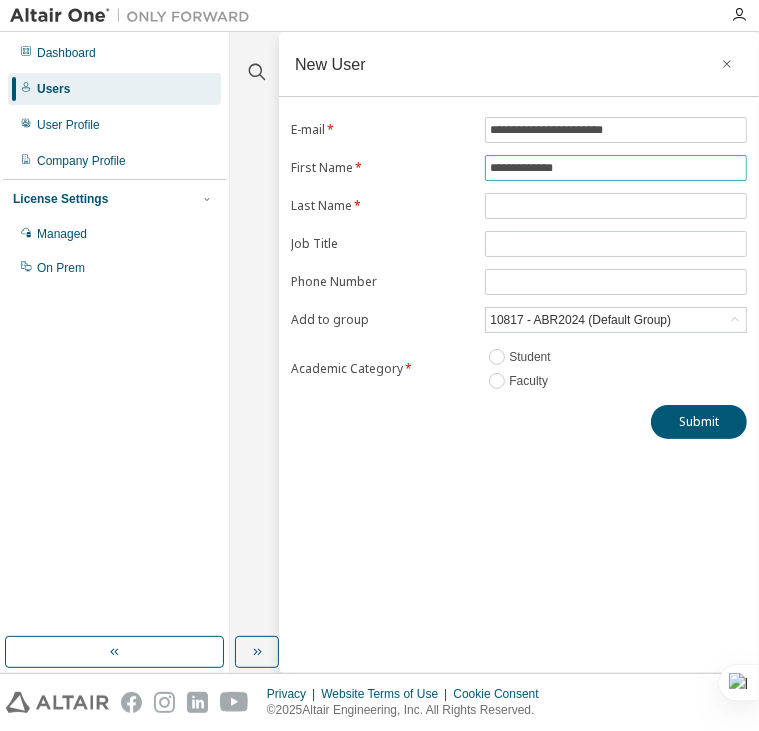 type on "**********" 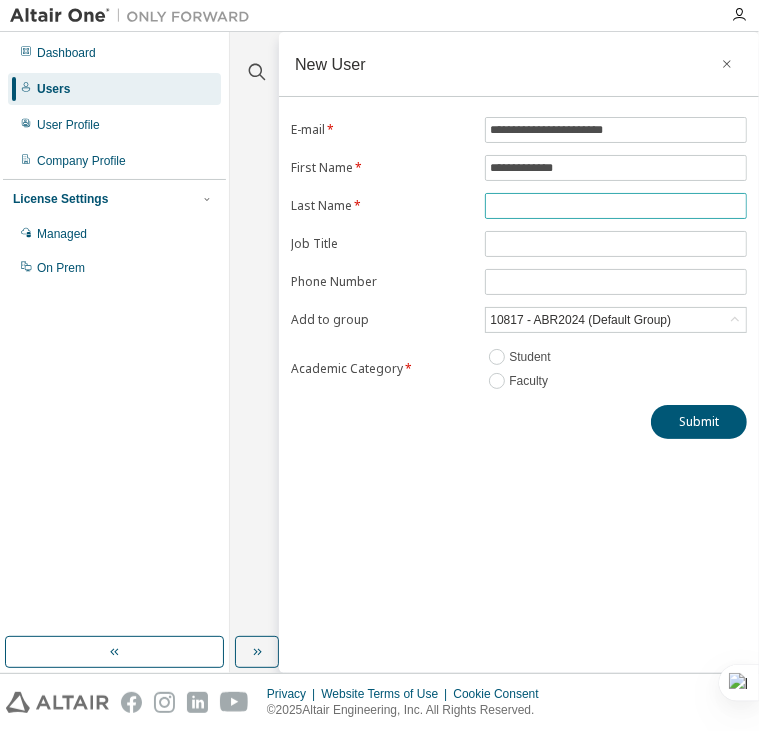 click at bounding box center [616, 206] 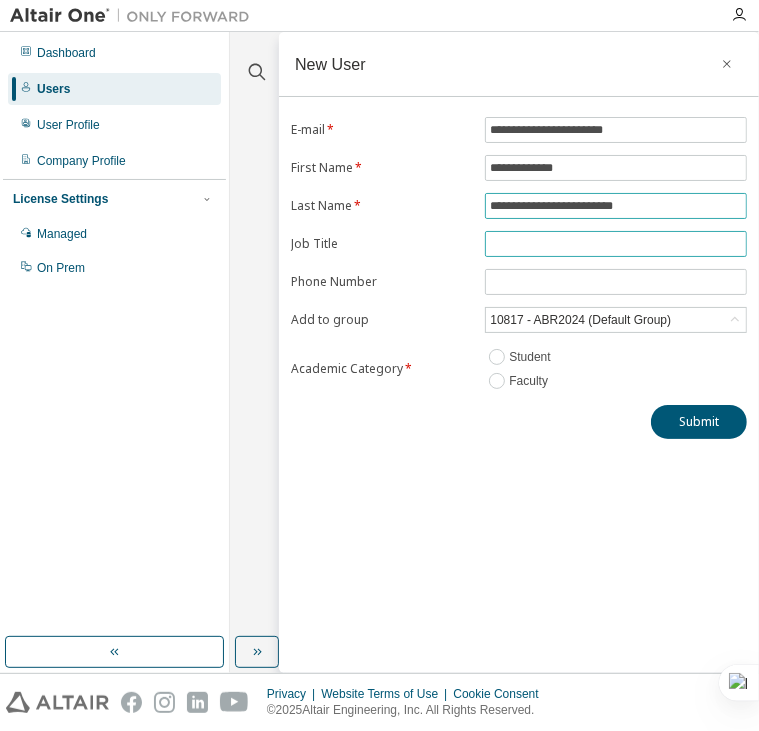 type on "**********" 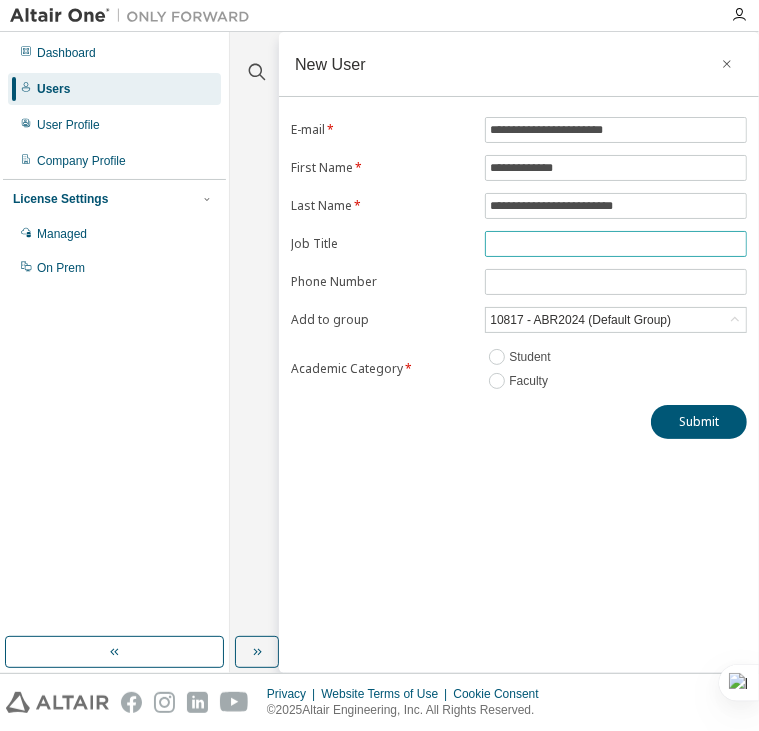 click at bounding box center [616, 244] 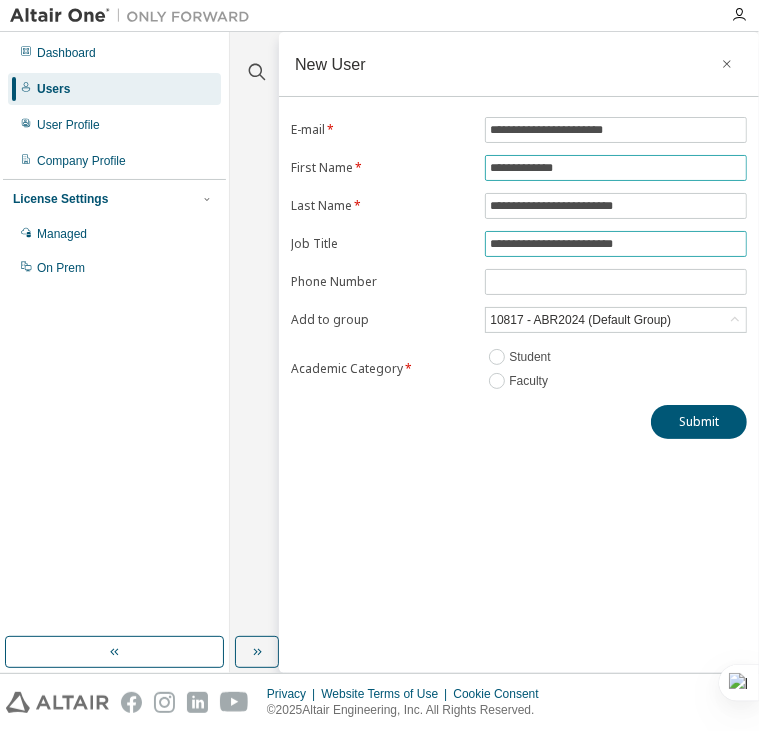 type on "**********" 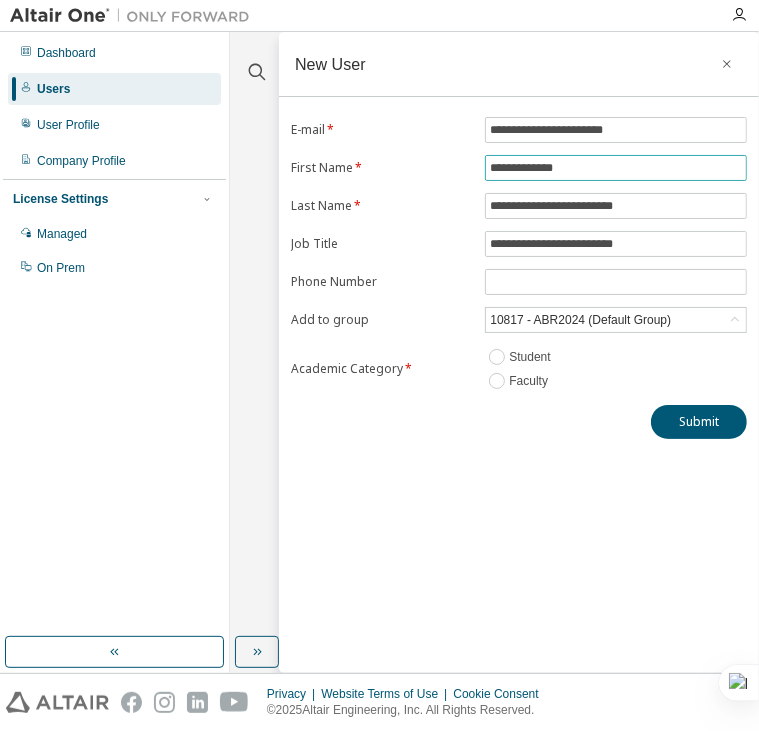 drag, startPoint x: 602, startPoint y: 165, endPoint x: 311, endPoint y: 151, distance: 291.33658 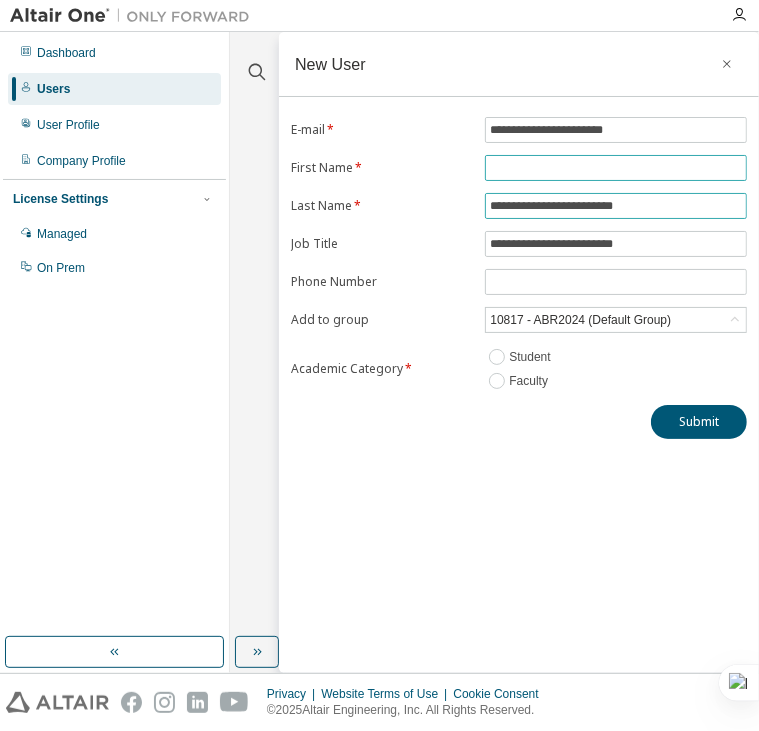 type 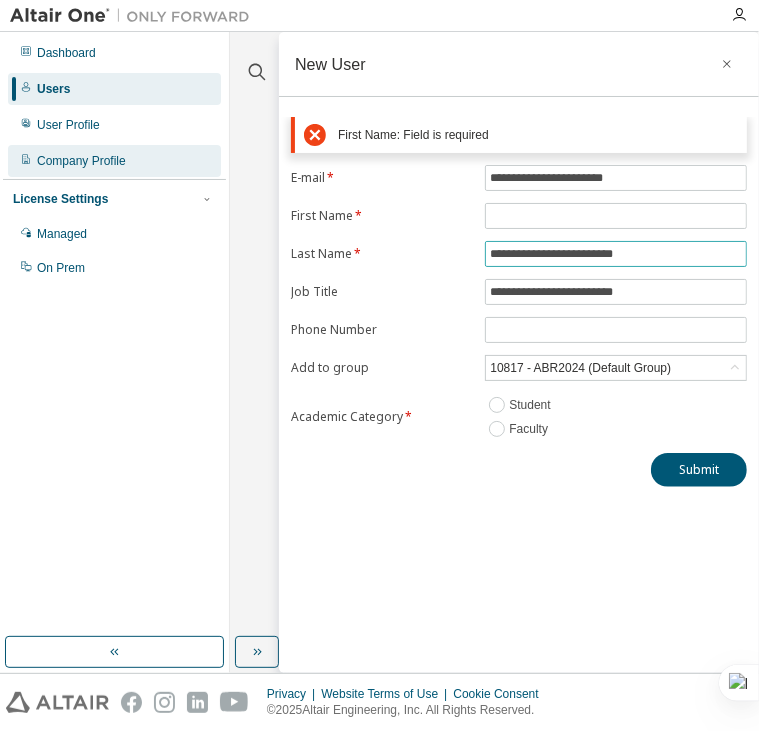 drag, startPoint x: 646, startPoint y: 207, endPoint x: 116, endPoint y: 173, distance: 531.0894 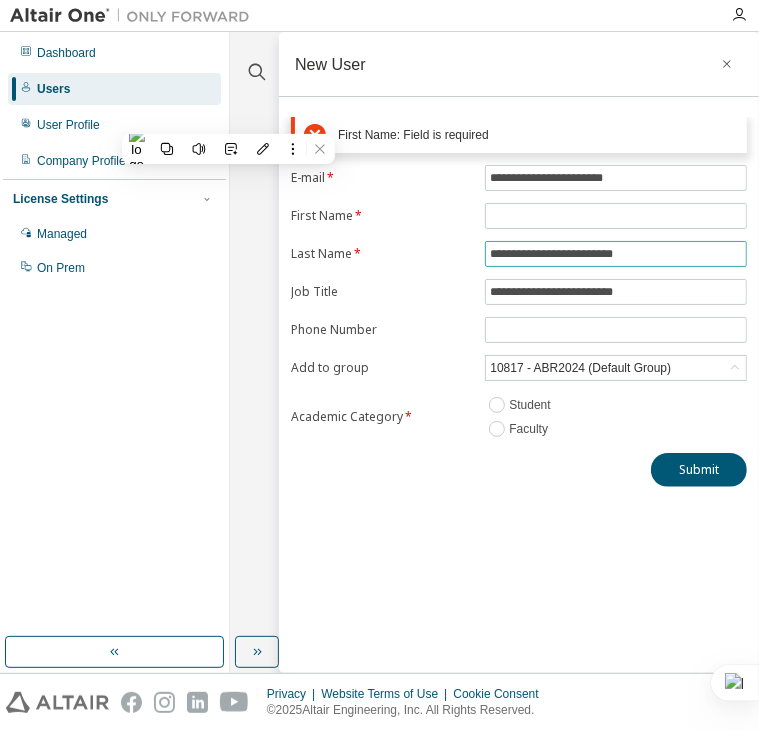 paste 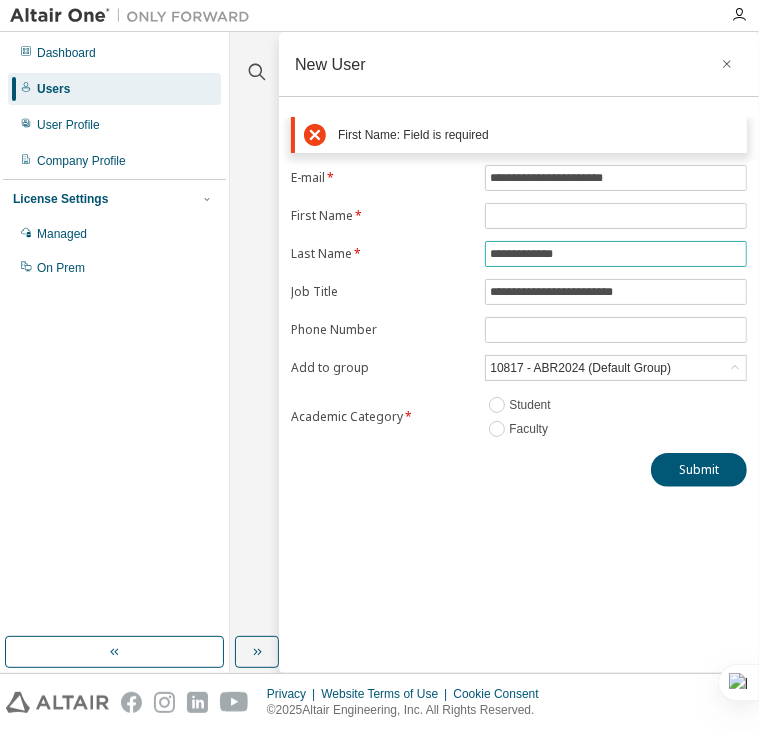 type on "**********" 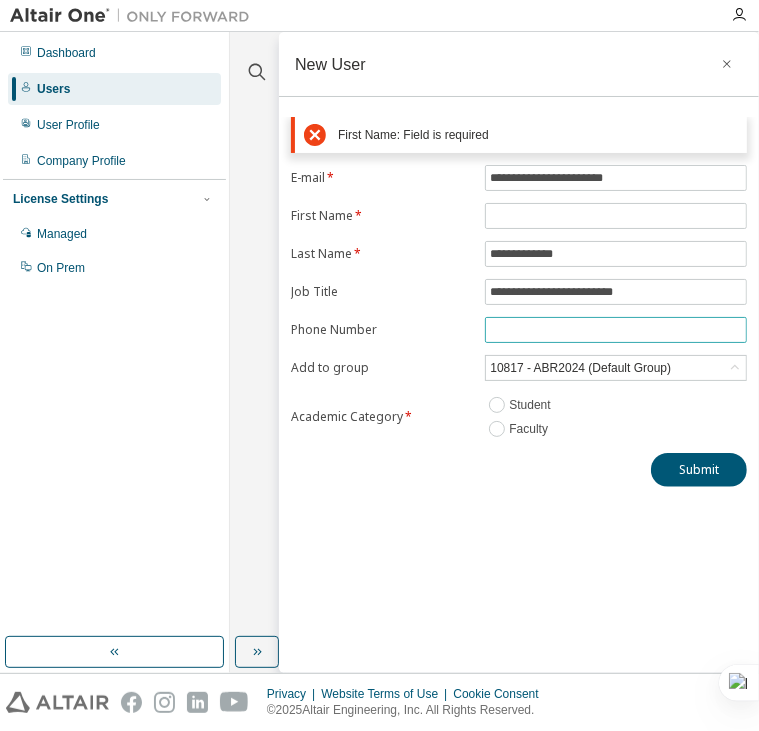click at bounding box center (616, 330) 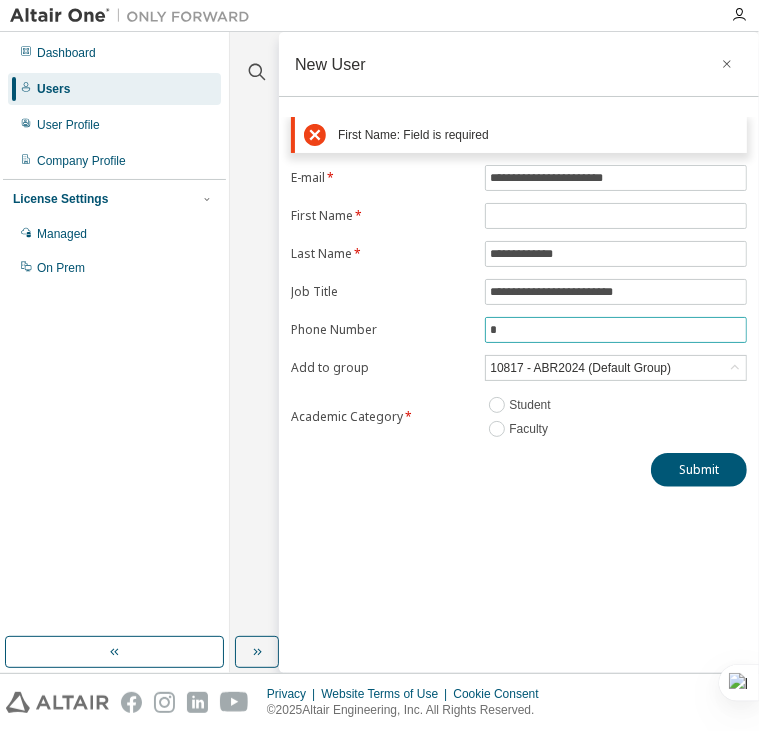 paste on "*********" 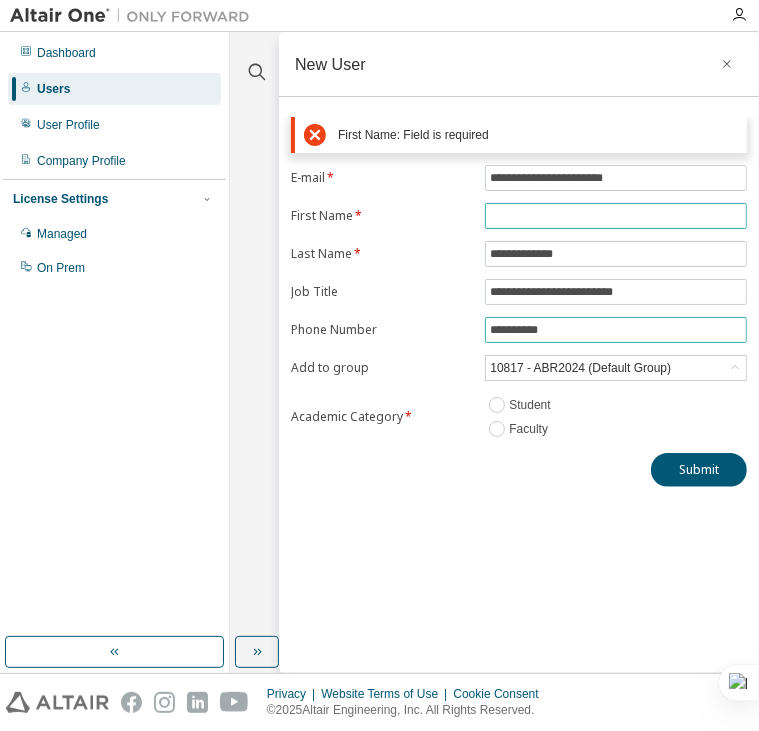 type on "**********" 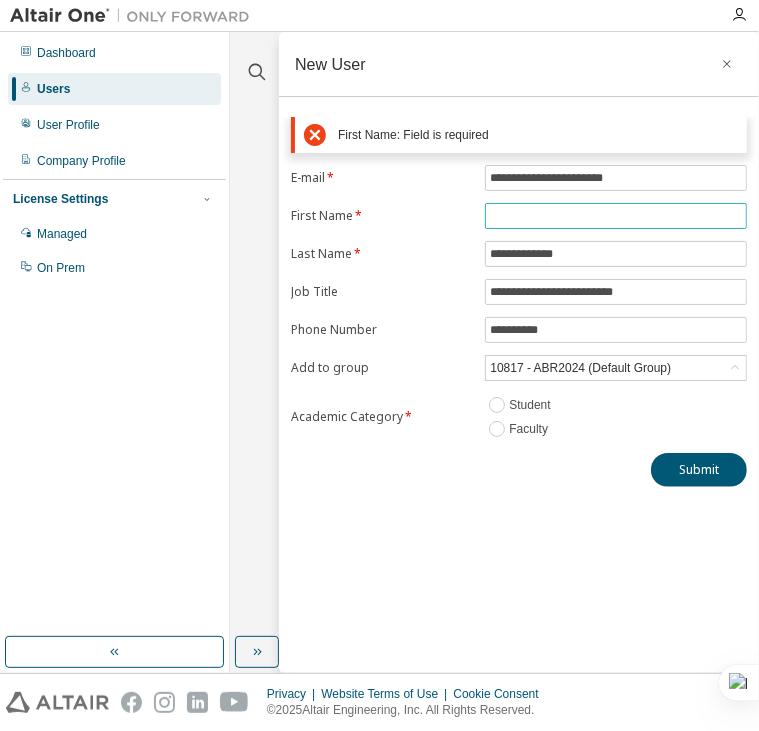 click at bounding box center (616, 216) 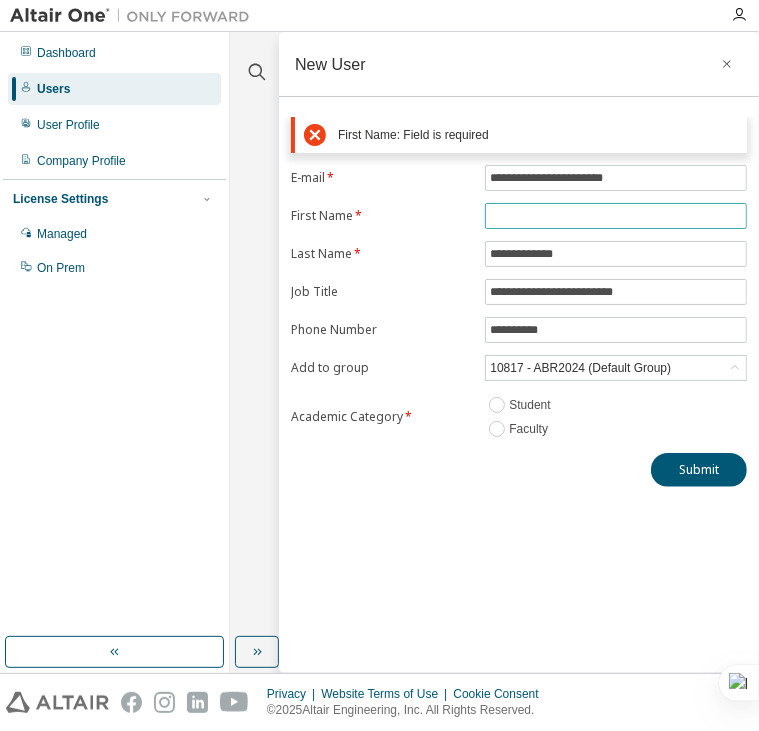 click at bounding box center [616, 216] 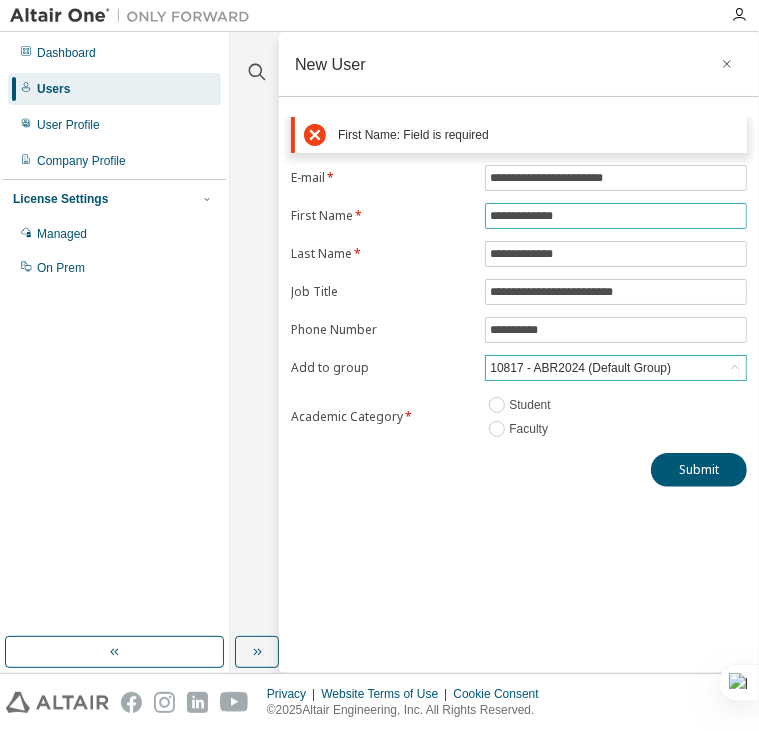 type on "**********" 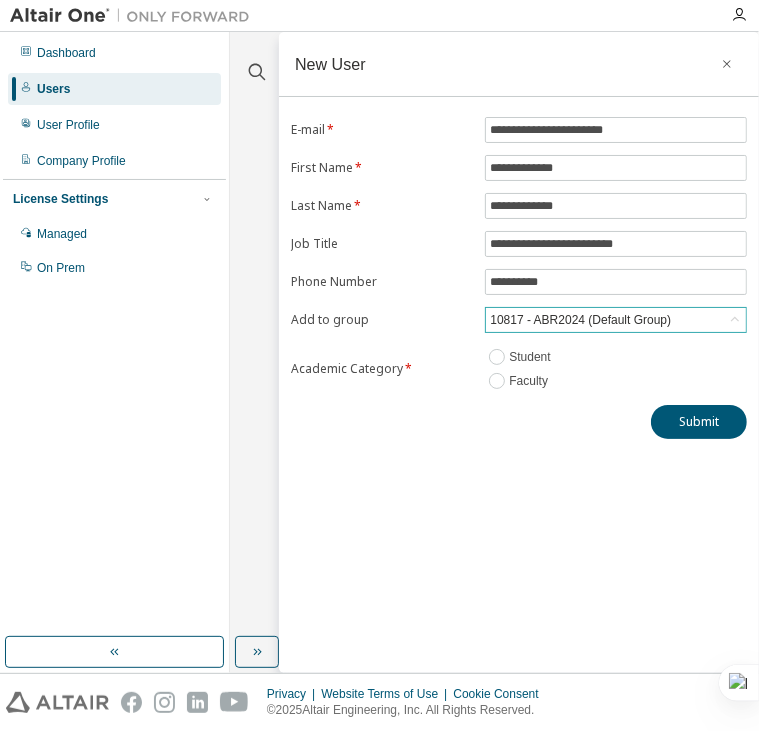 click on "**********" at bounding box center (519, 255) 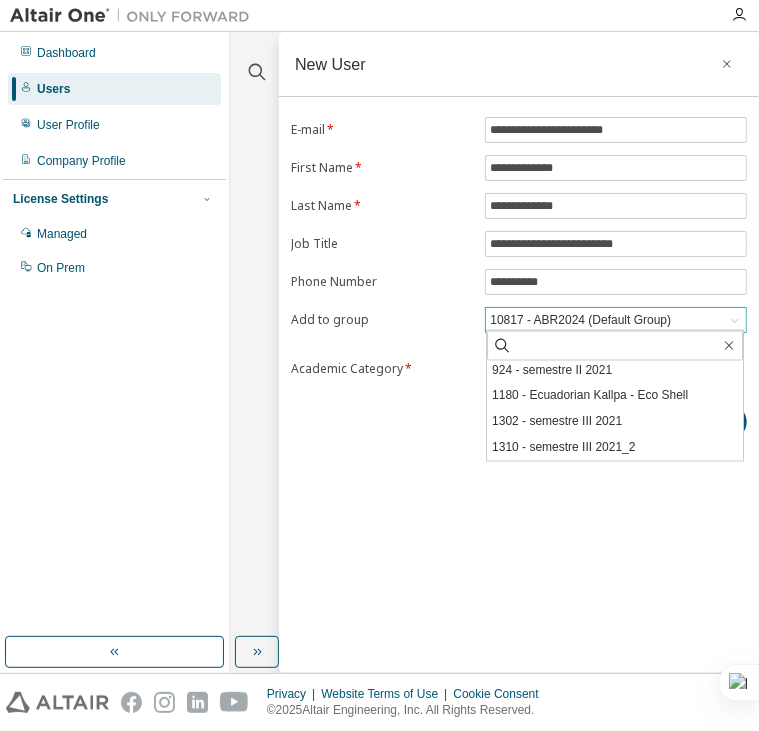 scroll, scrollTop: 342, scrollLeft: 0, axis: vertical 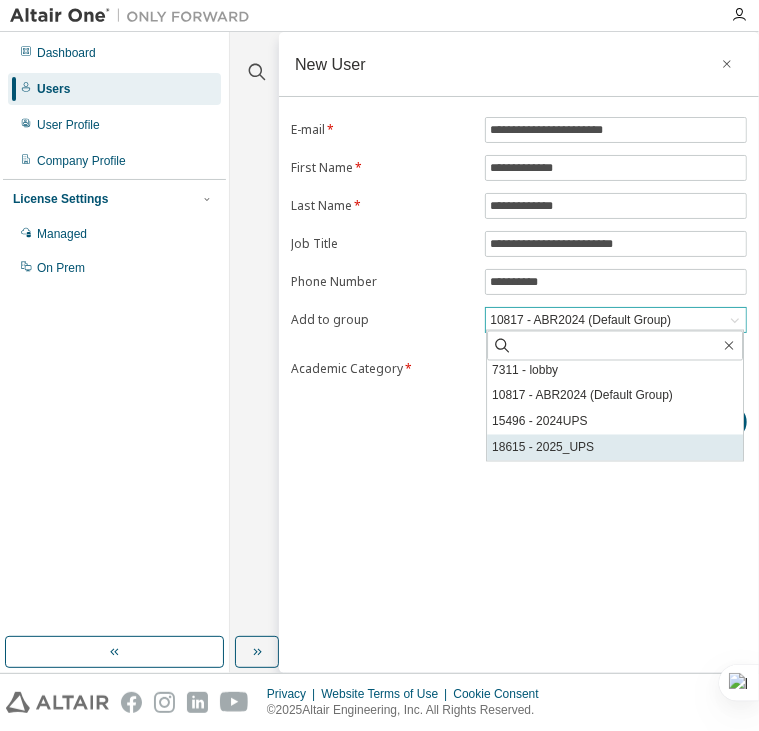 click on "18615 - 2025_UPS" at bounding box center (615, 448) 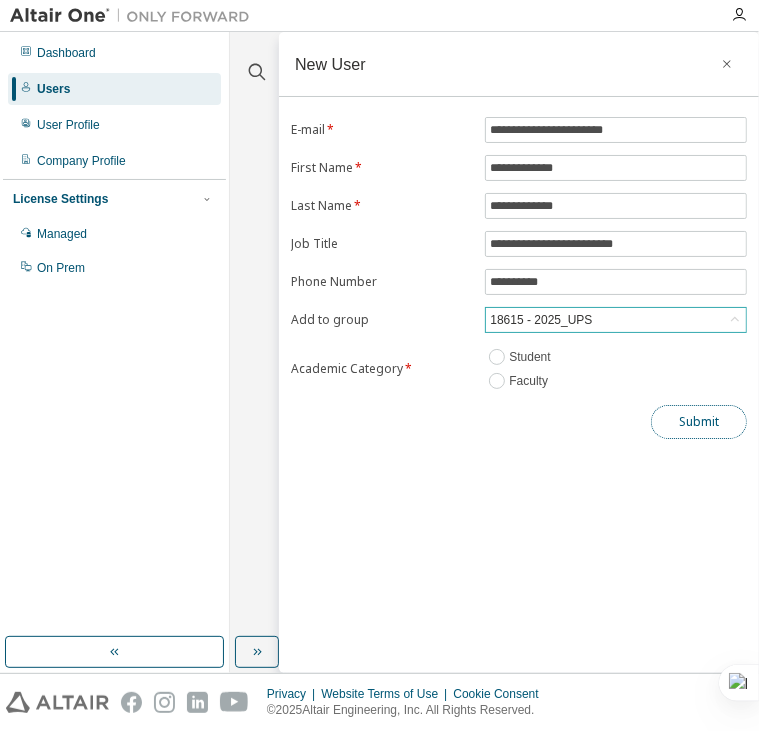 click on "Submit" at bounding box center (699, 422) 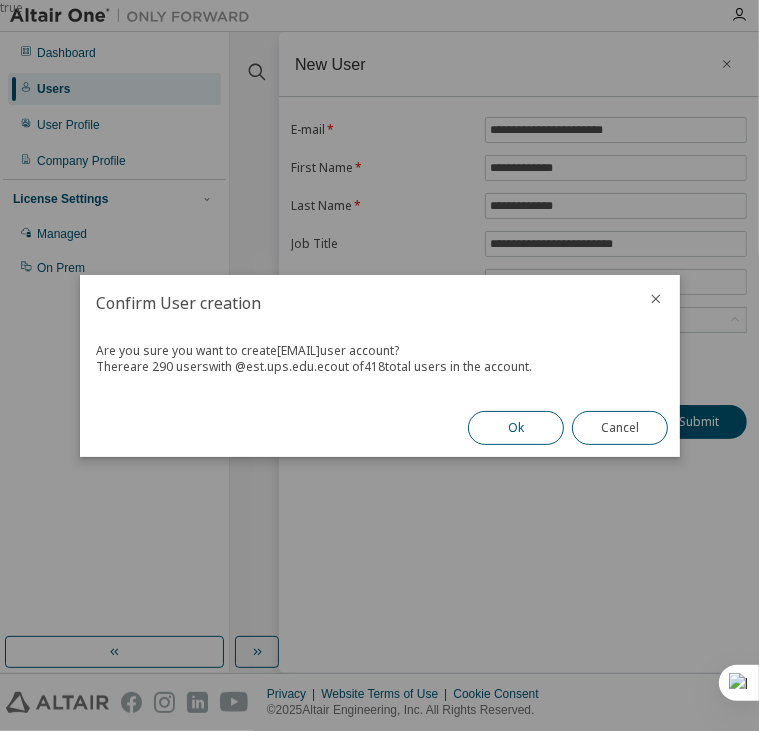 click on "Ok" at bounding box center [516, 428] 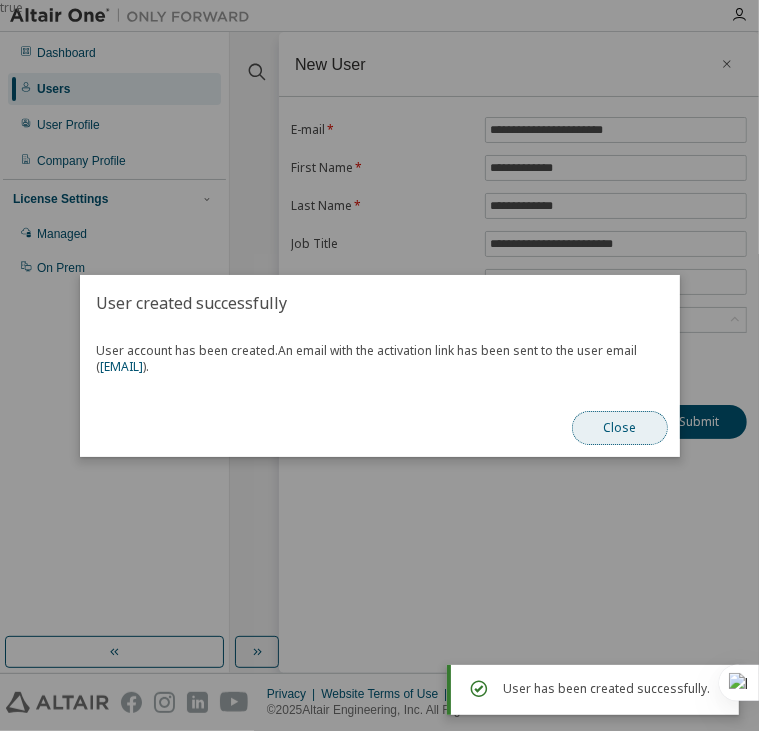 click on "Close" at bounding box center (620, 428) 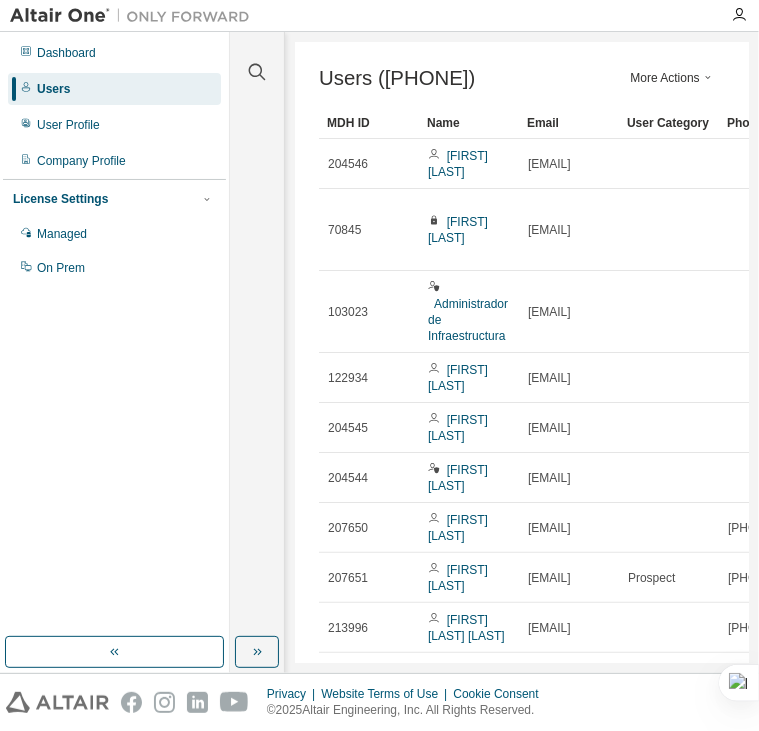 click on "More Actions" at bounding box center (673, 78) 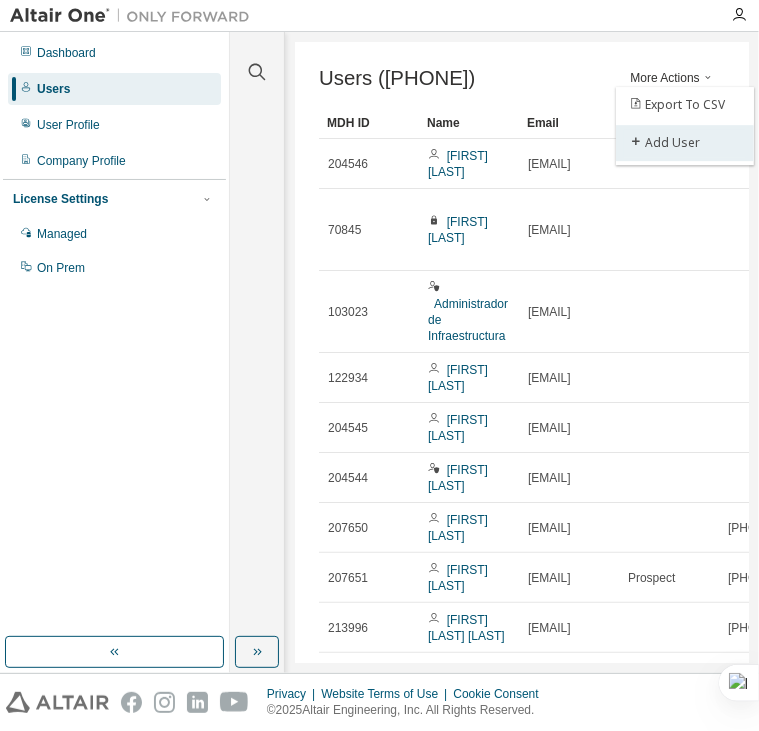click on "Add User" at bounding box center (685, 143) 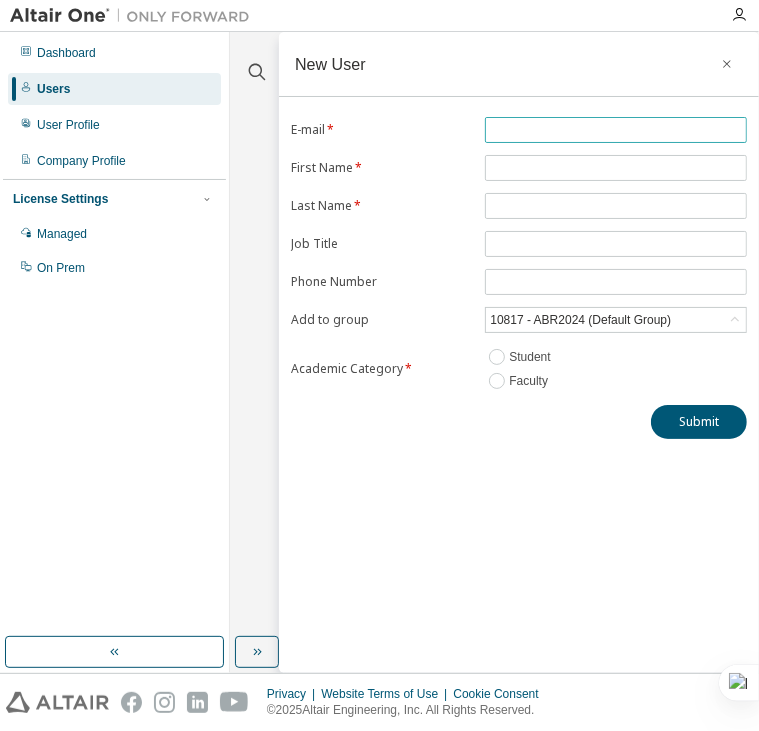 click at bounding box center [616, 130] 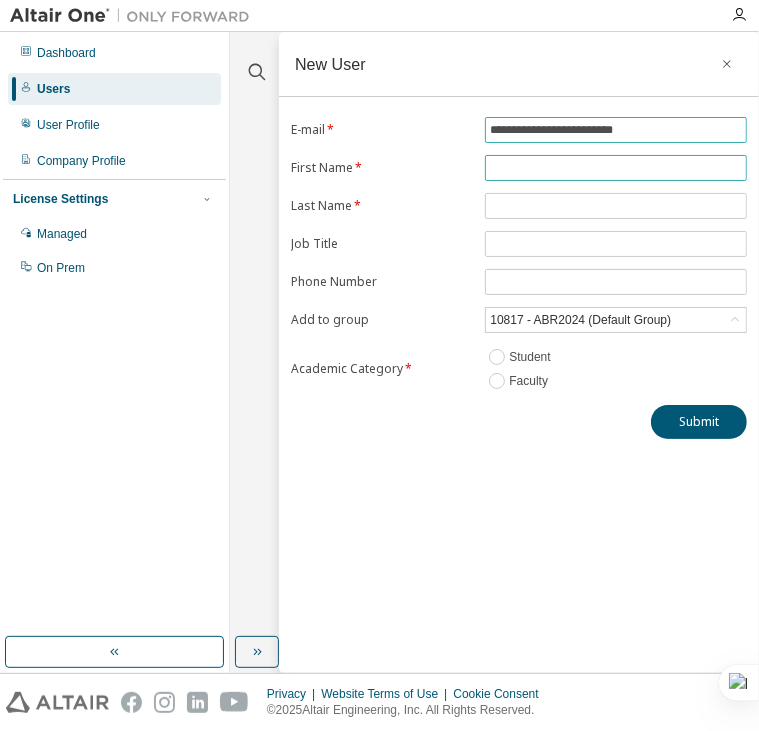 type on "**********" 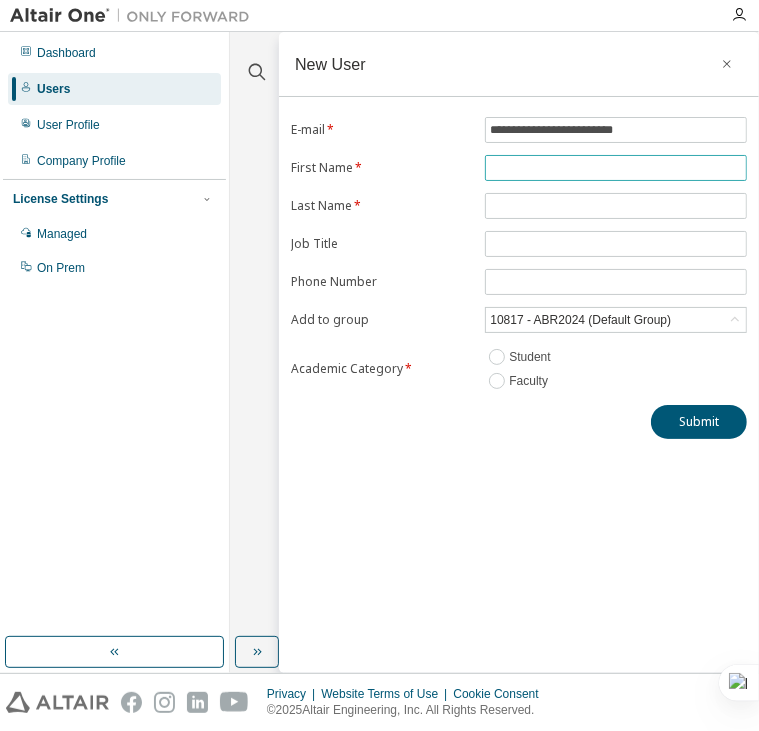 click at bounding box center (616, 168) 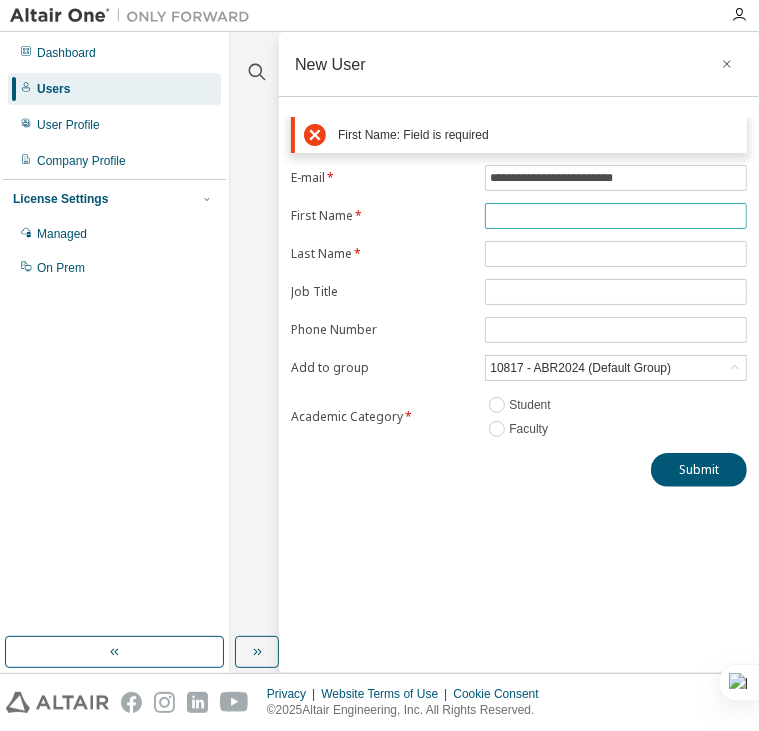 drag, startPoint x: 482, startPoint y: 212, endPoint x: 494, endPoint y: 211, distance: 12.0415945 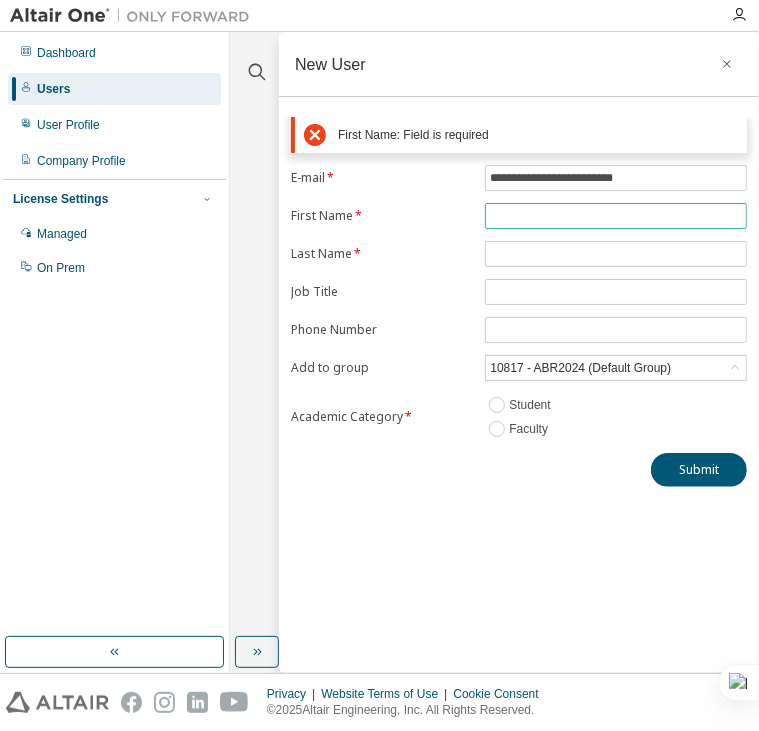 click at bounding box center (616, 216) 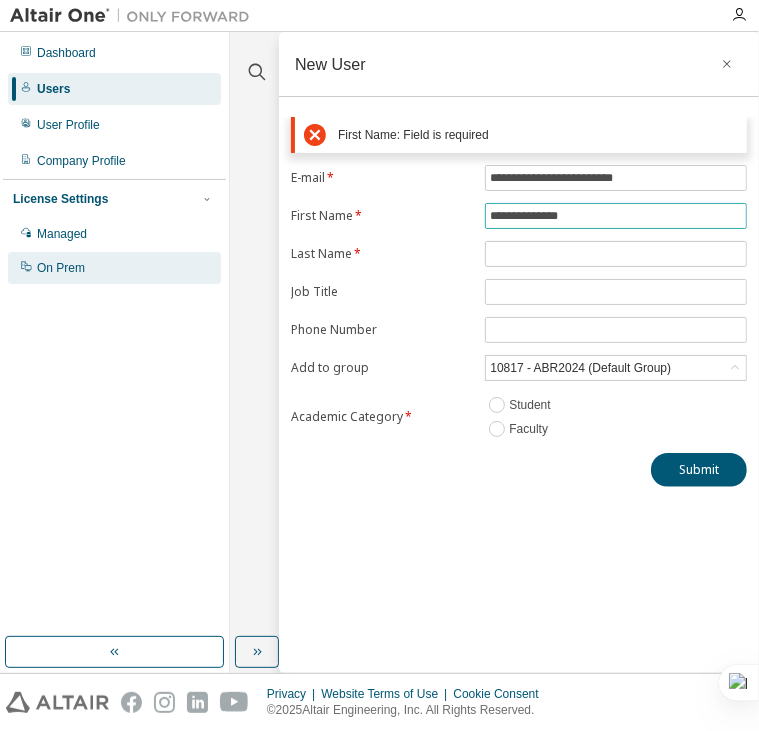 type on "**********" 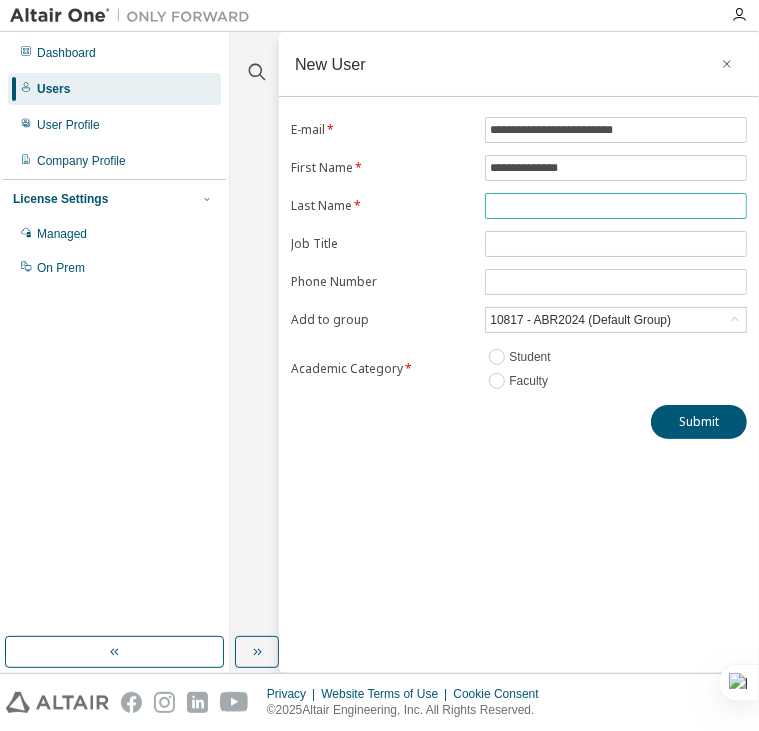 click at bounding box center (616, 206) 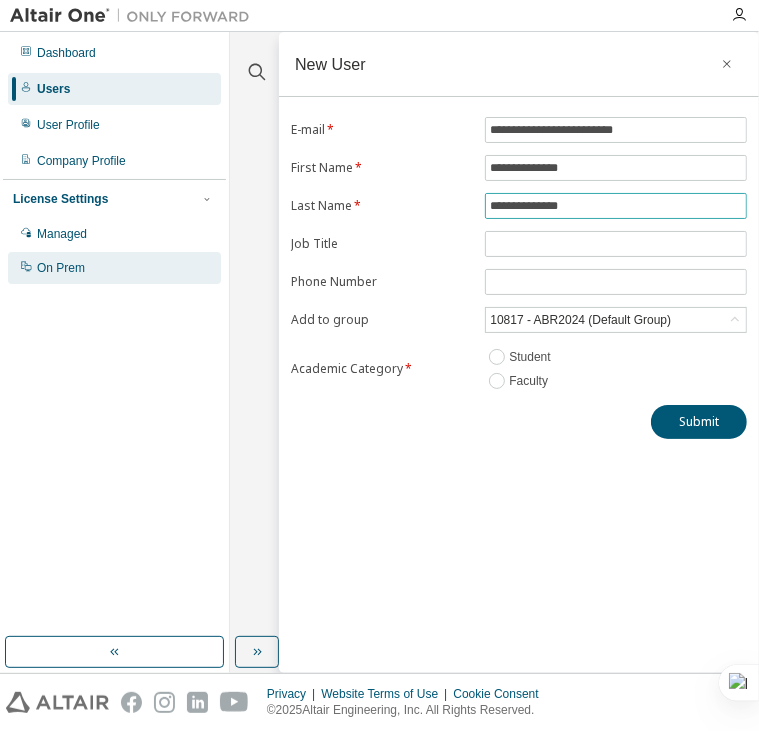 type on "**********" 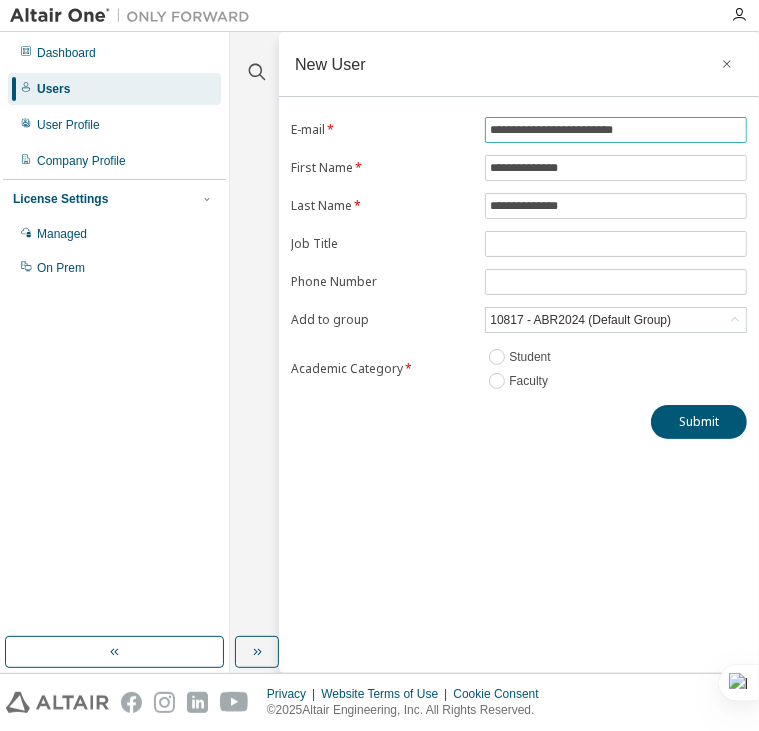 click on "**********" at bounding box center (616, 130) 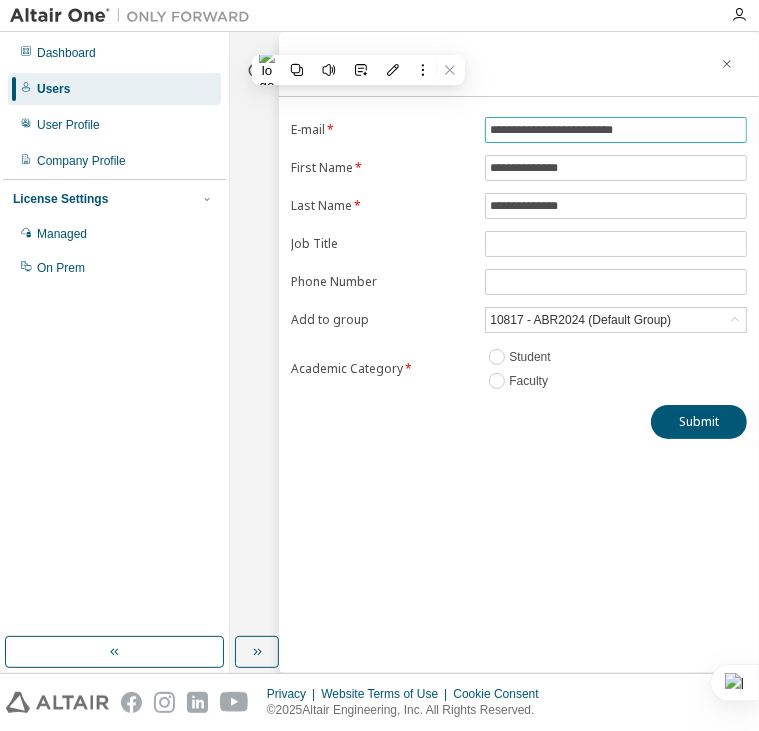 paste 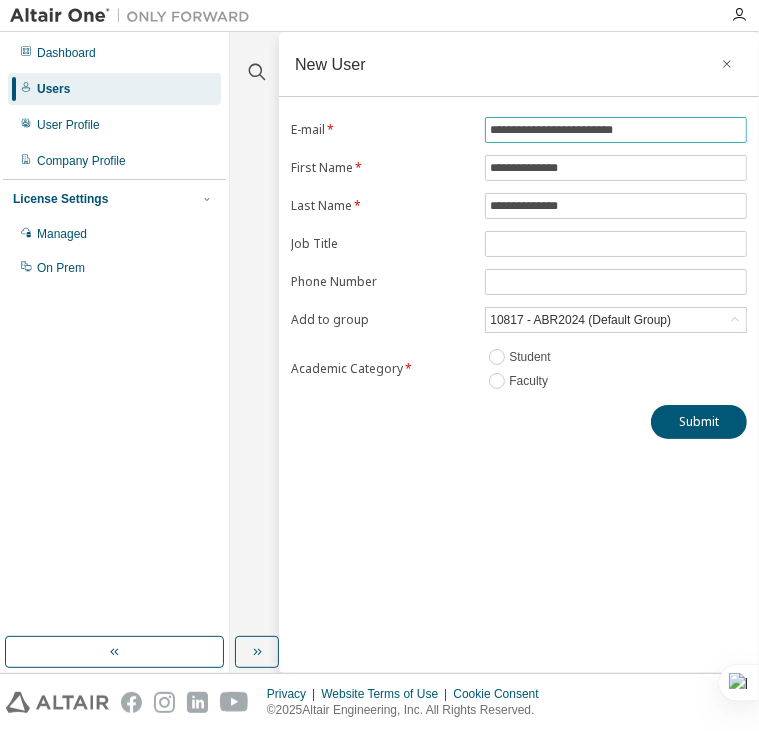type on "**********" 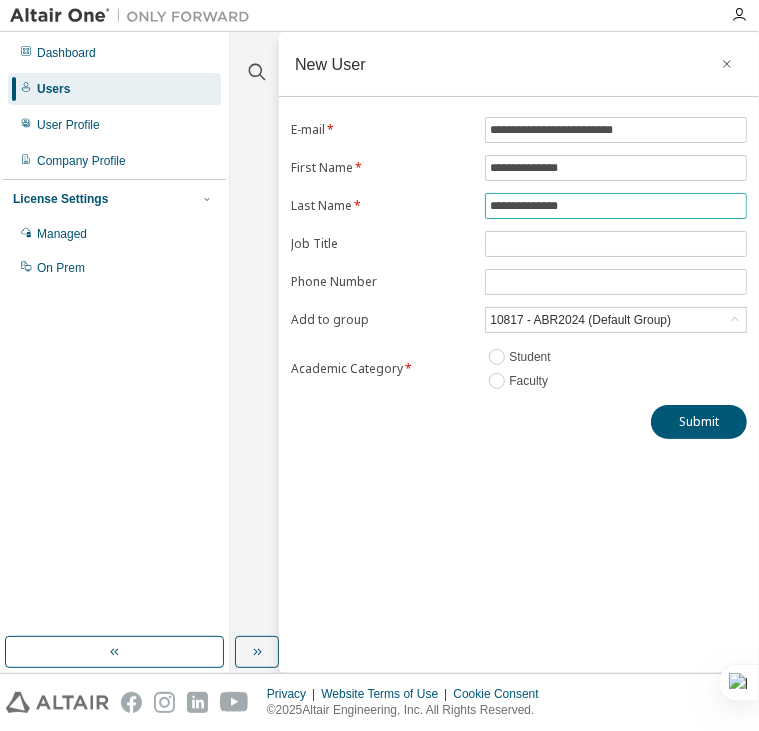 drag, startPoint x: 613, startPoint y: 201, endPoint x: 250, endPoint y: 203, distance: 363.00552 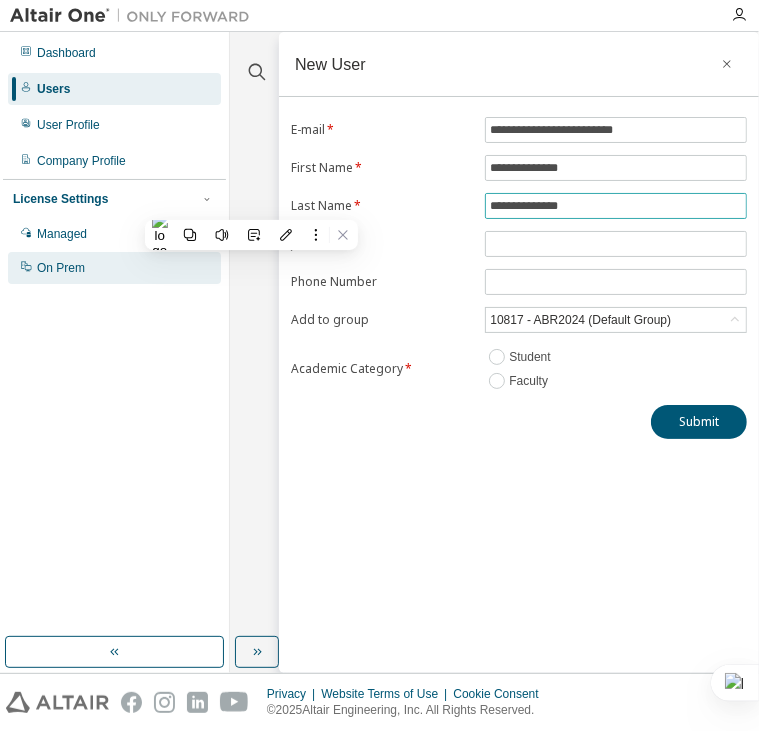 paste 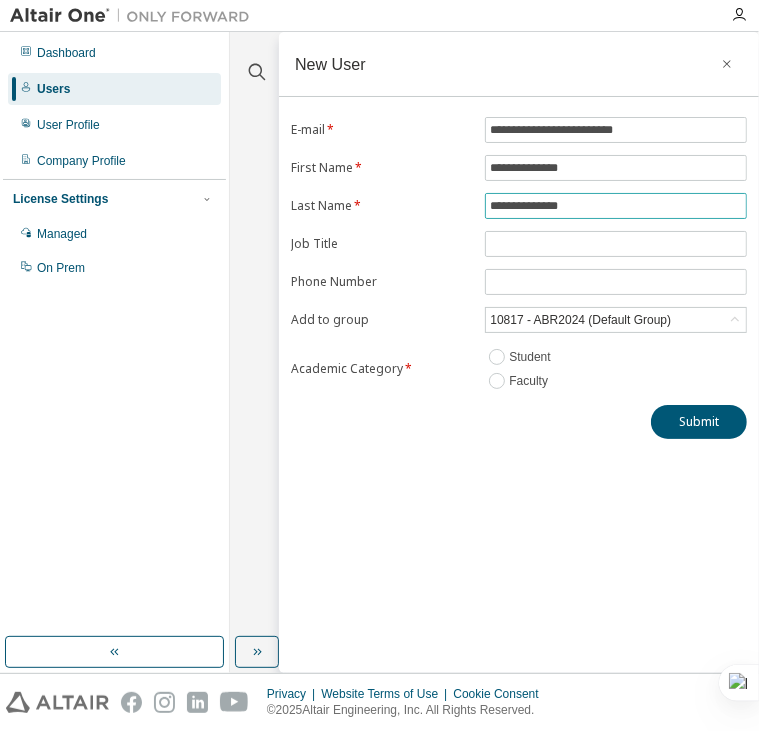 type on "**********" 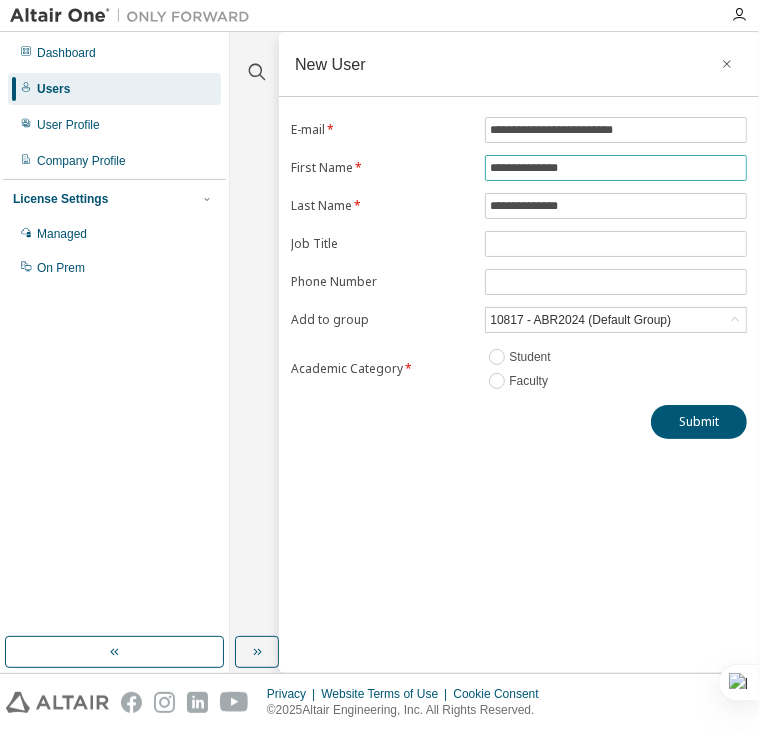 drag, startPoint x: 615, startPoint y: 170, endPoint x: 282, endPoint y: 171, distance: 333.0015 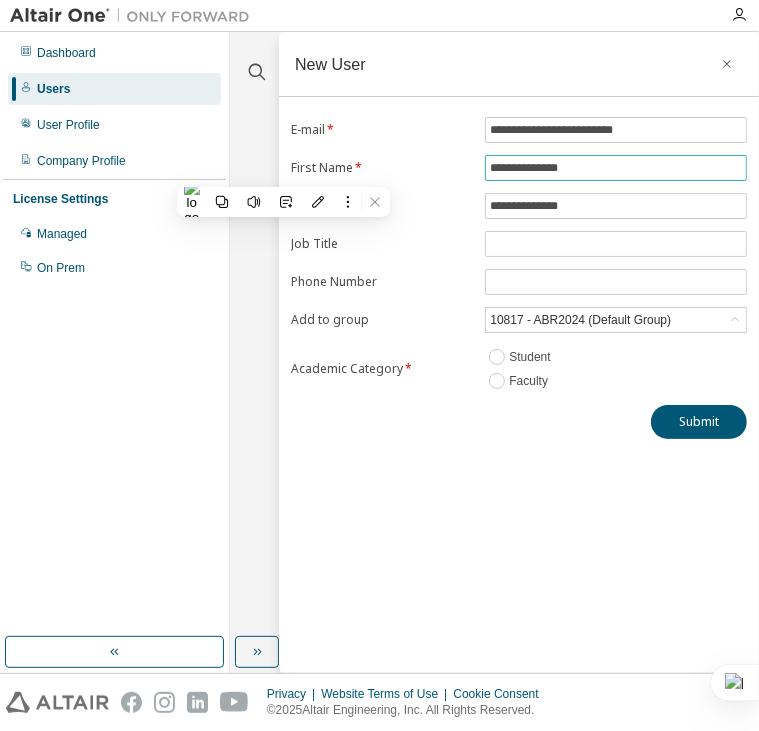 paste 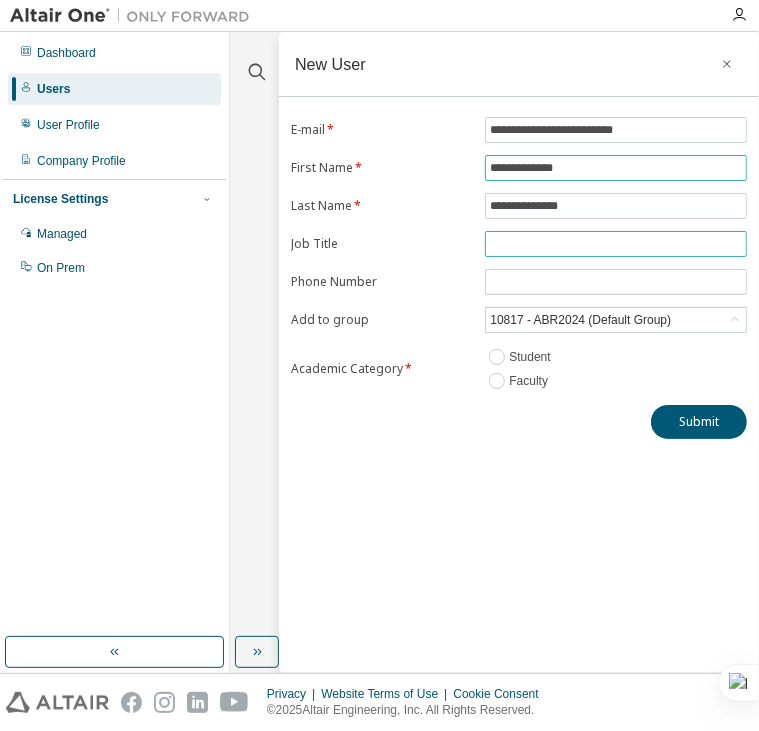 type on "**********" 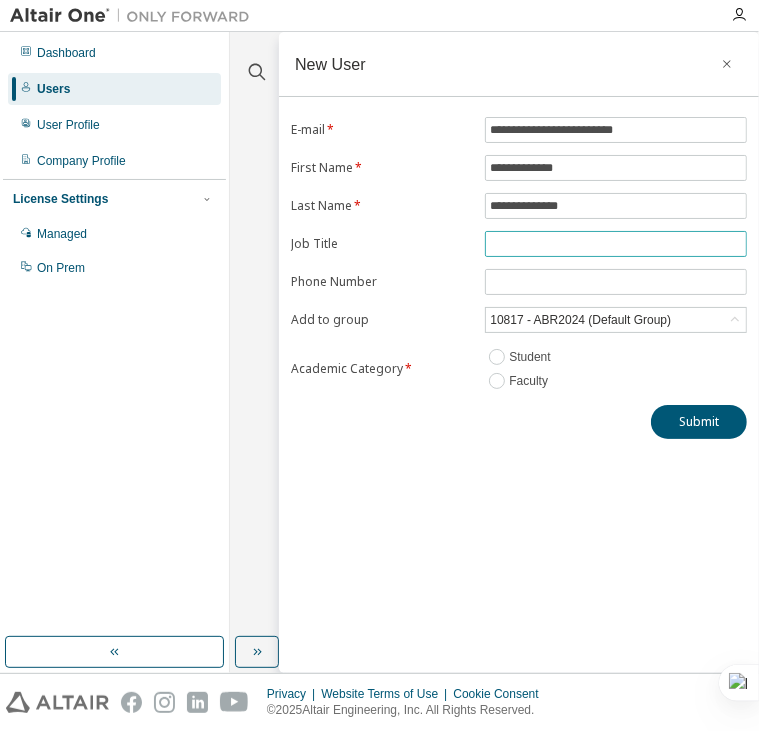 click at bounding box center [616, 244] 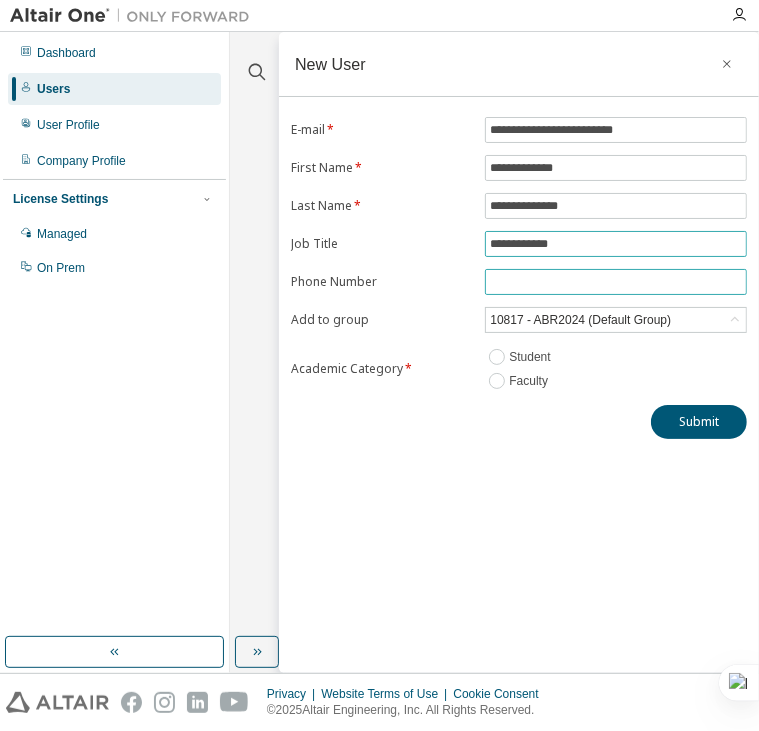 type on "**********" 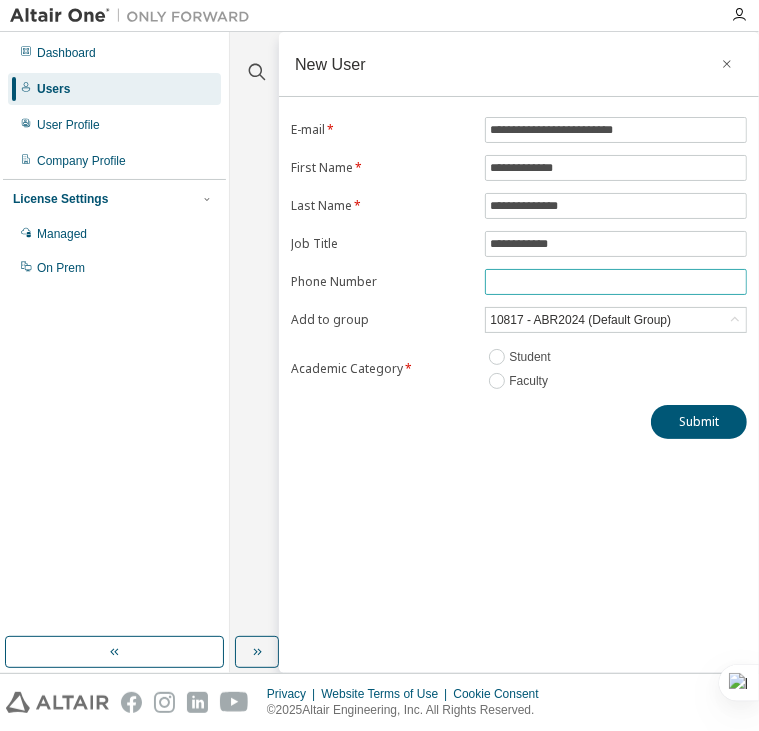 click at bounding box center (616, 282) 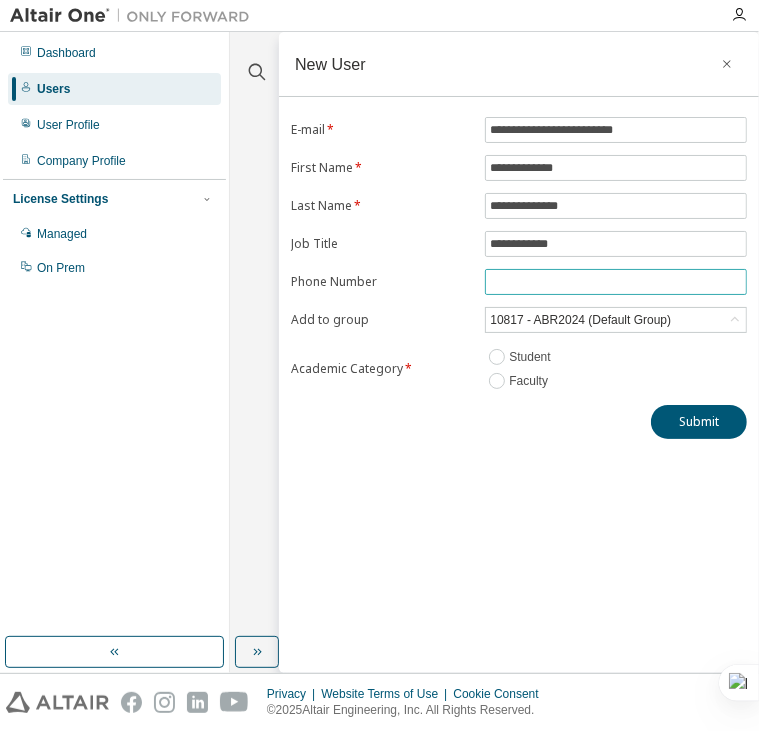 click at bounding box center [616, 282] 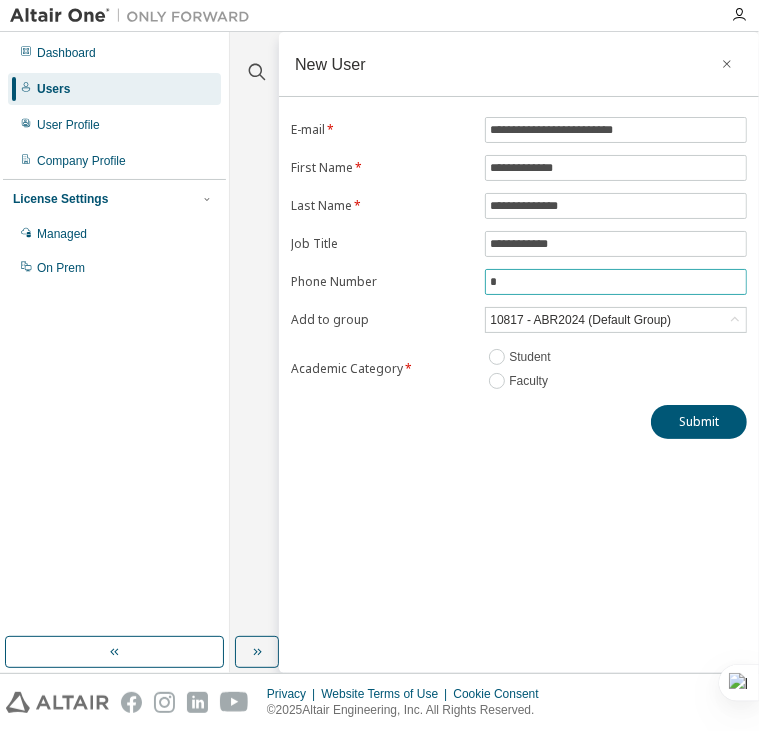paste on "*********" 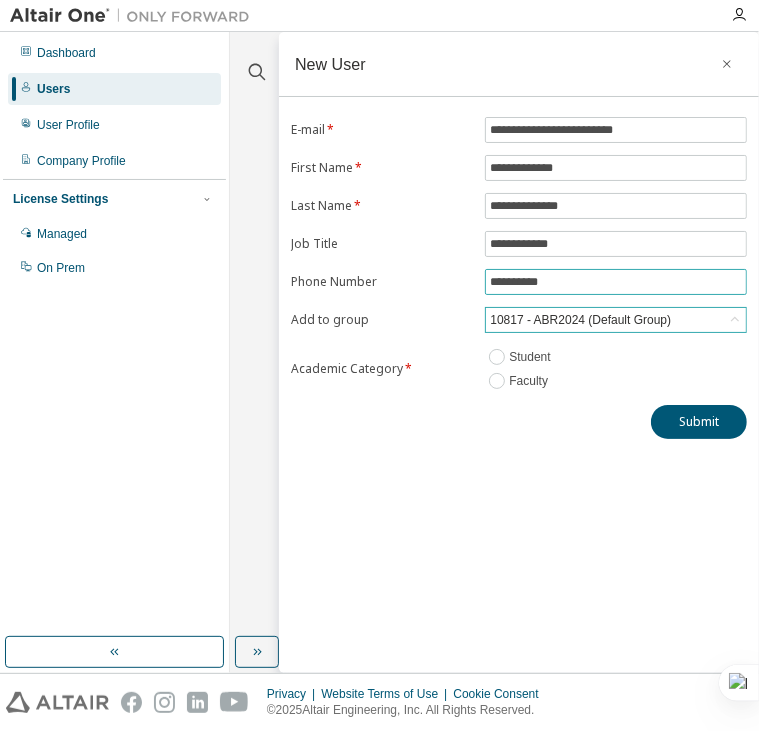 type on "**********" 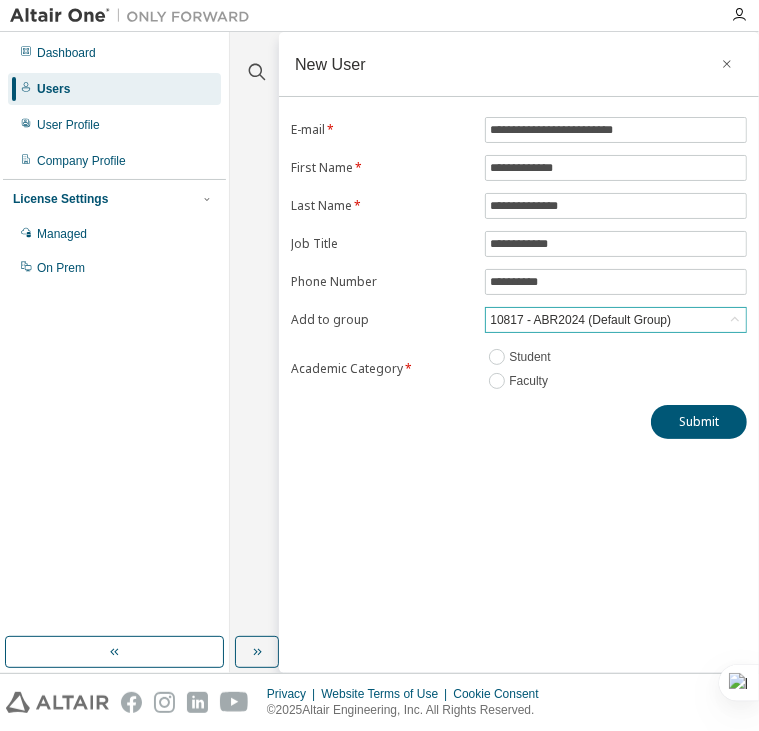 click on "10817 - ABR2024 (Default Group)" at bounding box center (580, 320) 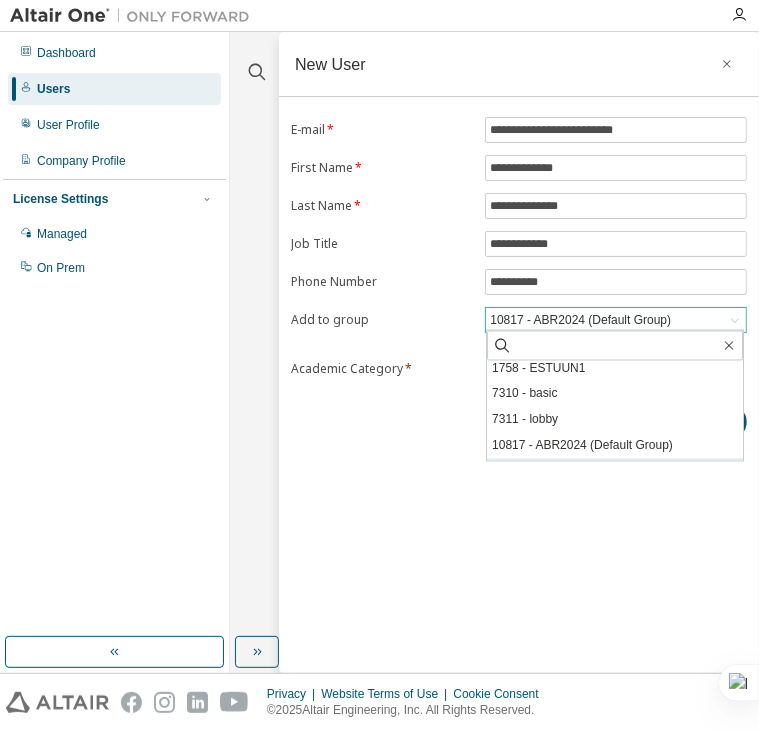 scroll, scrollTop: 342, scrollLeft: 0, axis: vertical 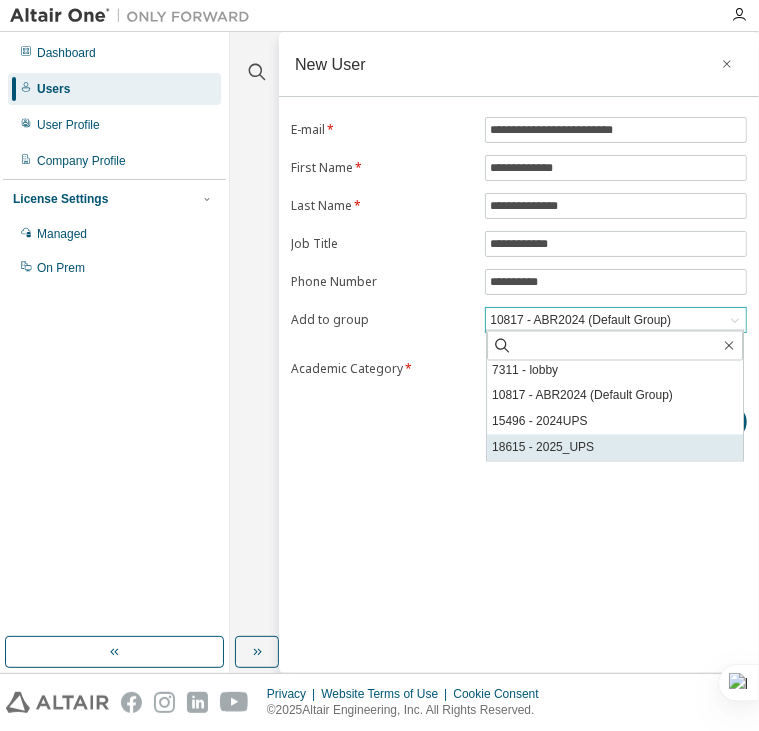 click on "18615 - 2025_UPS" at bounding box center [615, 448] 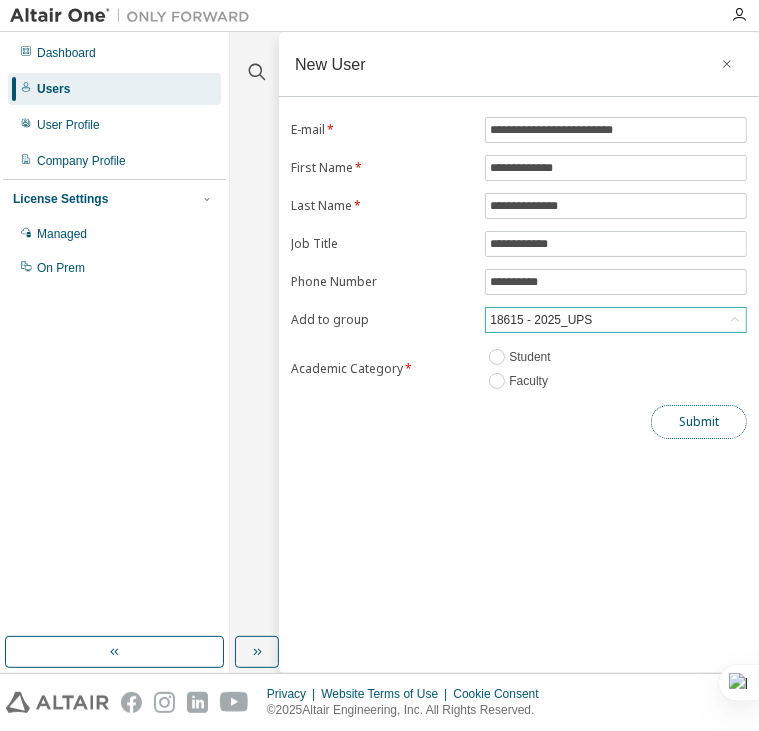 click on "Submit" at bounding box center [699, 422] 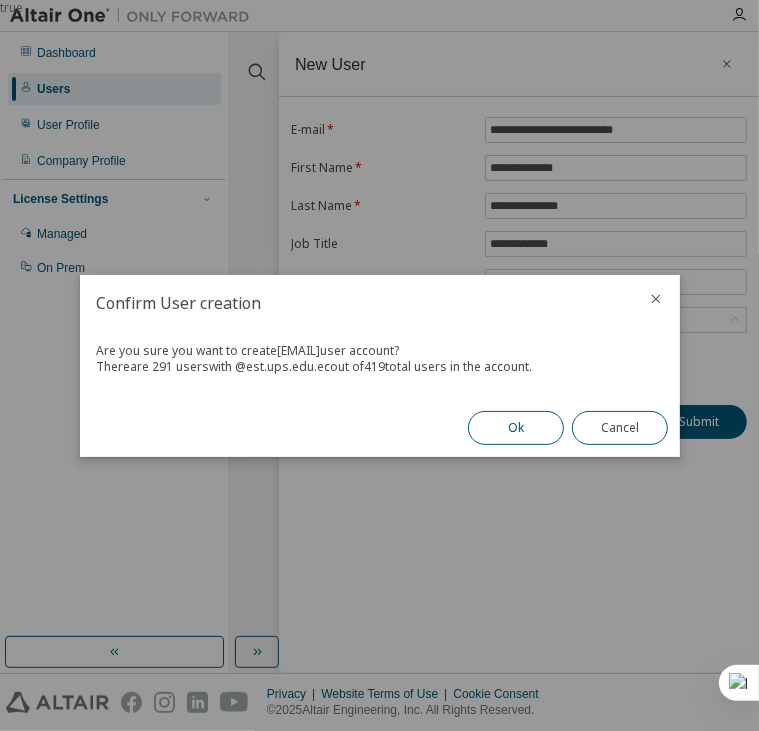 click on "Ok" at bounding box center [516, 428] 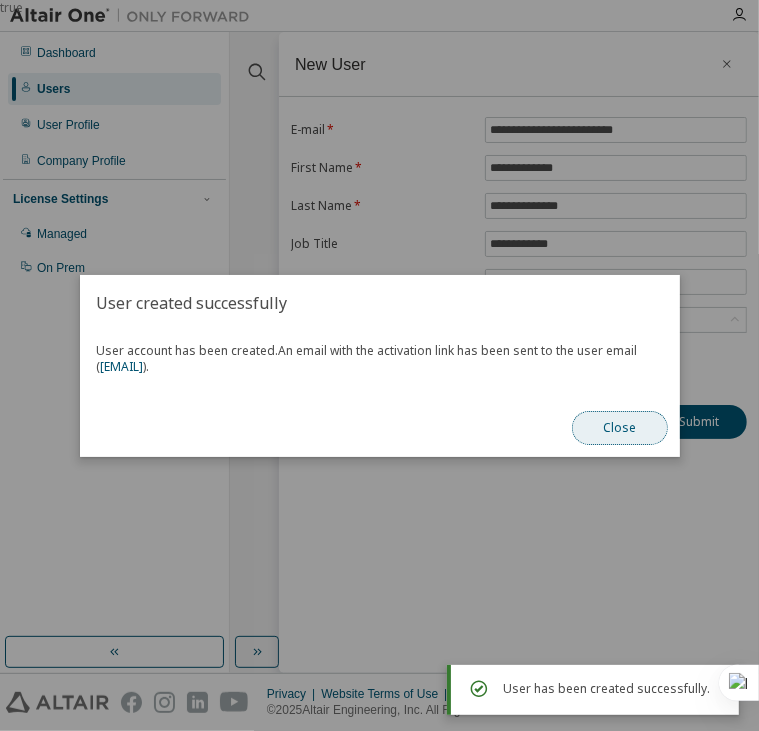 click on "Close" at bounding box center (620, 428) 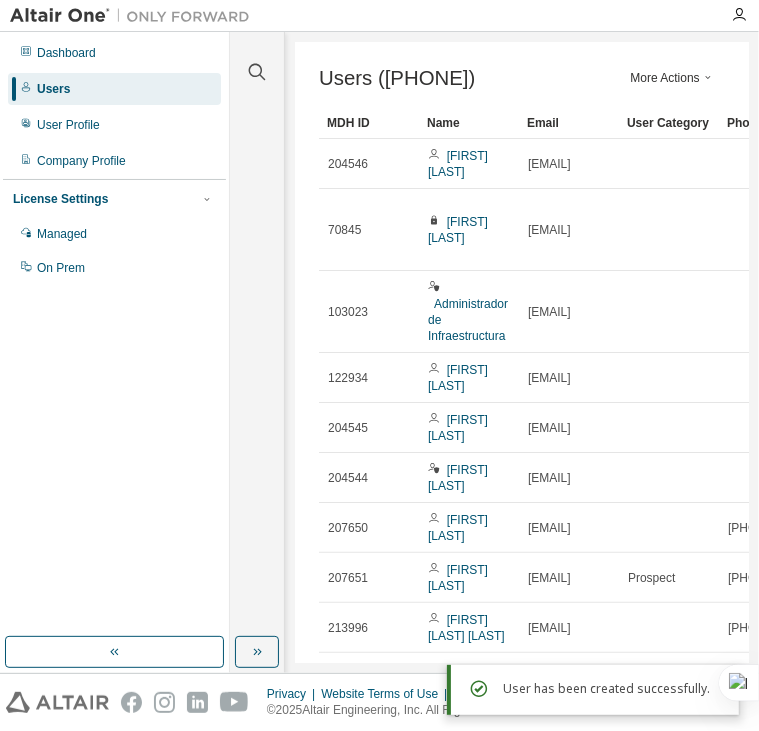 click on "More Actions" at bounding box center (673, 78) 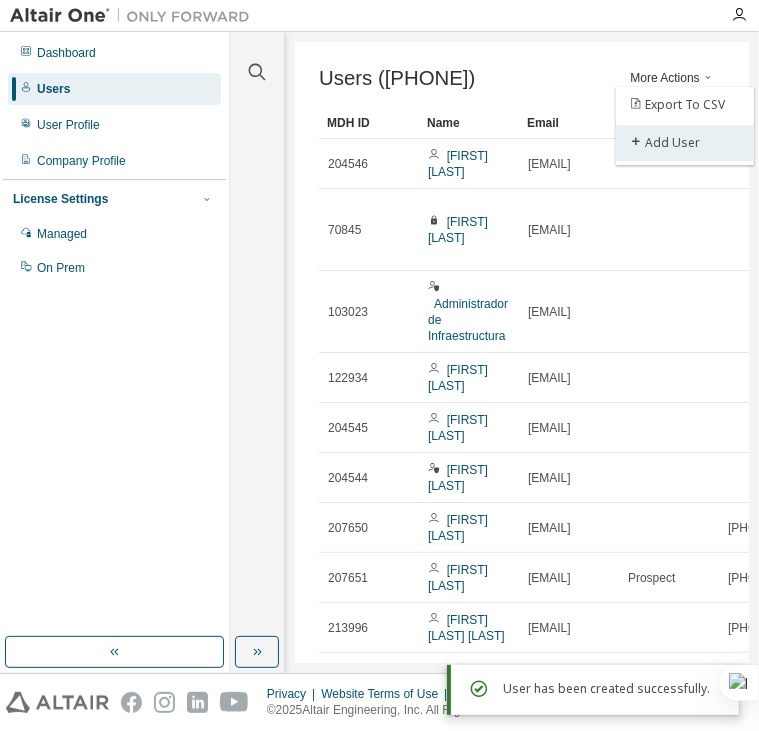 click on "Add User" at bounding box center (685, 143) 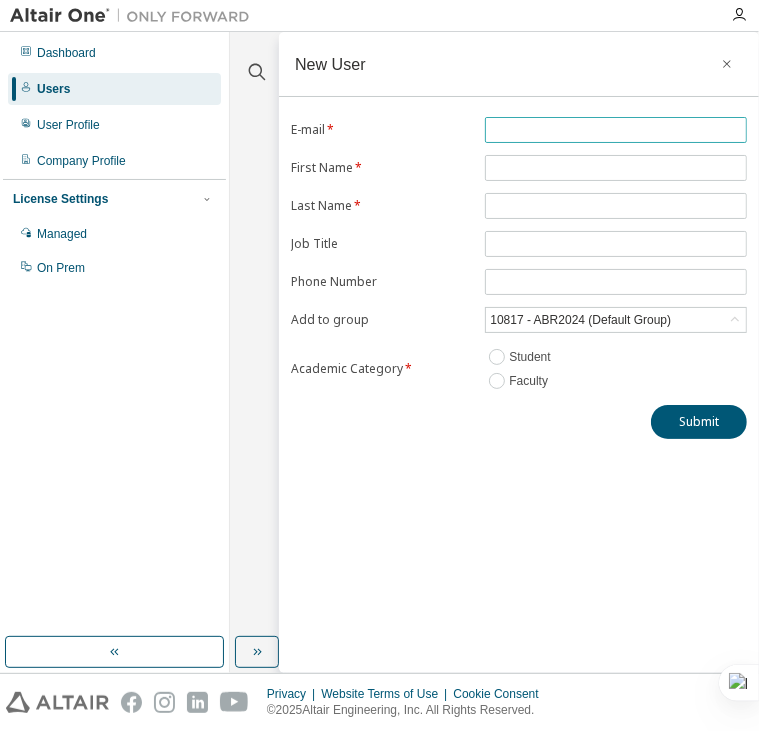 click at bounding box center (616, 130) 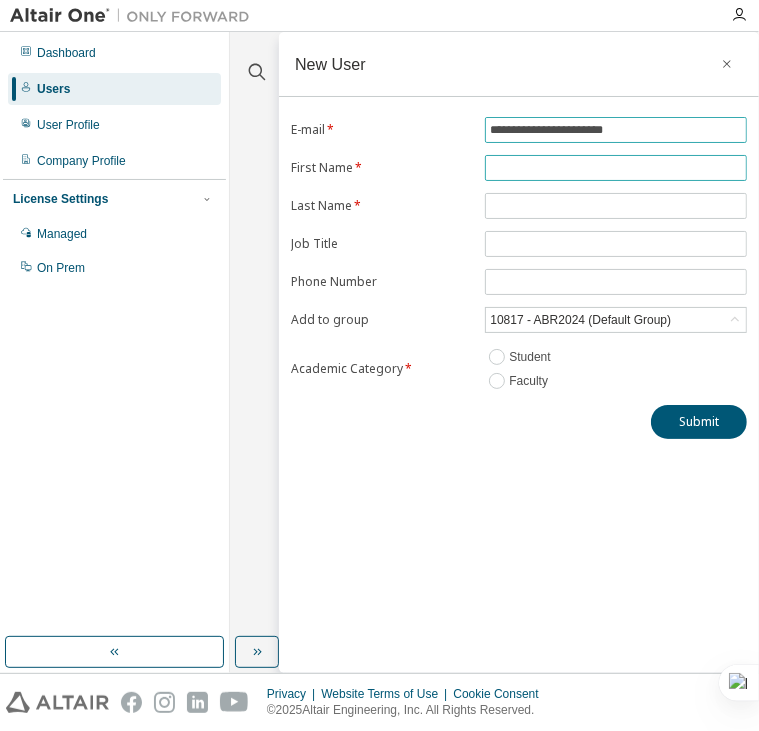 type on "**********" 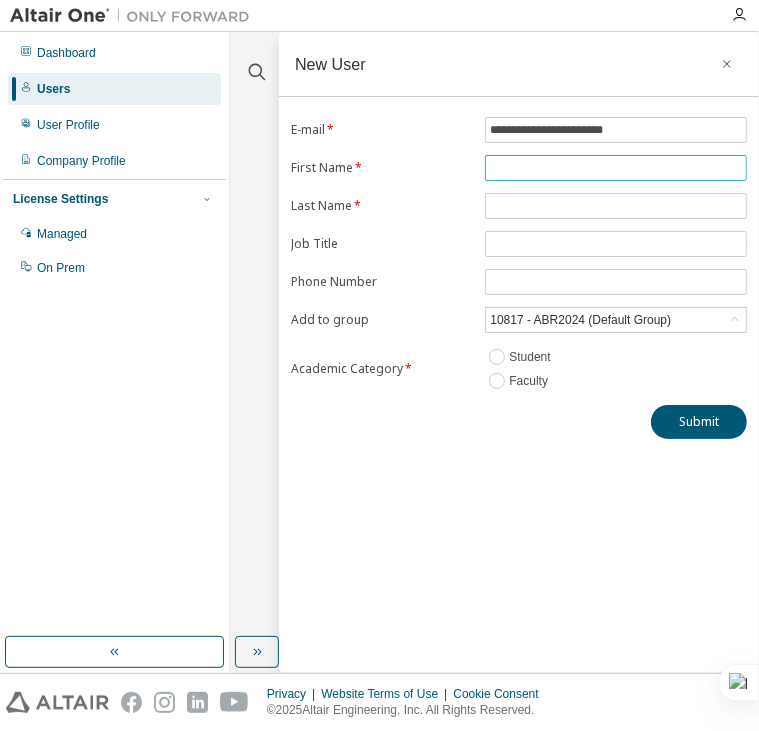click at bounding box center (616, 168) 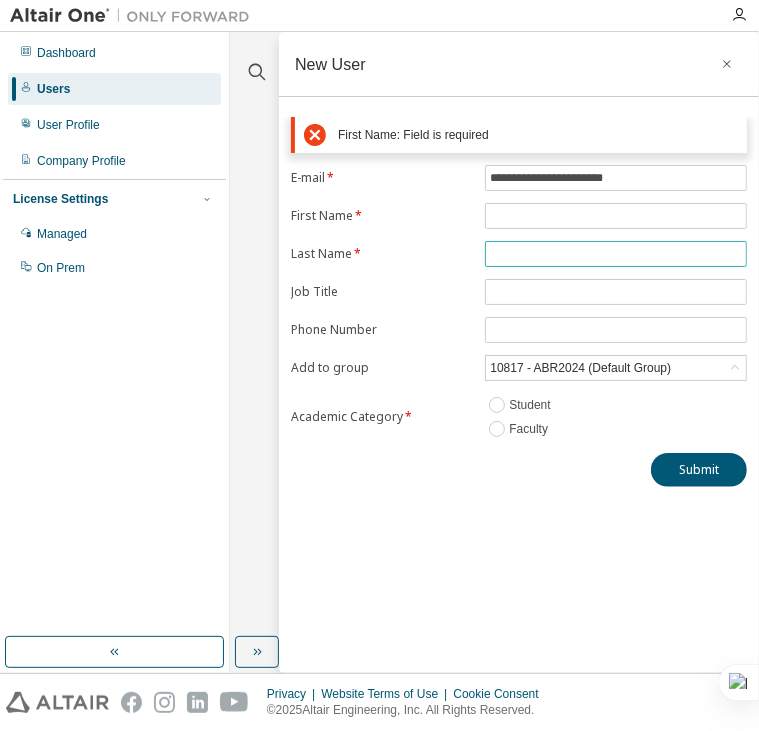 click at bounding box center (616, 254) 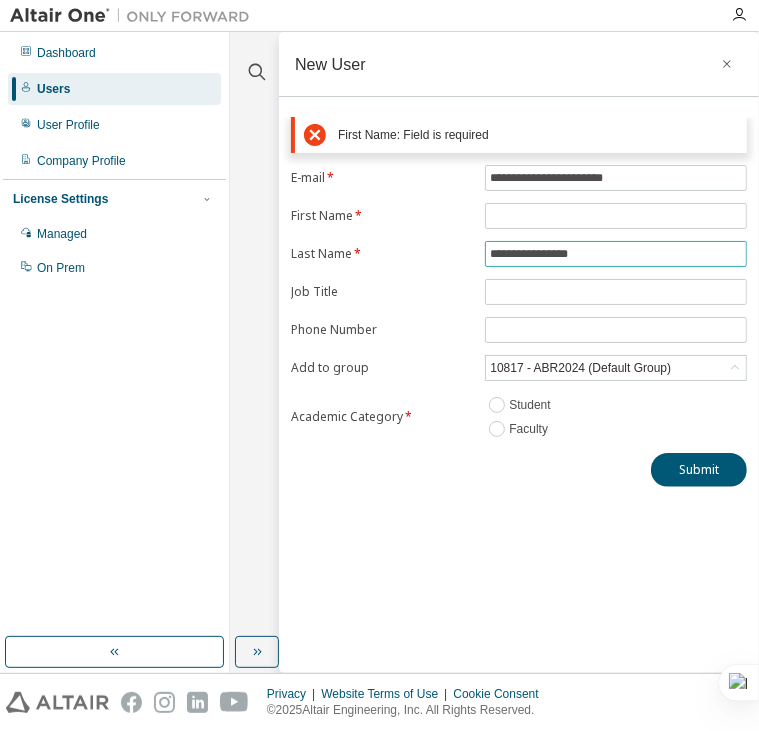 type on "**********" 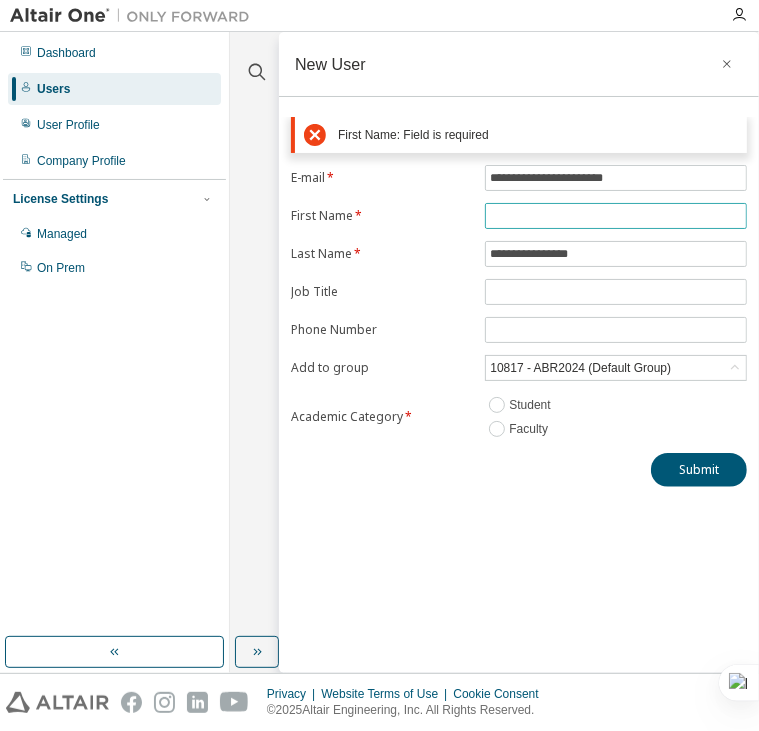click at bounding box center (616, 216) 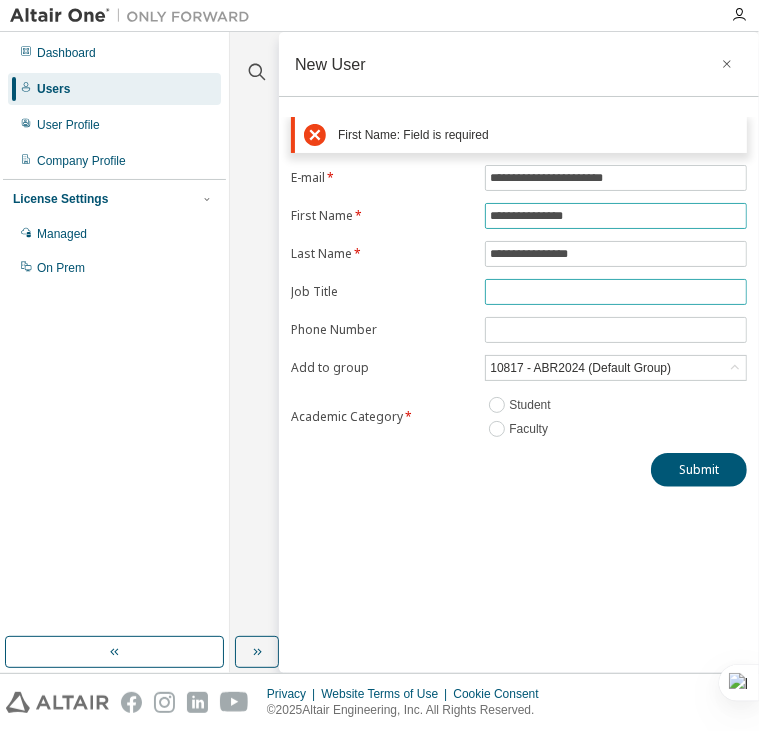 type on "**********" 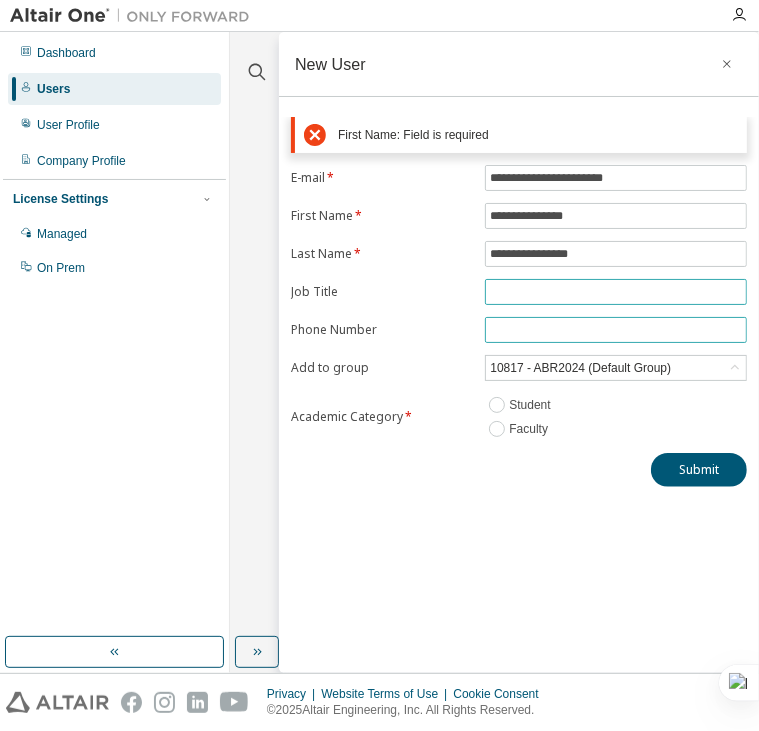 click on "**********" at bounding box center (519, 303) 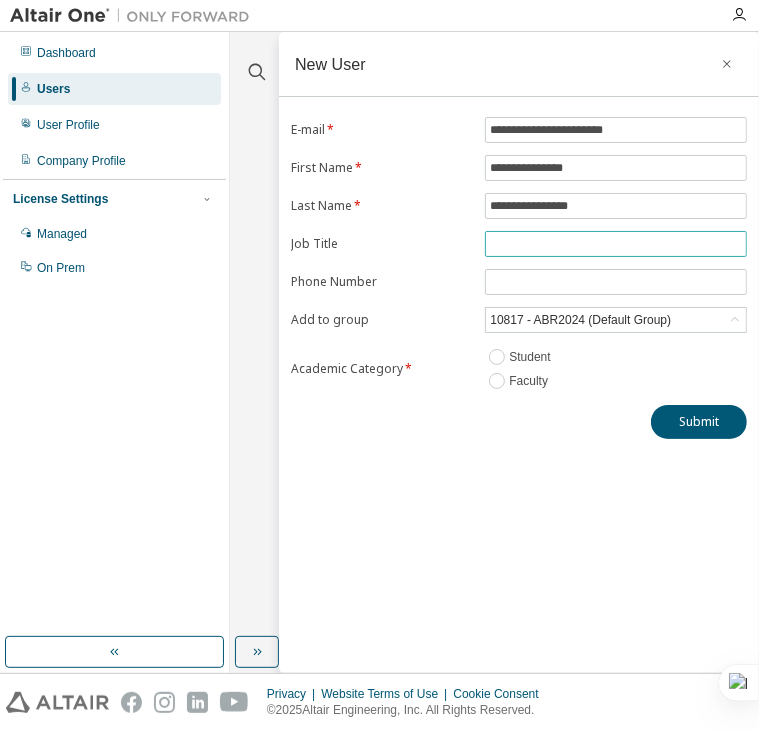click at bounding box center (616, 244) 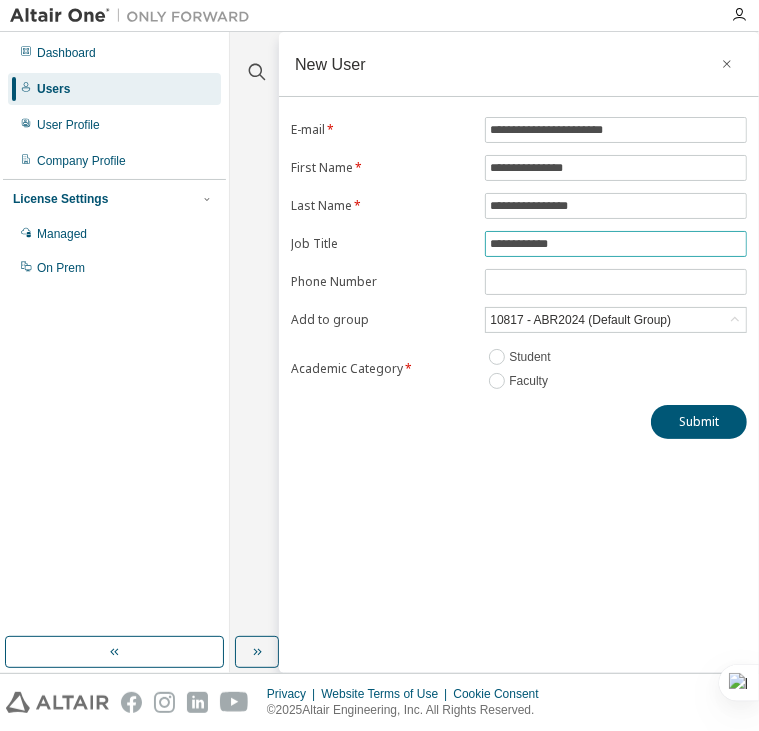 type on "**********" 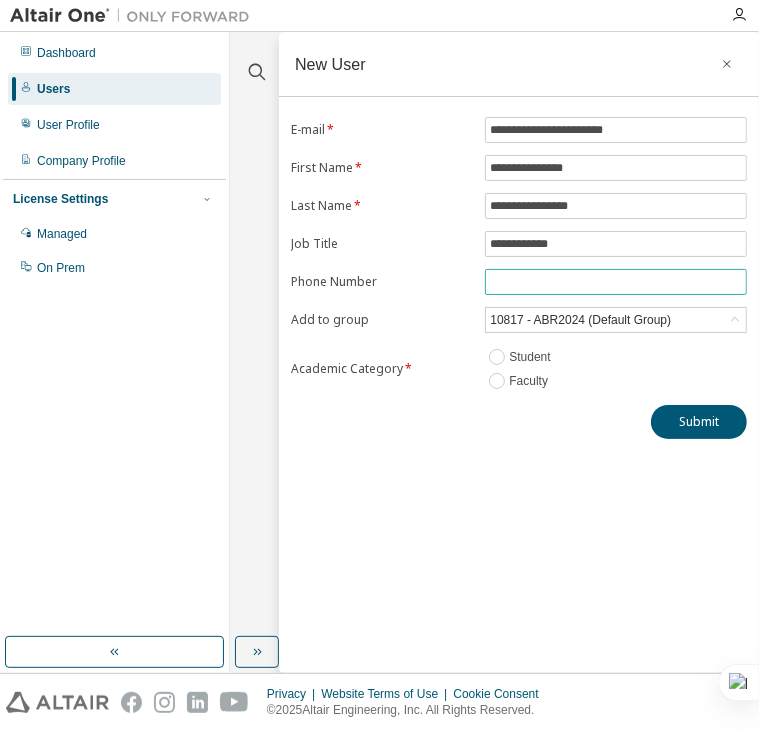 click at bounding box center [616, 282] 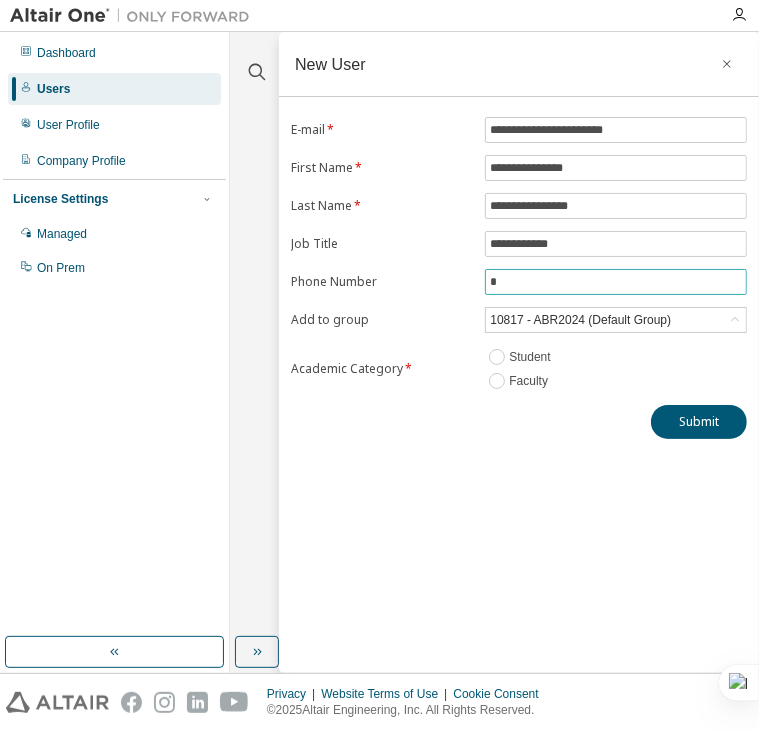 paste on "*********" 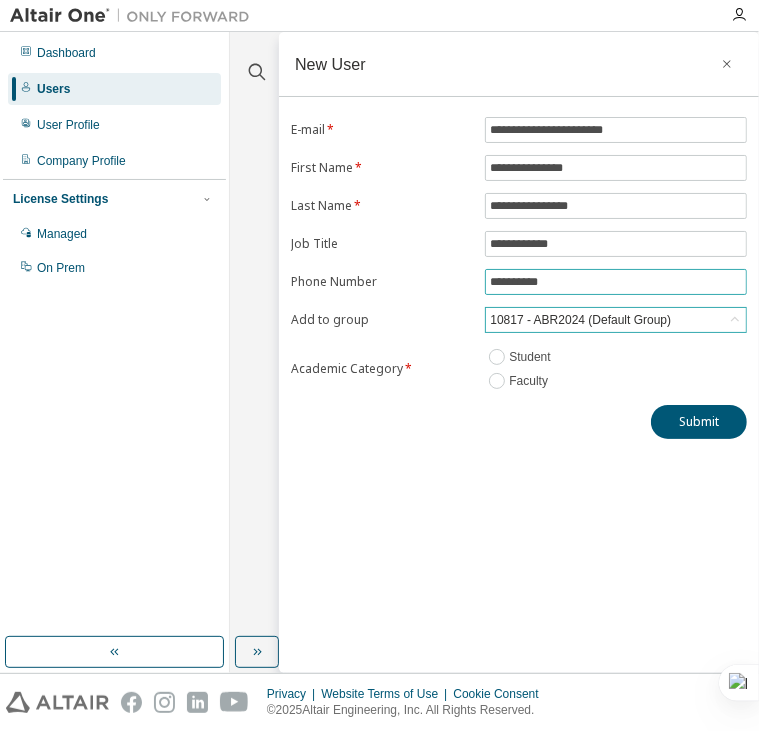 type on "**********" 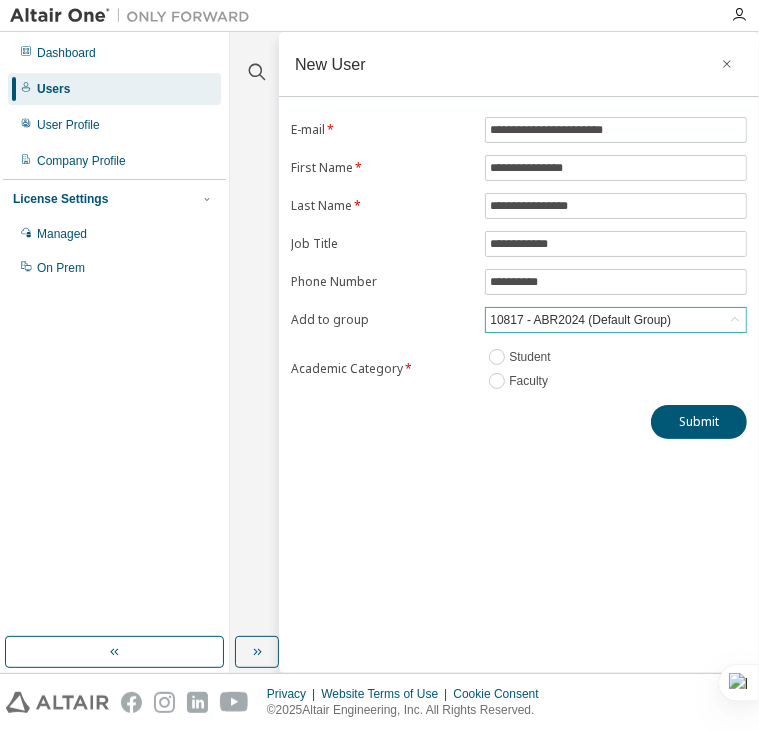 click on "10817 - ABR2024 (Default Group)" at bounding box center [580, 320] 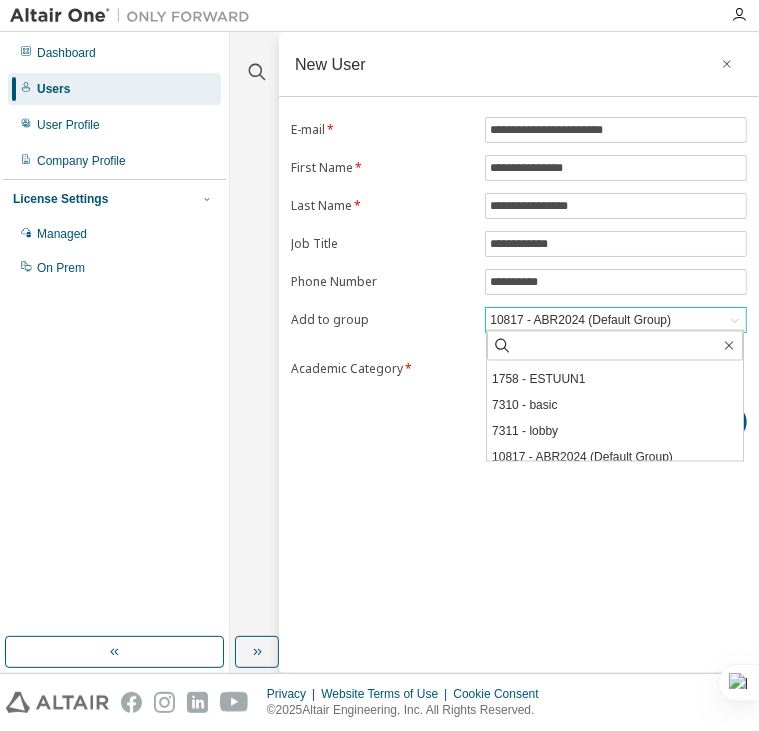 scroll, scrollTop: 342, scrollLeft: 0, axis: vertical 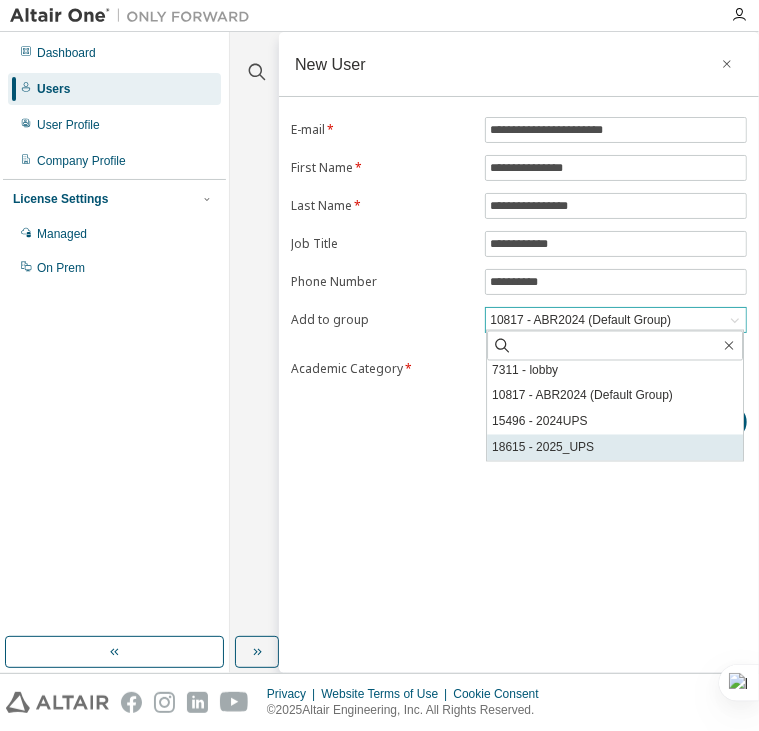 click on "18615 - 2025_UPS" at bounding box center [615, 448] 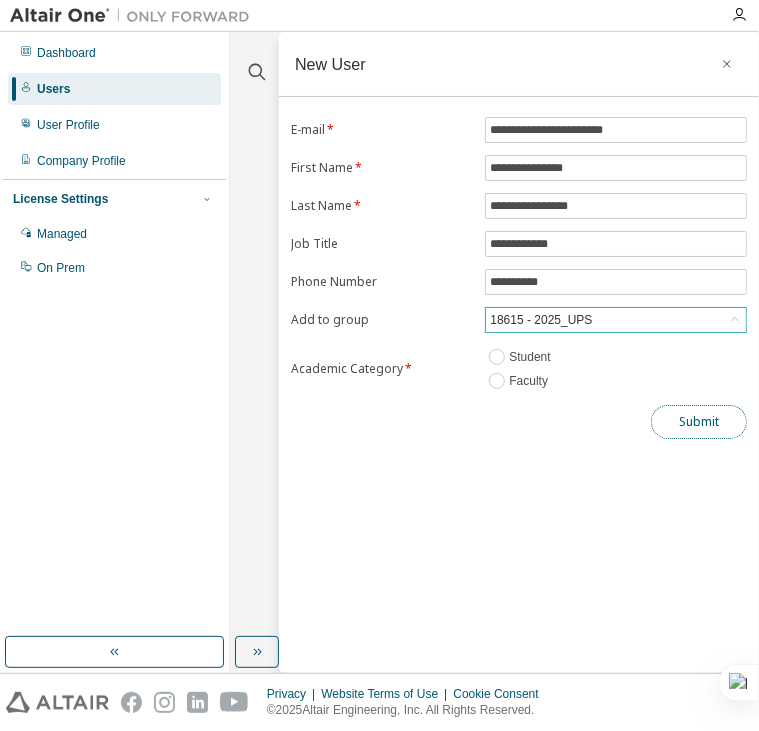 click on "Submit" at bounding box center (699, 422) 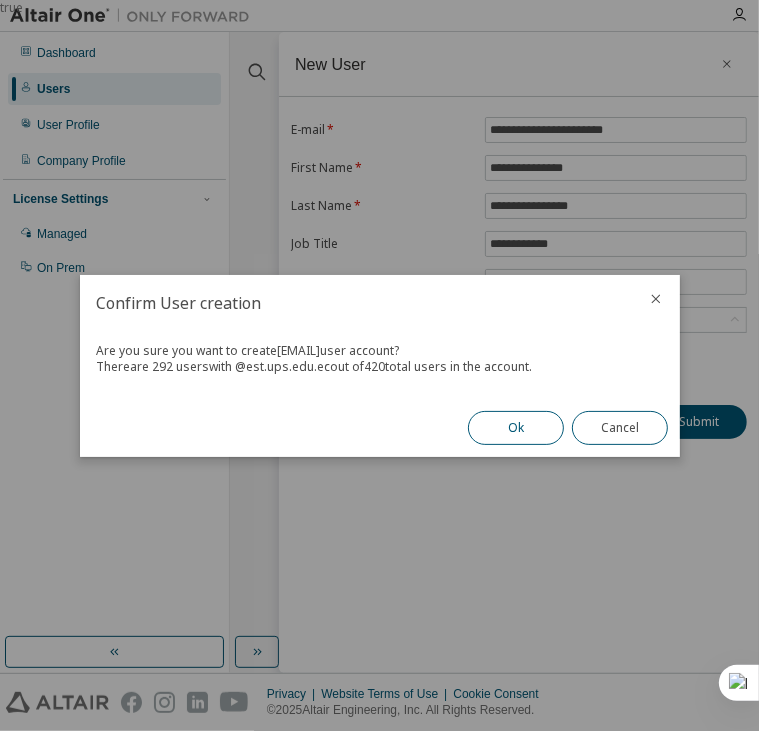click on "Ok" at bounding box center [516, 428] 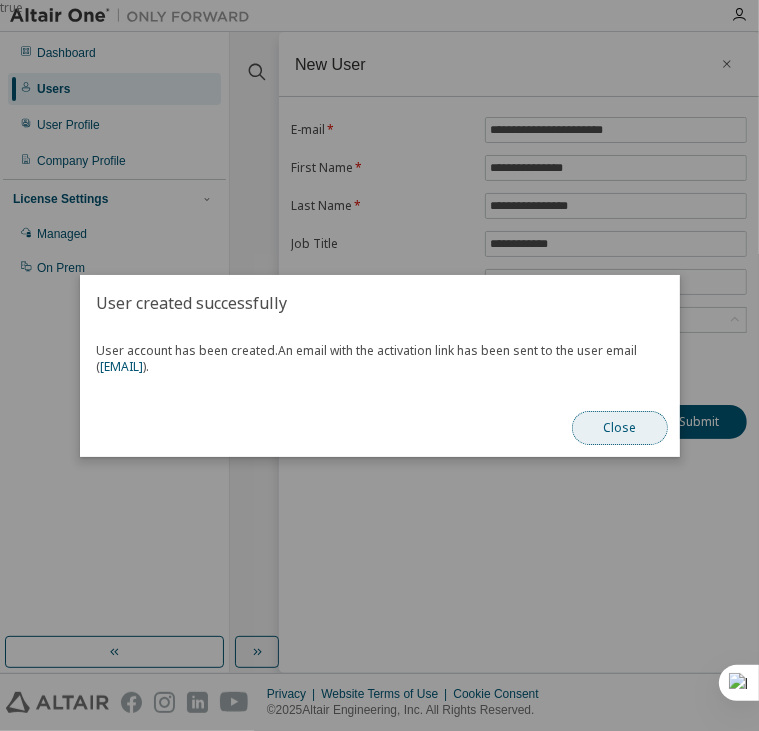click on "Close" at bounding box center (620, 428) 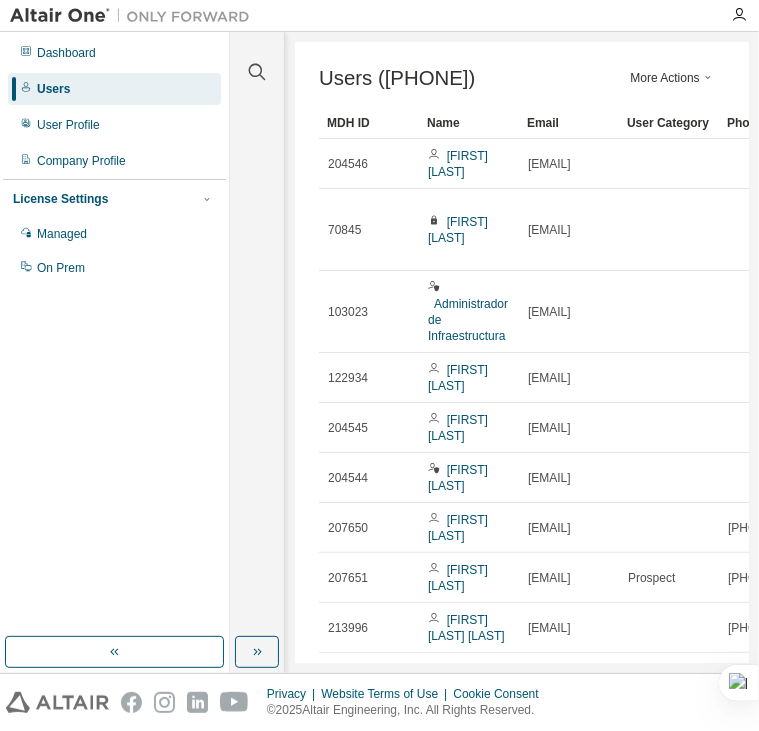 click on "More Actions" at bounding box center [673, 78] 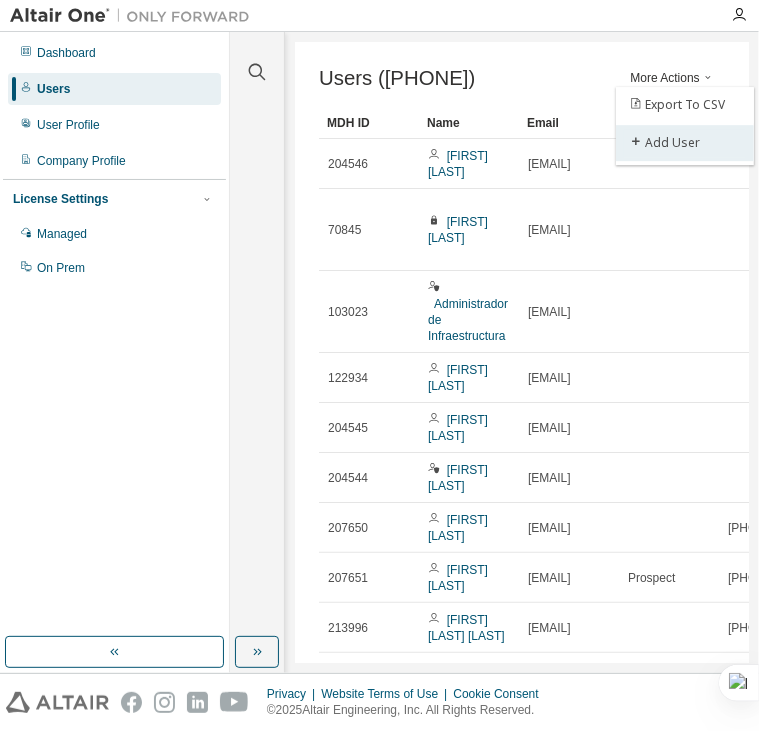 click on "Add User" at bounding box center (685, 143) 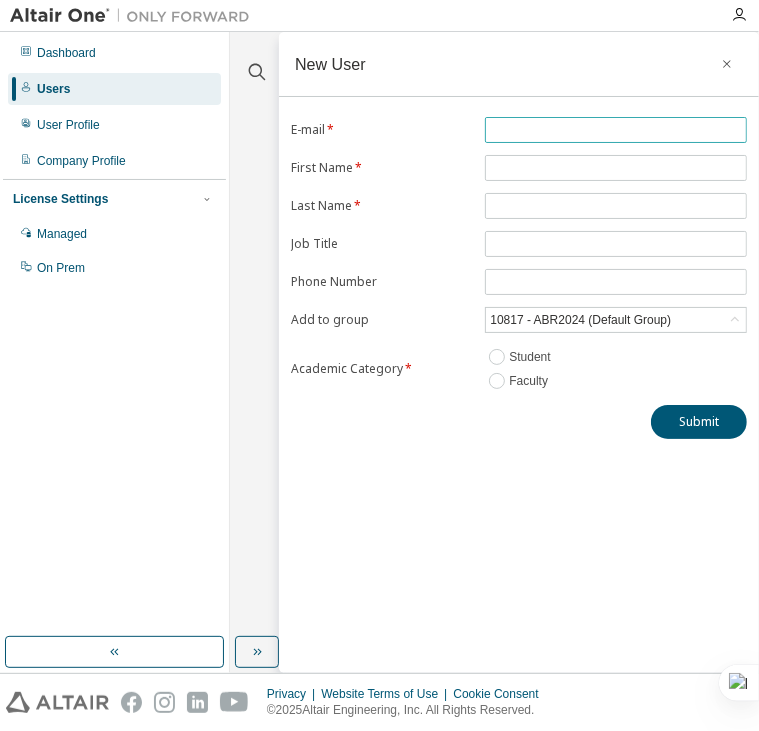 click at bounding box center (616, 130) 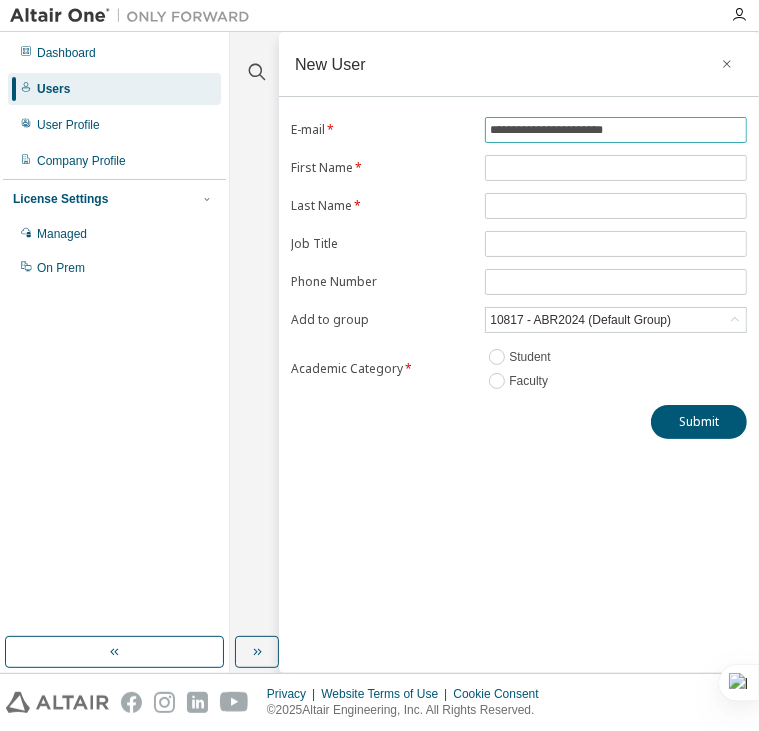 type on "**********" 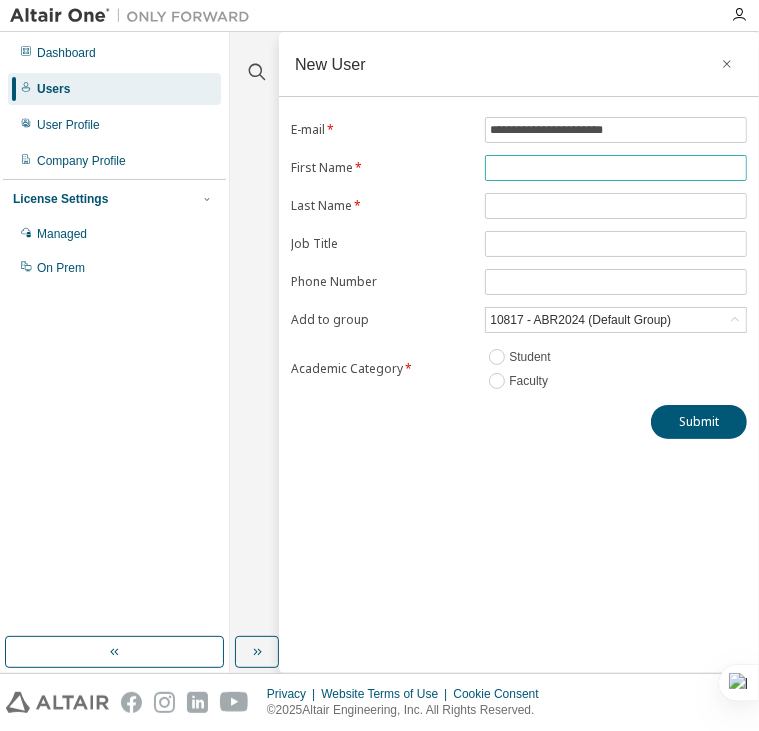 click at bounding box center (616, 168) 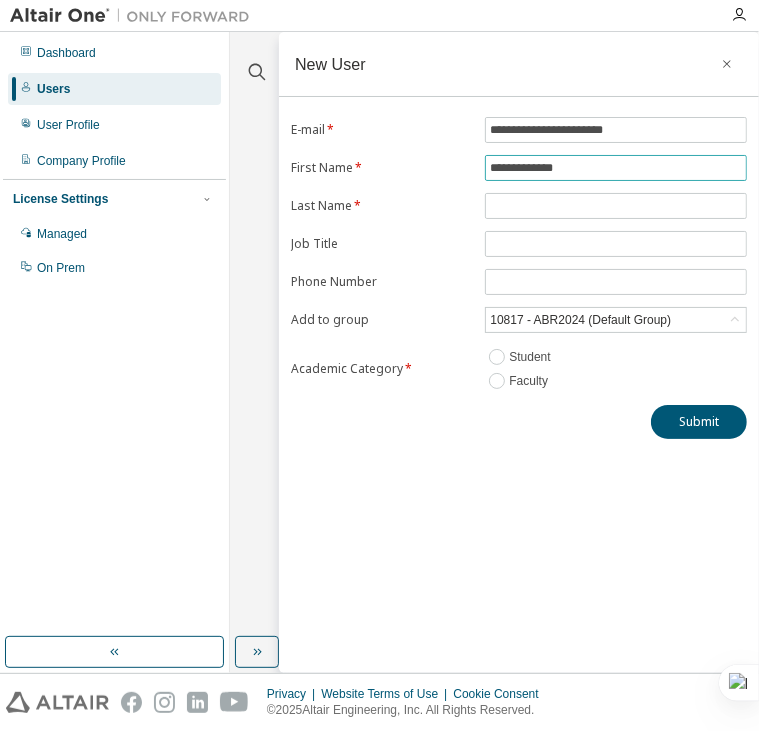 type on "**********" 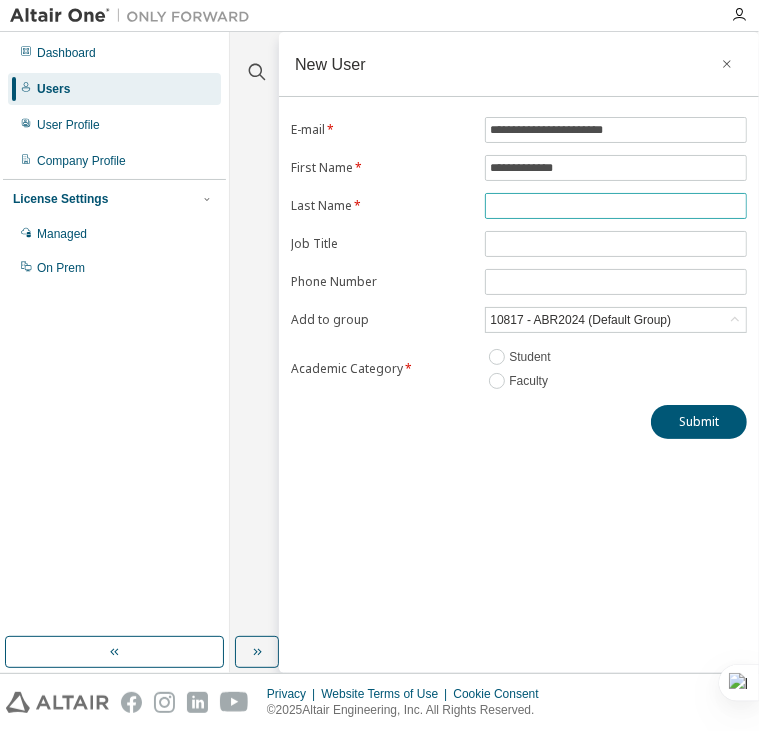 click at bounding box center (616, 206) 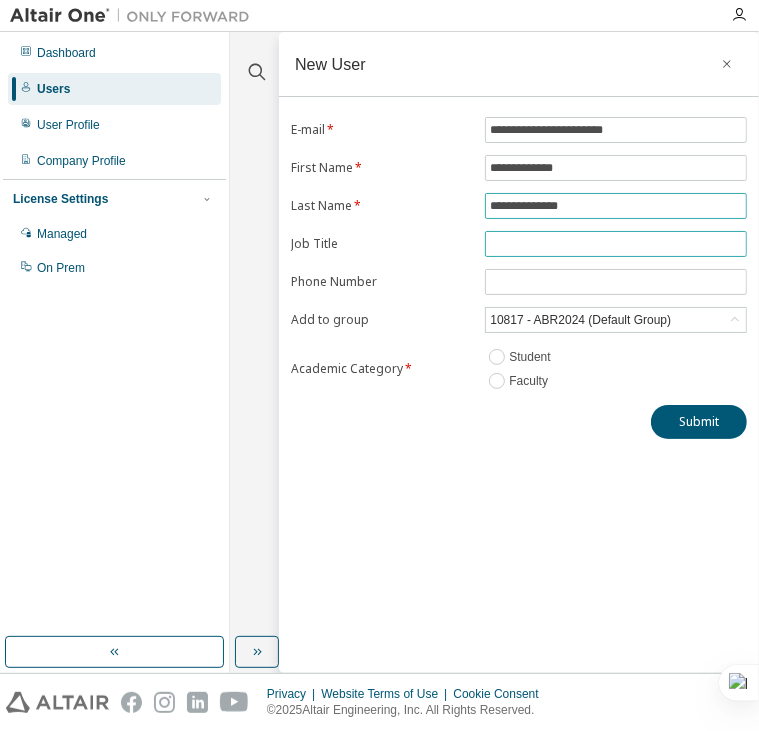 type on "**********" 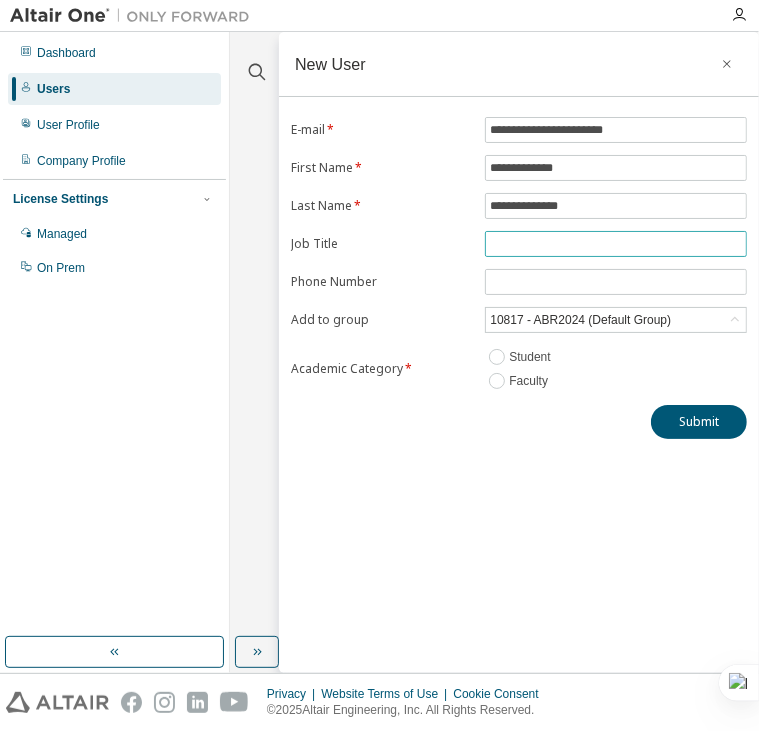 click at bounding box center [616, 244] 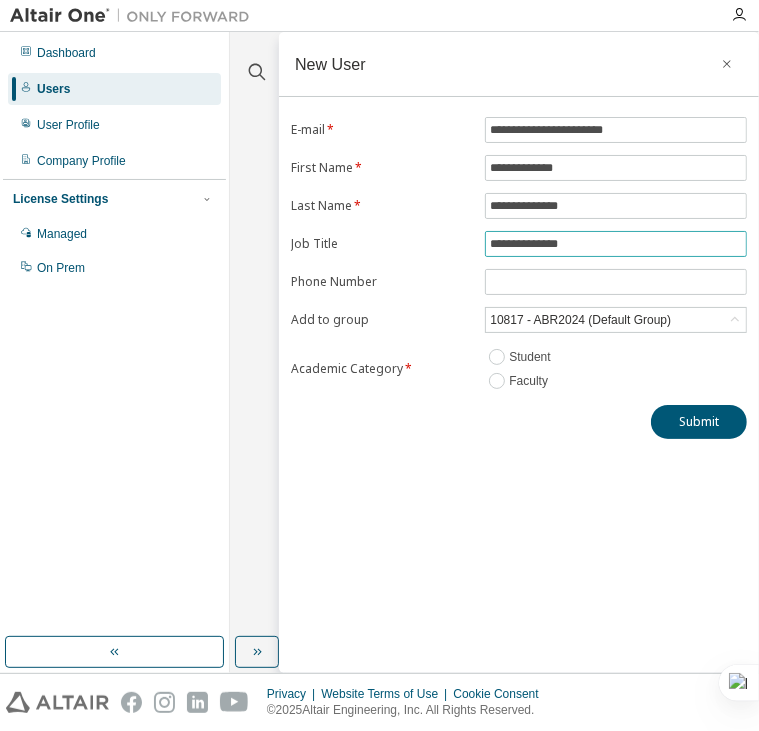 type on "**********" 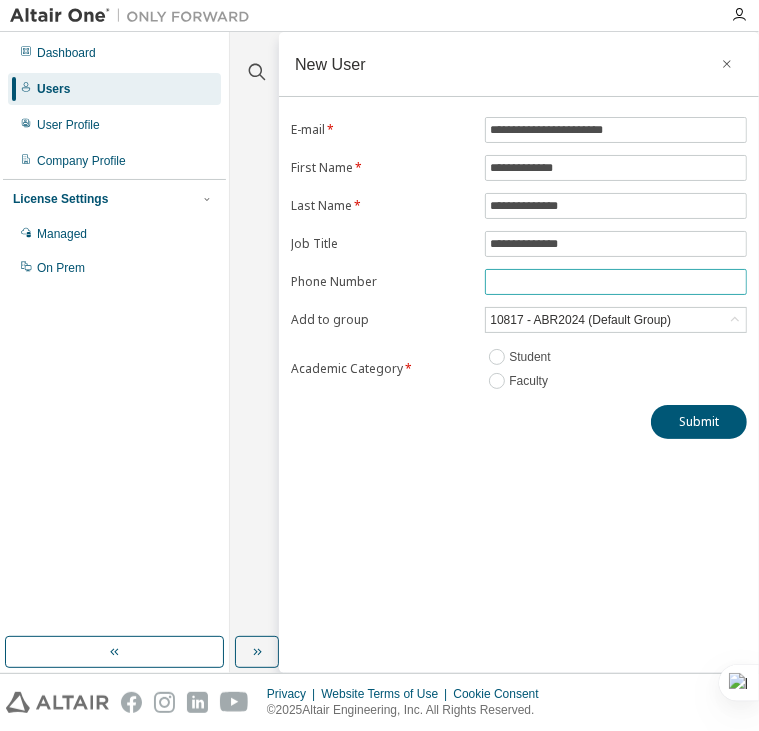 click at bounding box center [616, 282] 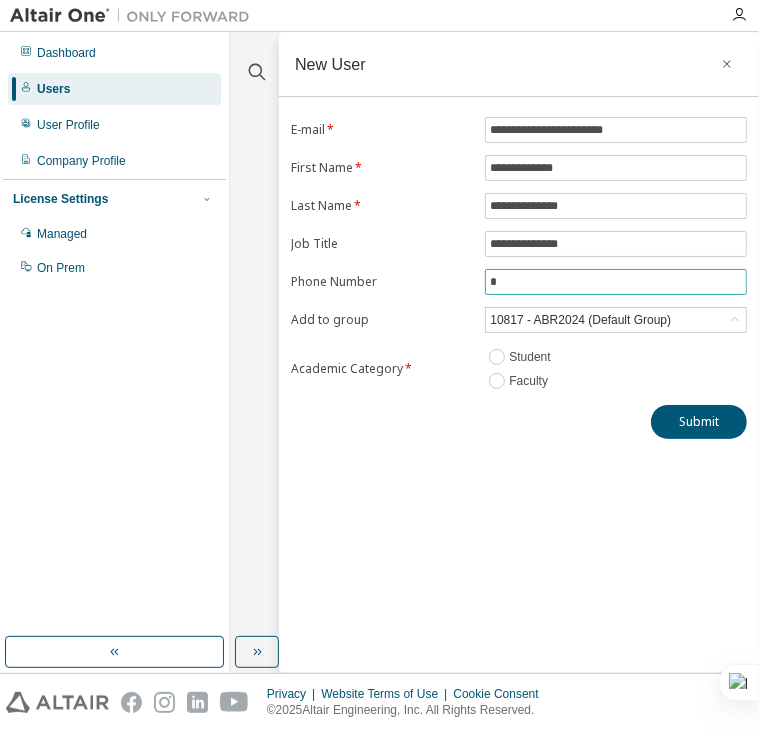 paste on "*********" 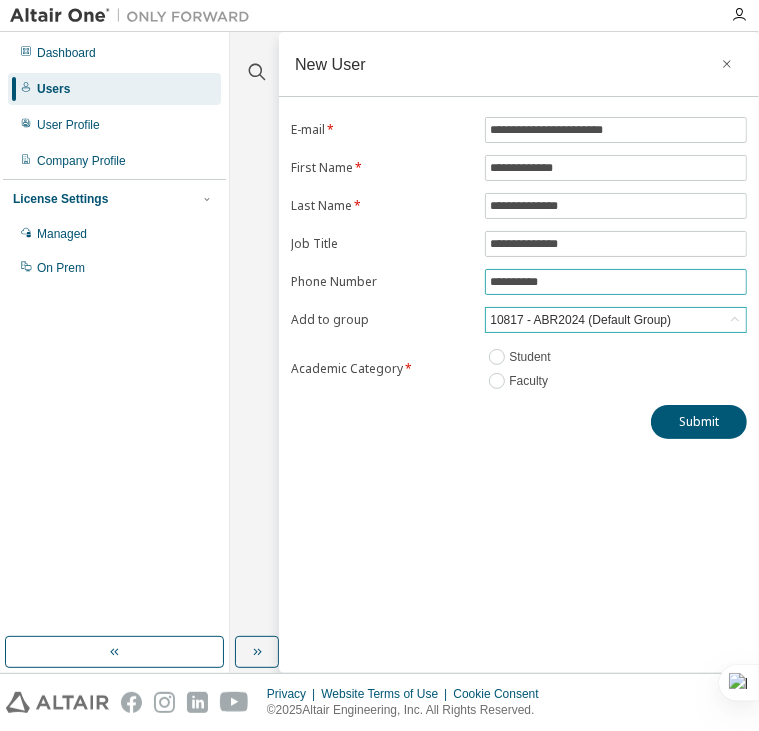 type on "**********" 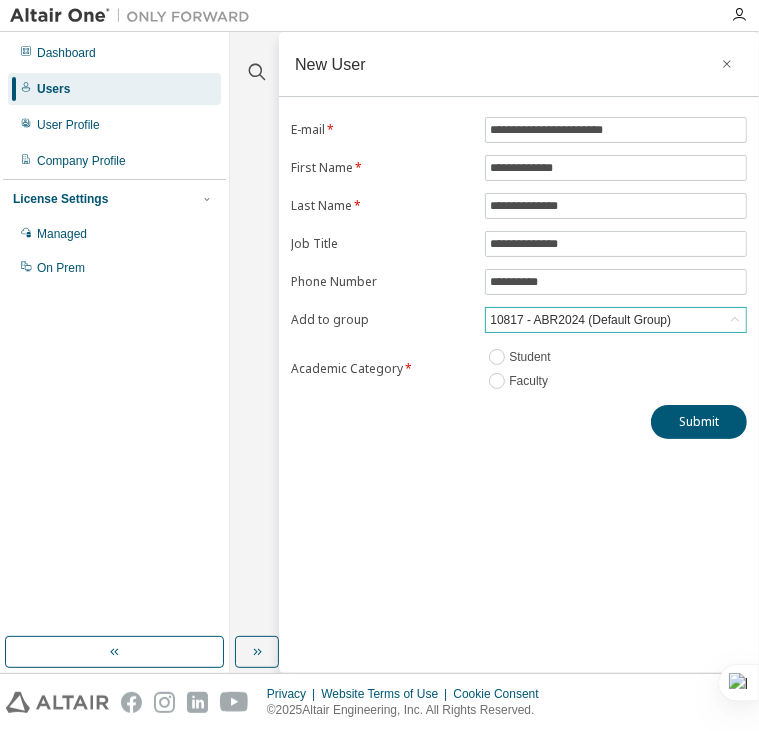 click on "10817 - ABR2024 (Default Group)" at bounding box center [580, 320] 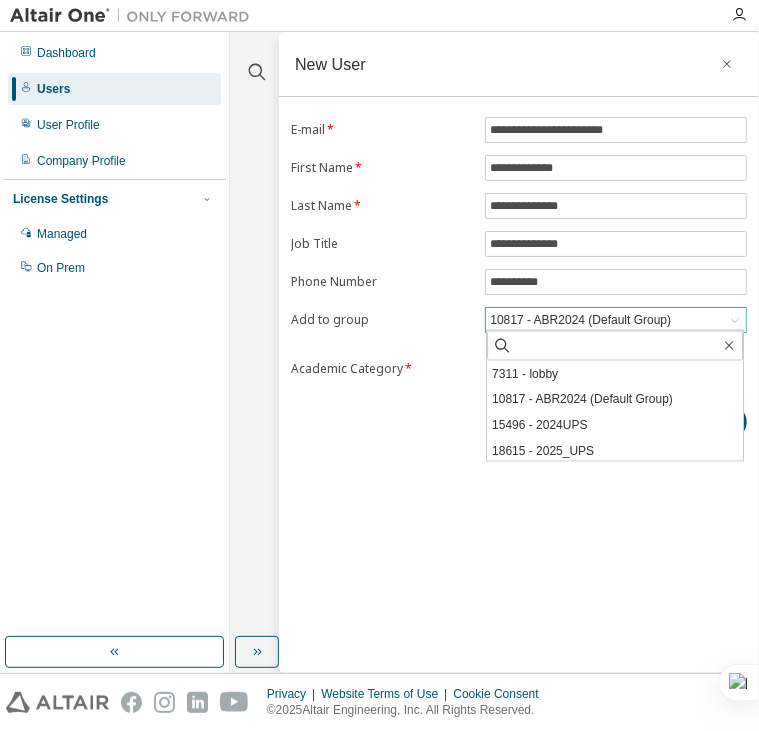 scroll, scrollTop: 342, scrollLeft: 0, axis: vertical 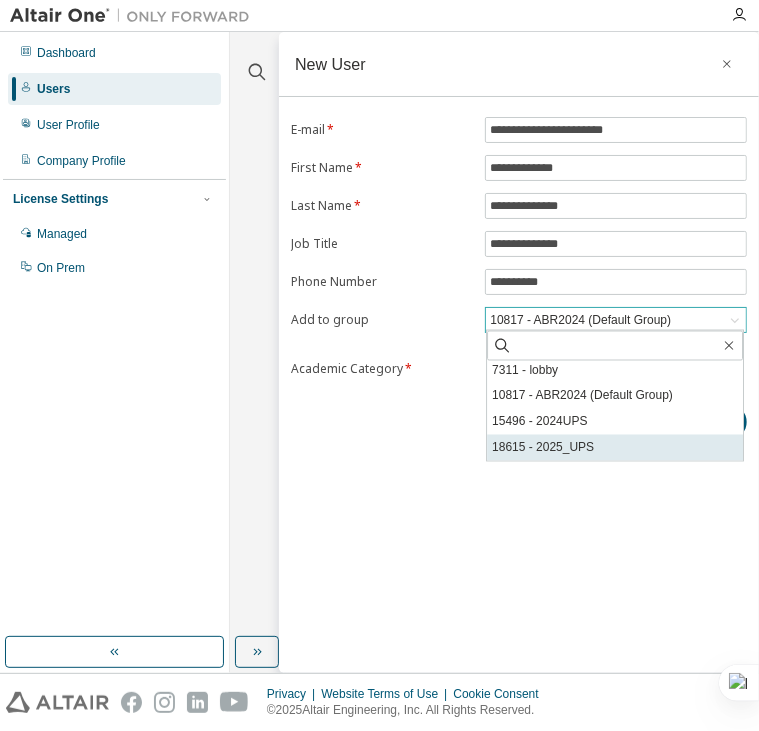 click on "18615 - 2025_UPS" at bounding box center (615, 448) 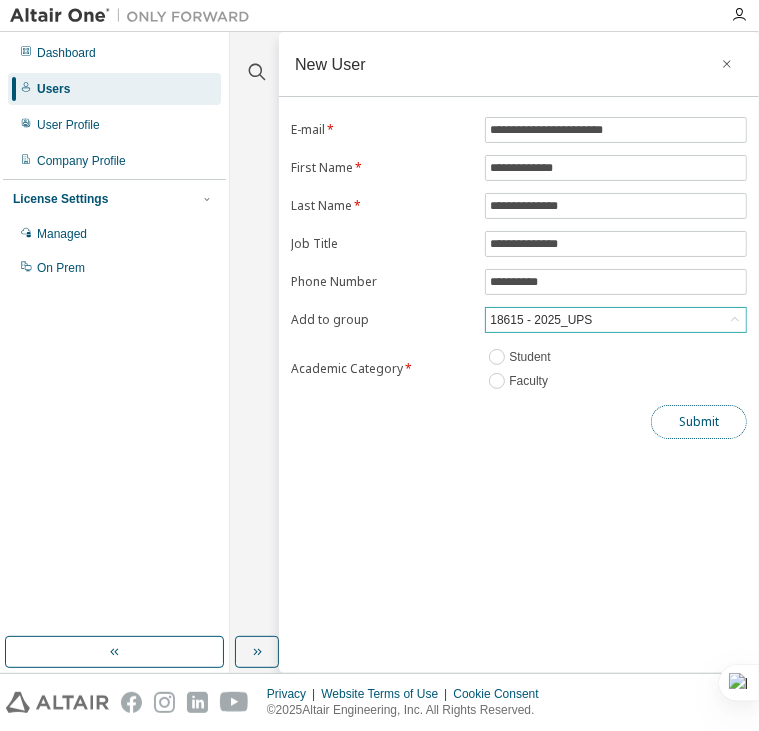 click on "Submit" at bounding box center (699, 422) 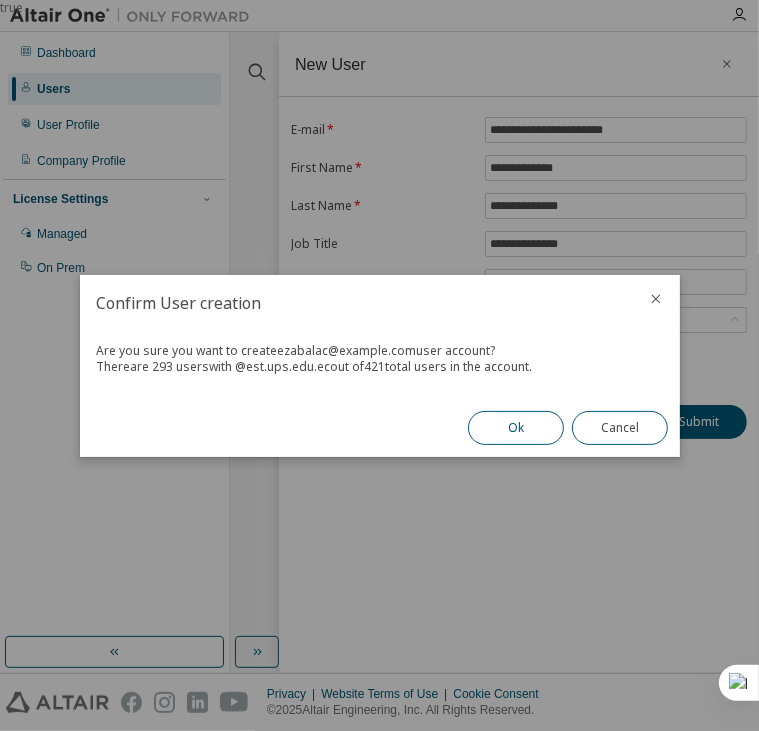 click on "Ok" at bounding box center (516, 428) 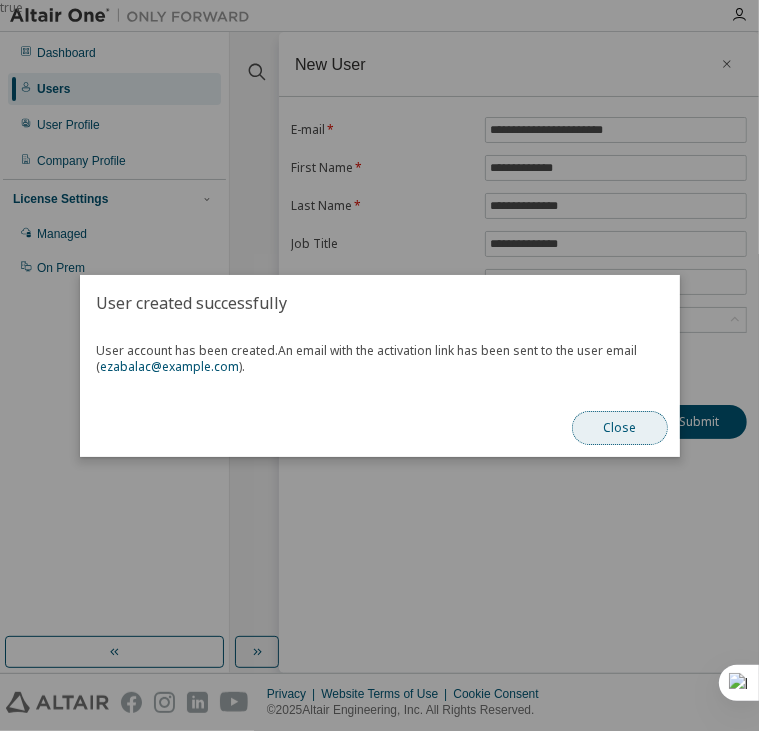 click on "Close" at bounding box center [620, 428] 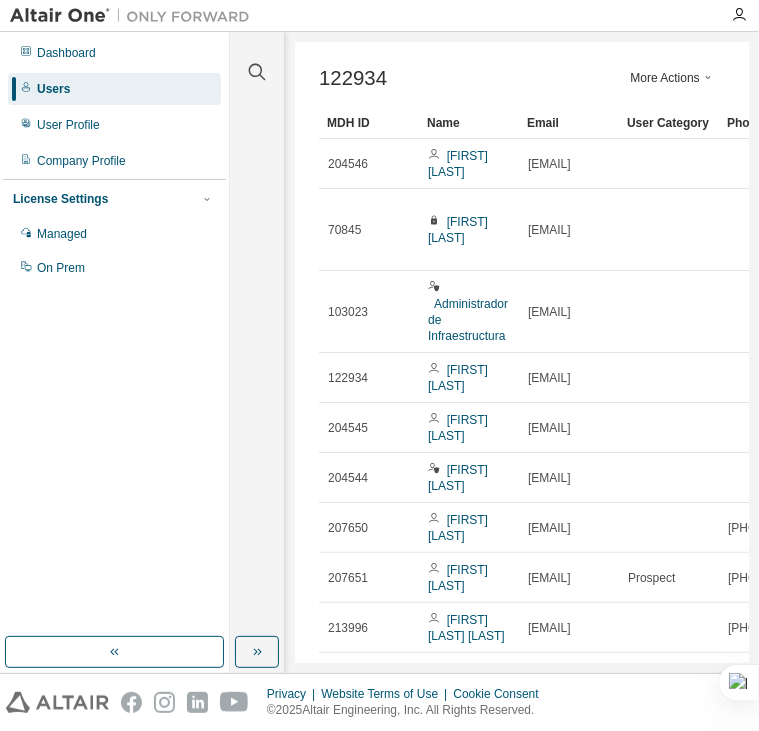 click on "More Actions" at bounding box center (673, 78) 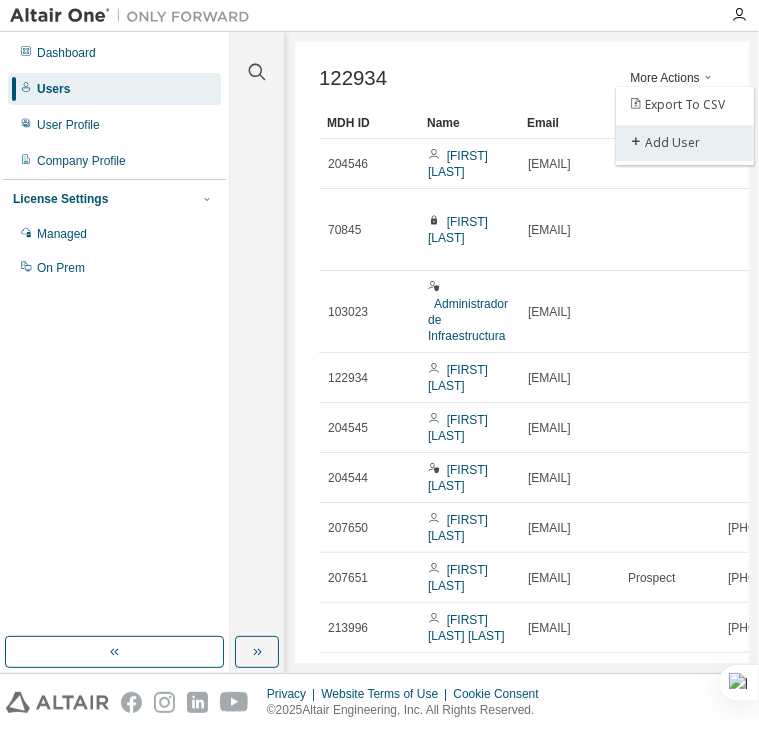 click on "Add User" at bounding box center [685, 143] 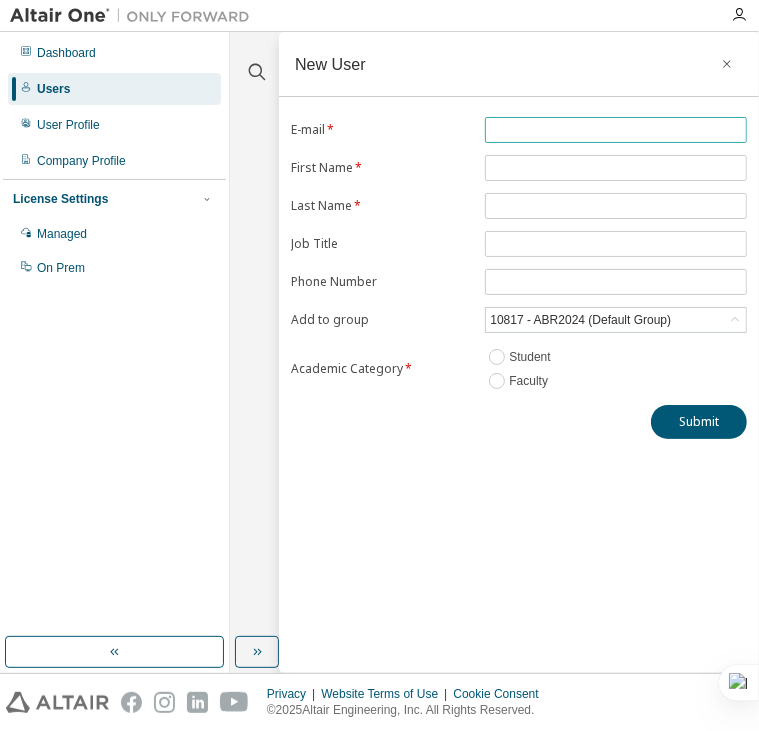 click at bounding box center (616, 130) 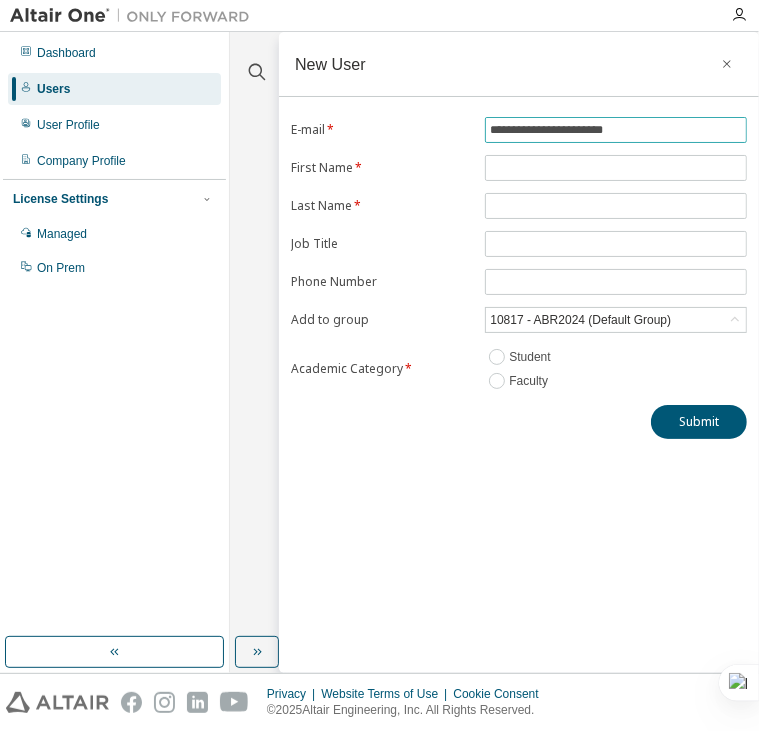 type on "**********" 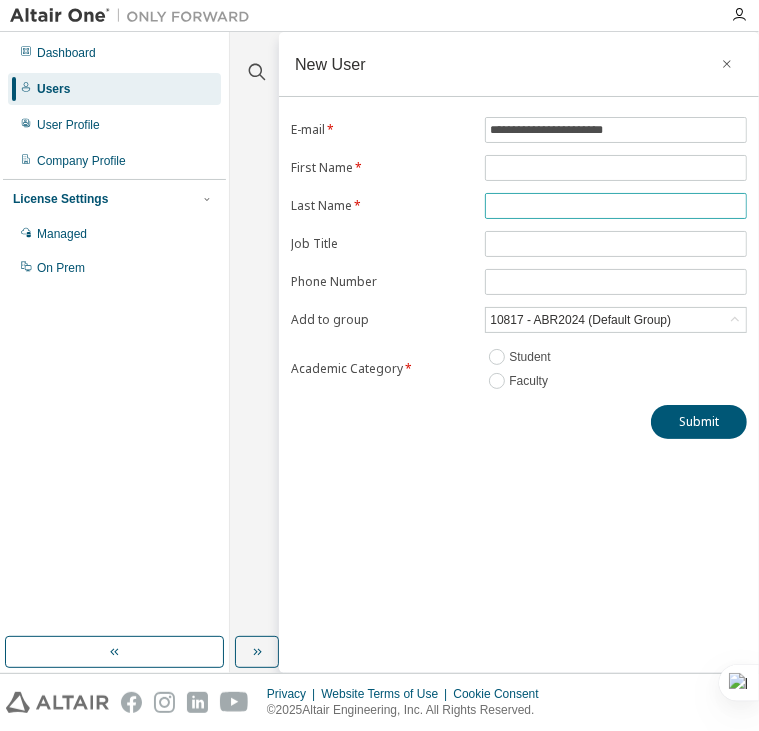 click at bounding box center (616, 206) 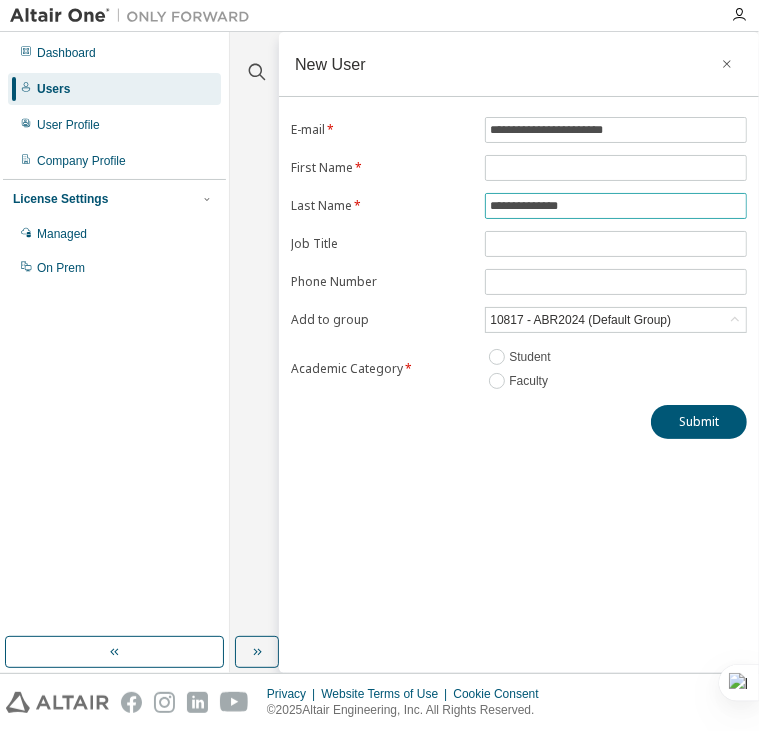 type on "**********" 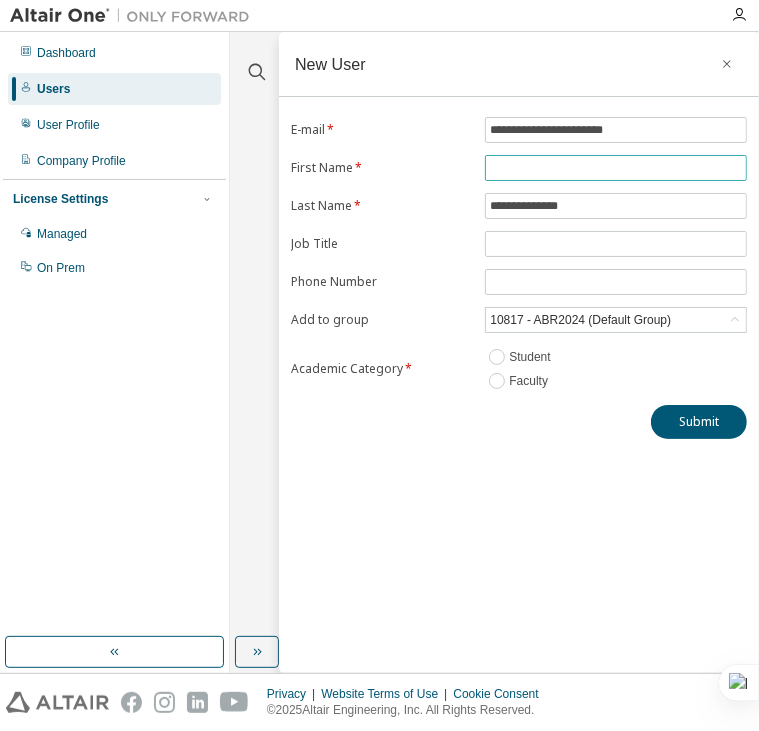 click at bounding box center (616, 168) 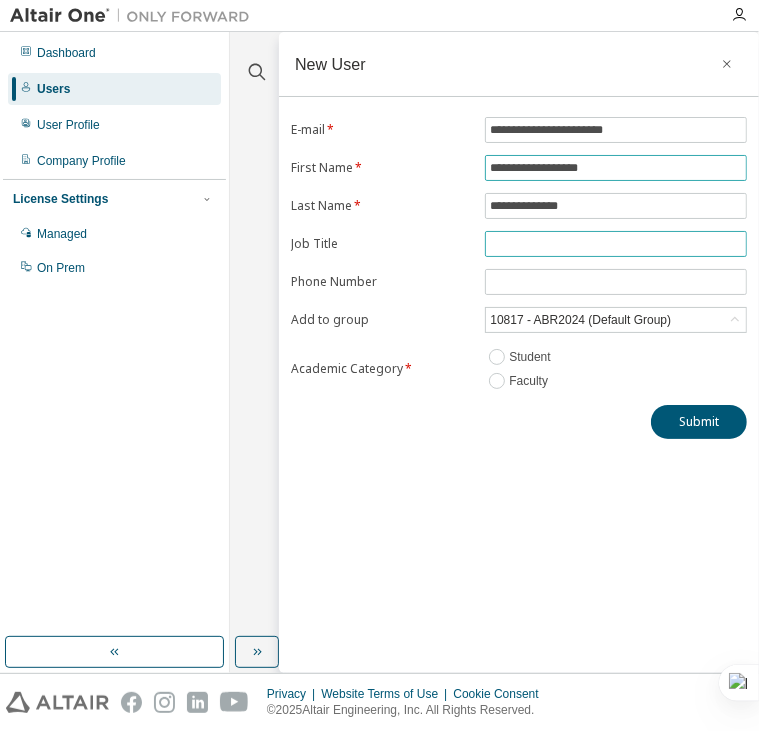 type on "**********" 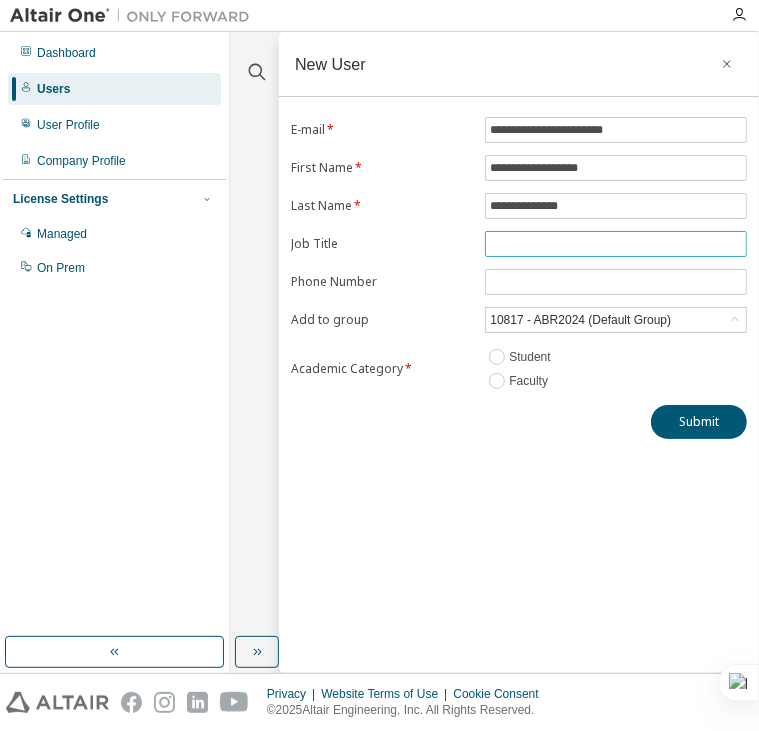 click at bounding box center [616, 244] 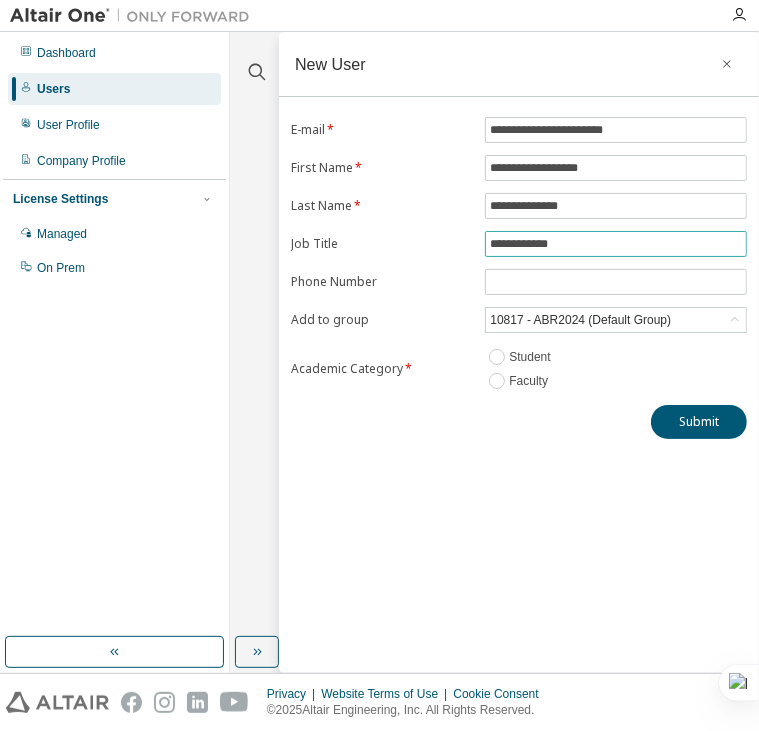 type on "**********" 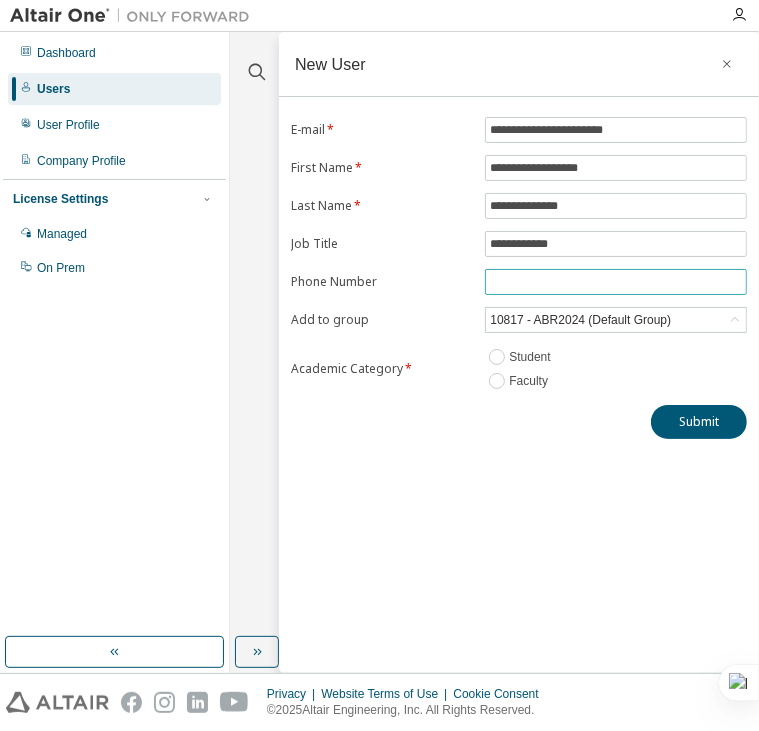 click at bounding box center (616, 282) 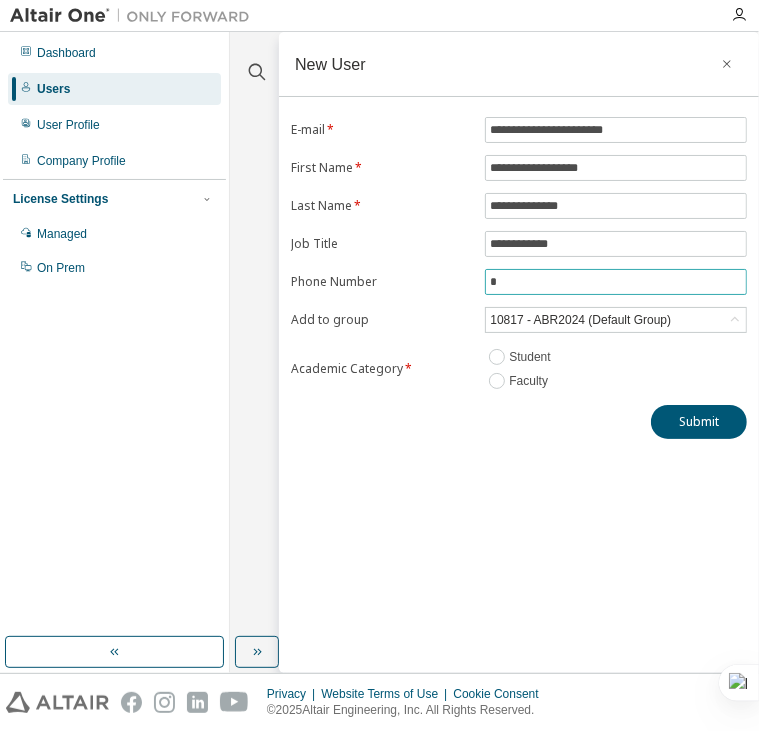 paste on "*********" 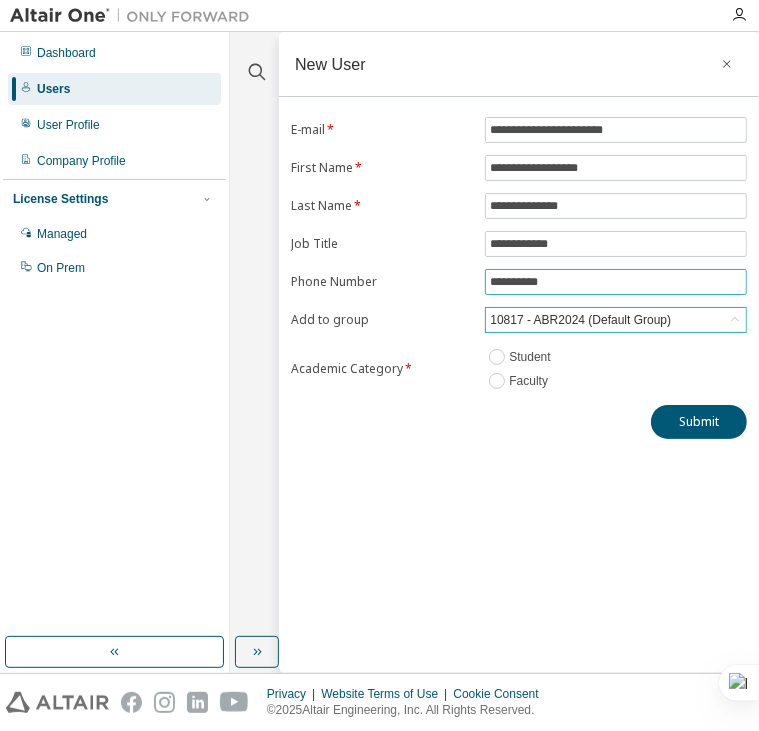 type on "**********" 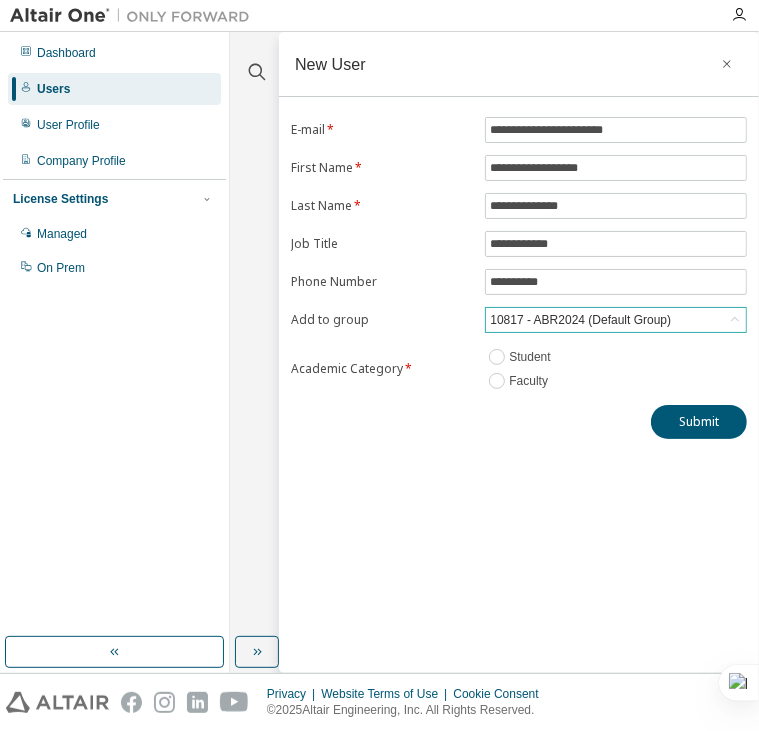 click on "10817 - ABR2024 (Default Group)" at bounding box center [580, 320] 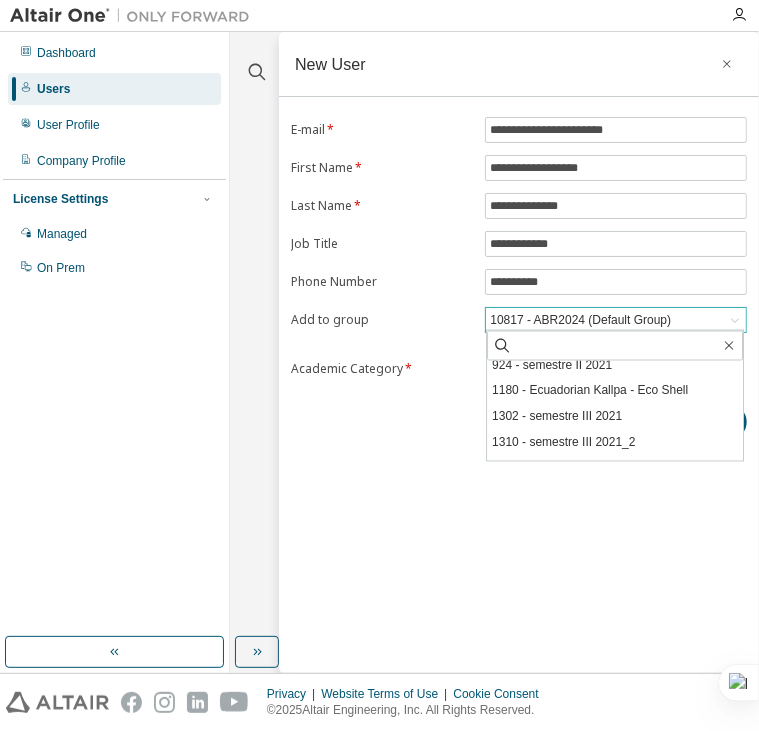 scroll, scrollTop: 342, scrollLeft: 0, axis: vertical 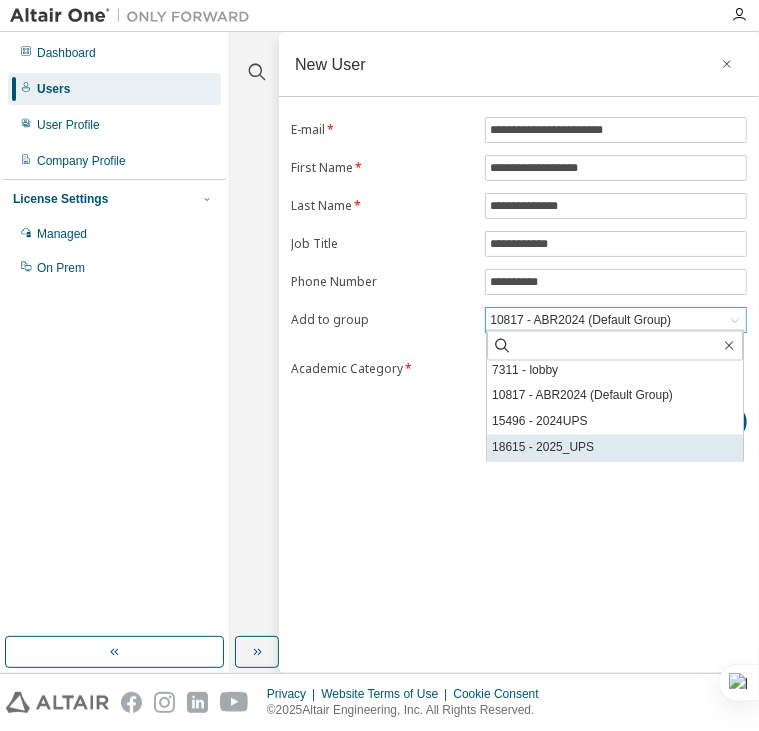 click on "18615 - 2025_UPS" at bounding box center [615, 448] 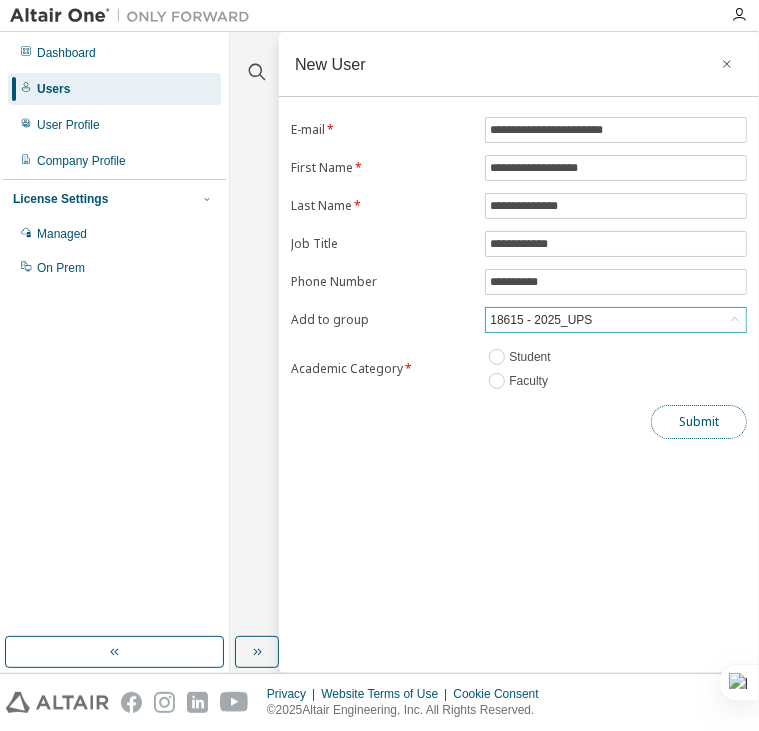 click on "Submit" at bounding box center [699, 422] 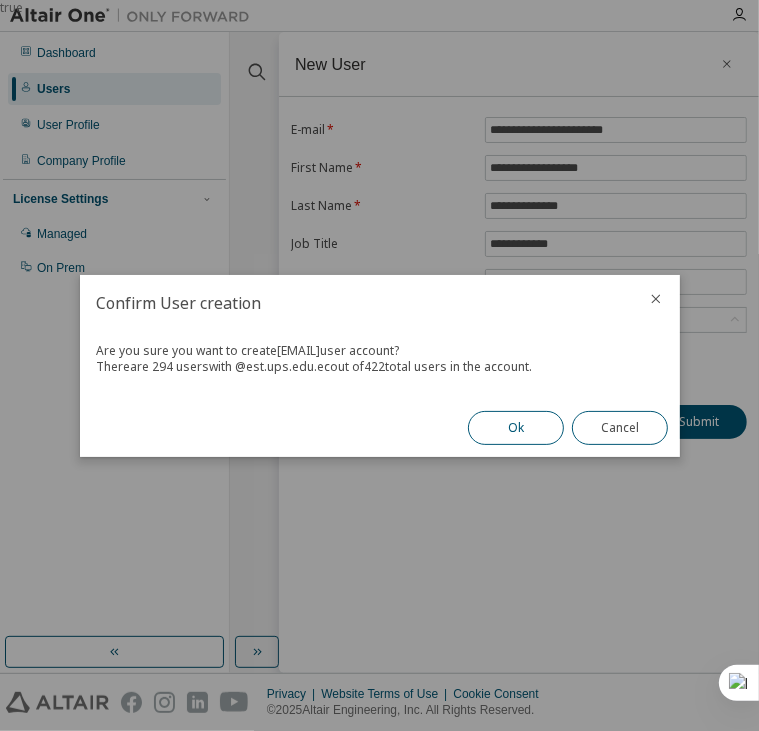 click on "Ok" at bounding box center (516, 428) 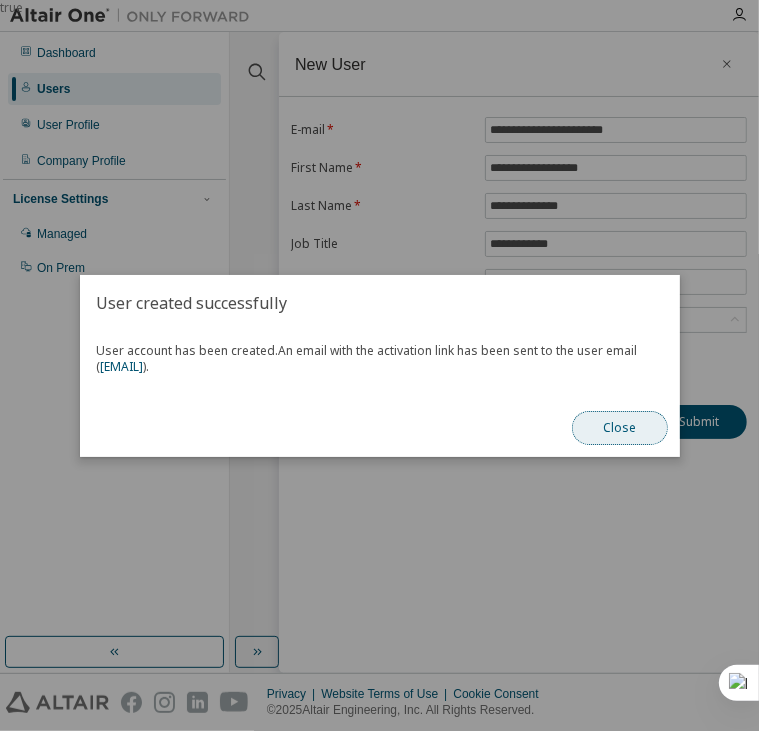 click on "Close" at bounding box center [620, 428] 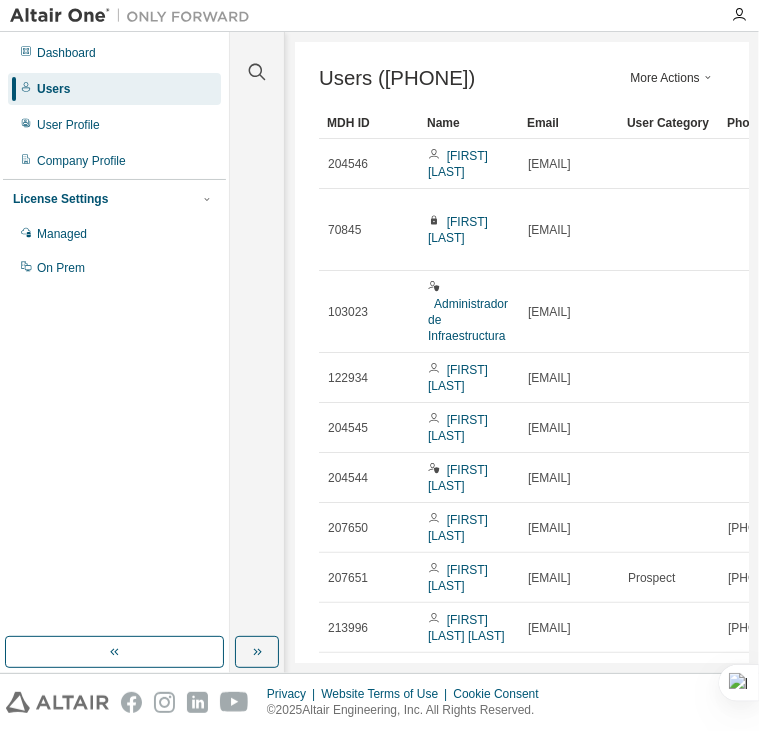 click on "More Actions" at bounding box center [673, 78] 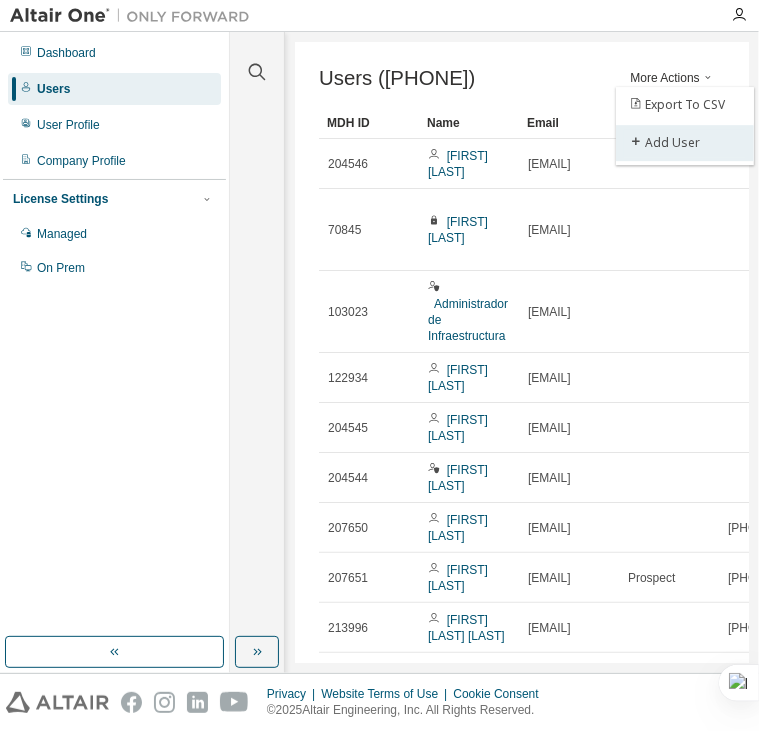 click on "Add User" at bounding box center [685, 143] 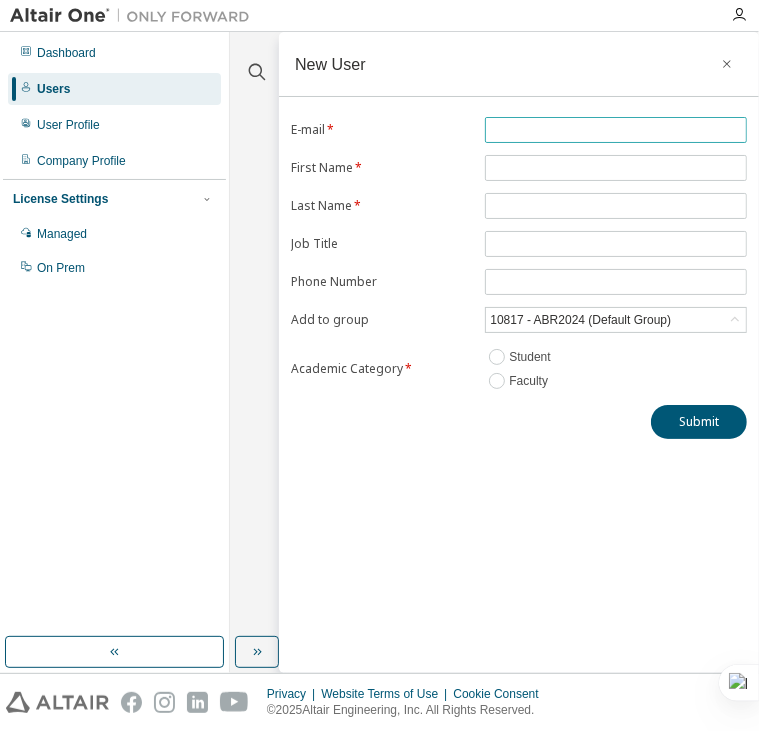 click at bounding box center (616, 130) 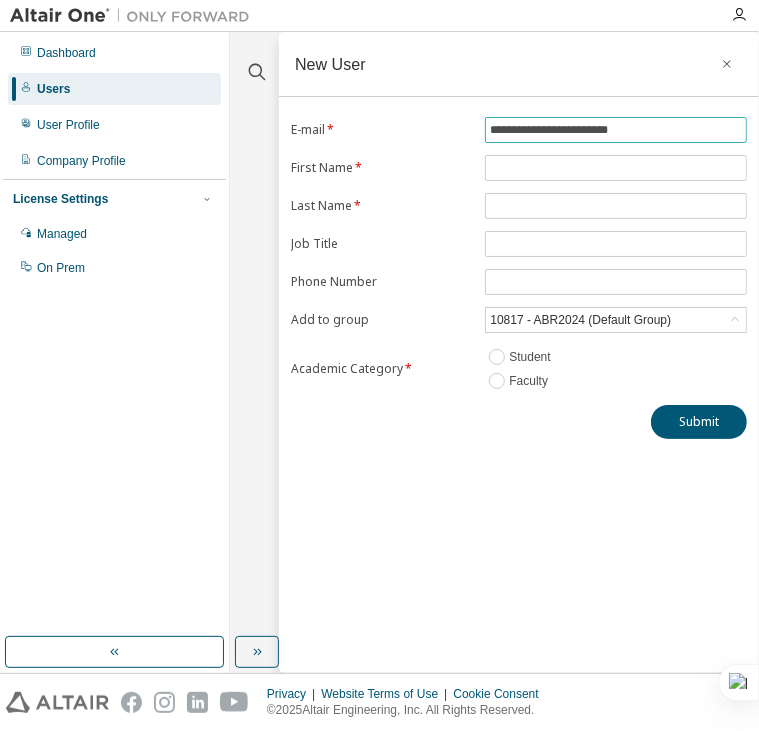 type on "**********" 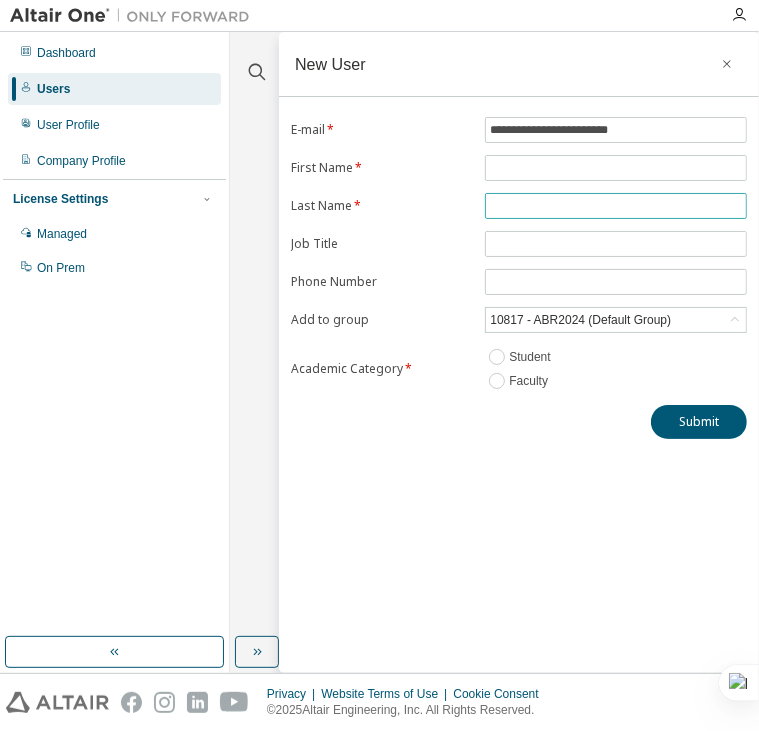 click at bounding box center [616, 206] 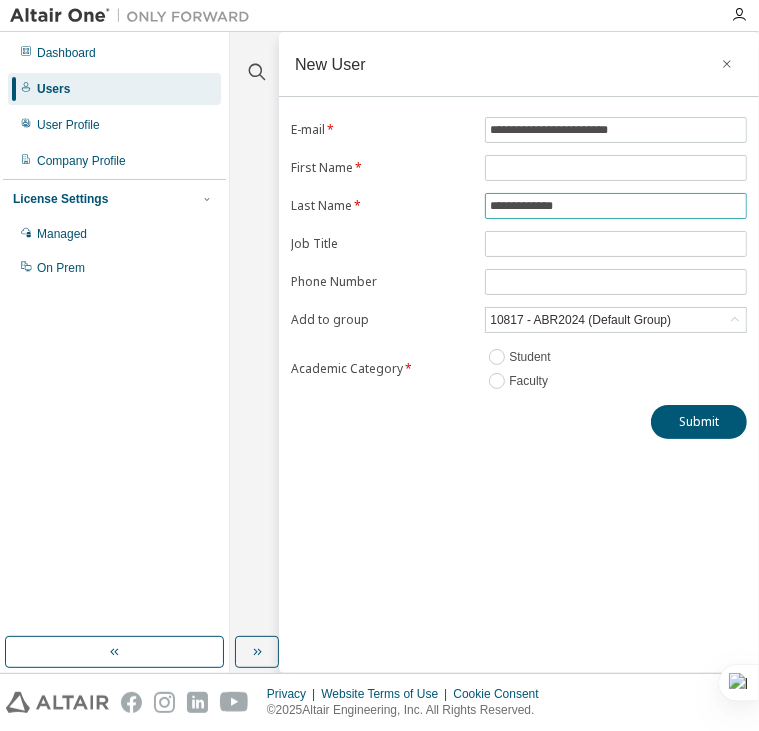 type on "**********" 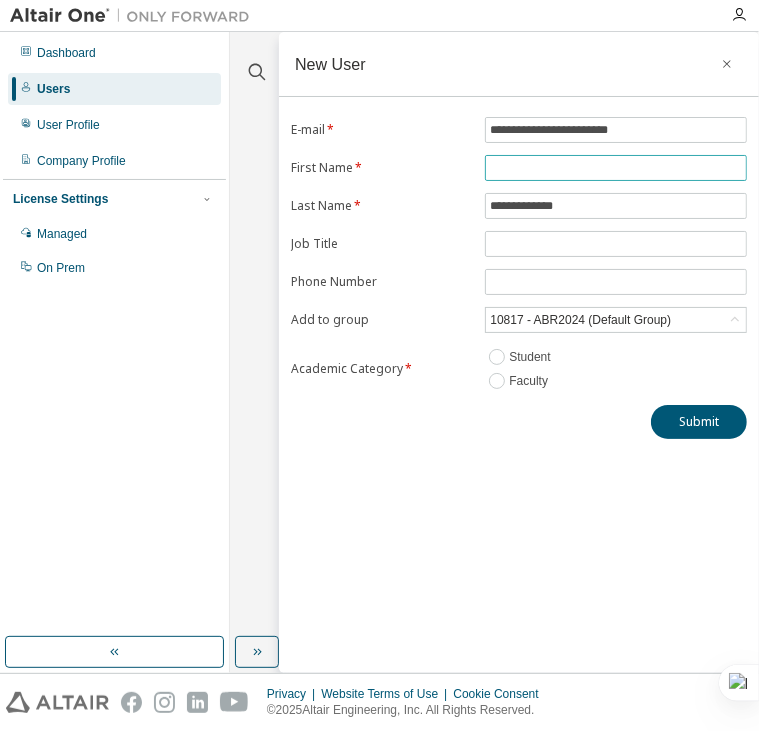 click at bounding box center [616, 168] 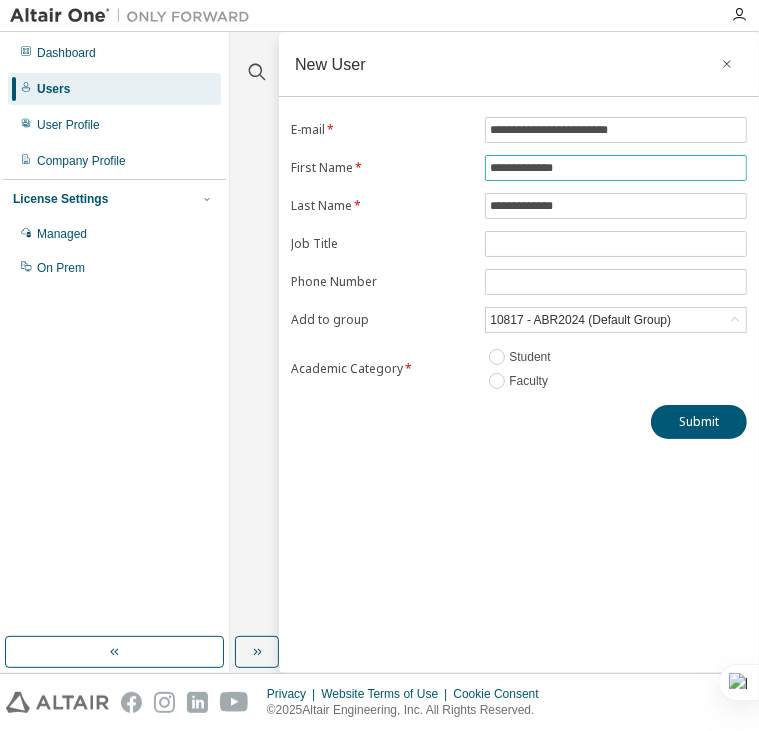 type on "**********" 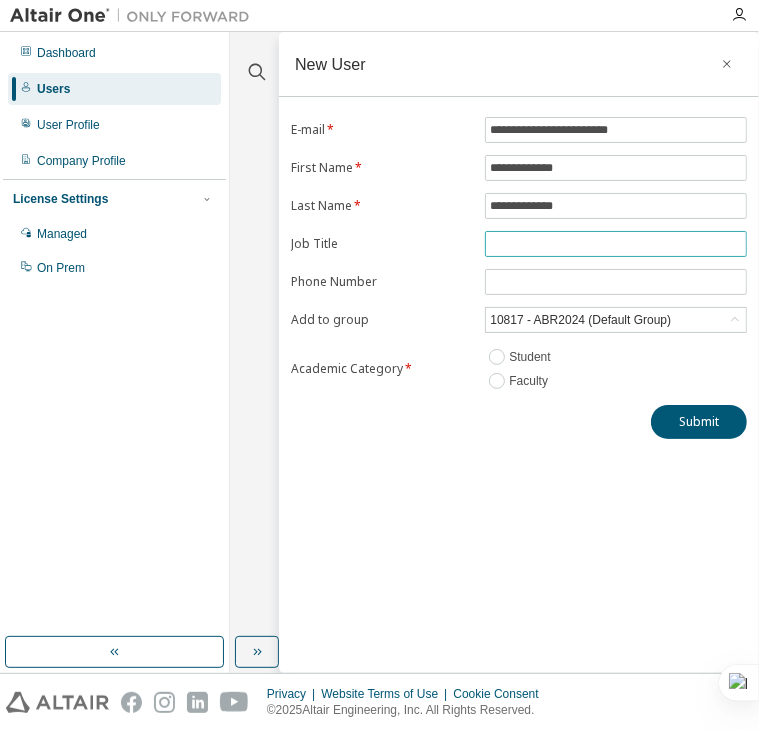 click at bounding box center (616, 244) 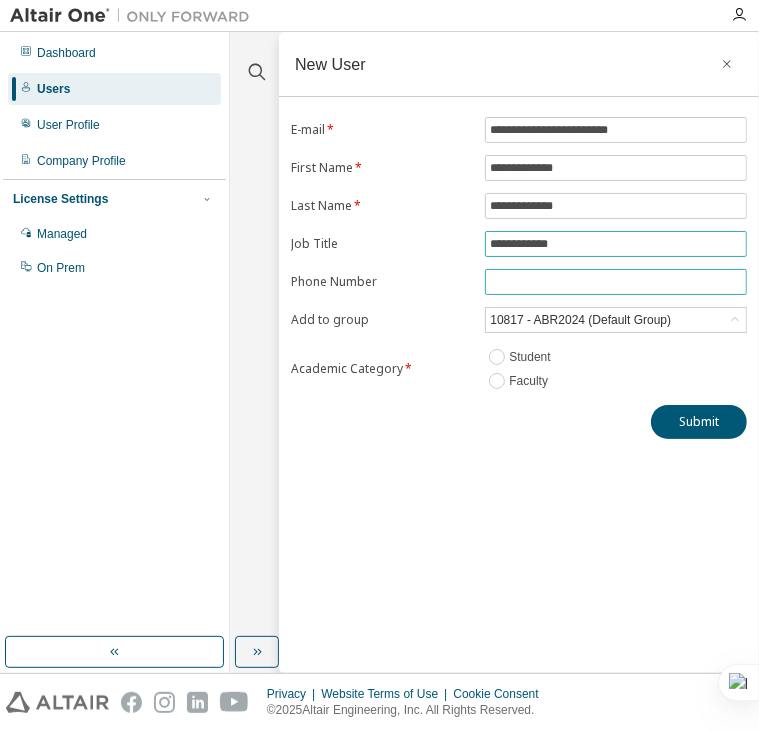 type on "**********" 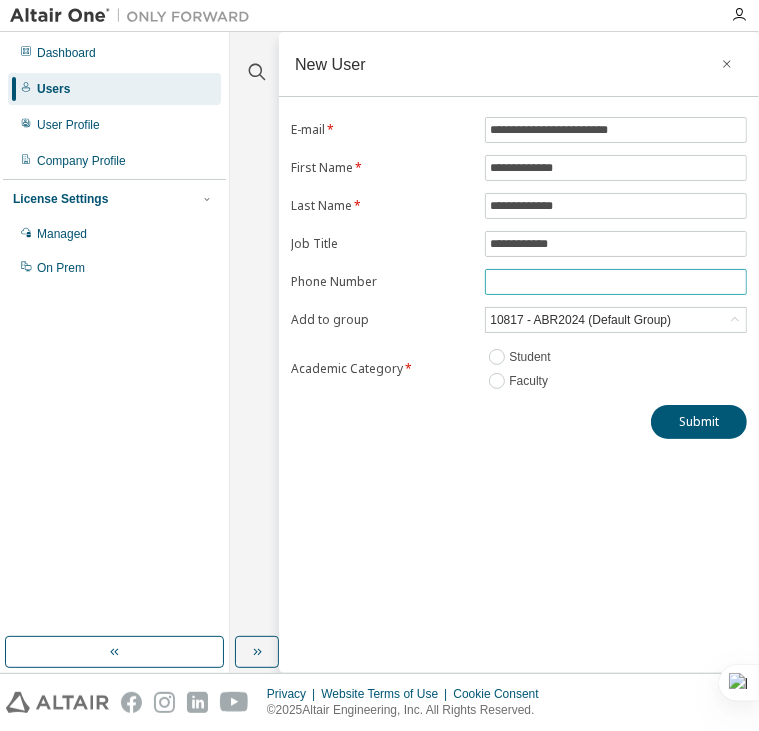 click at bounding box center [616, 282] 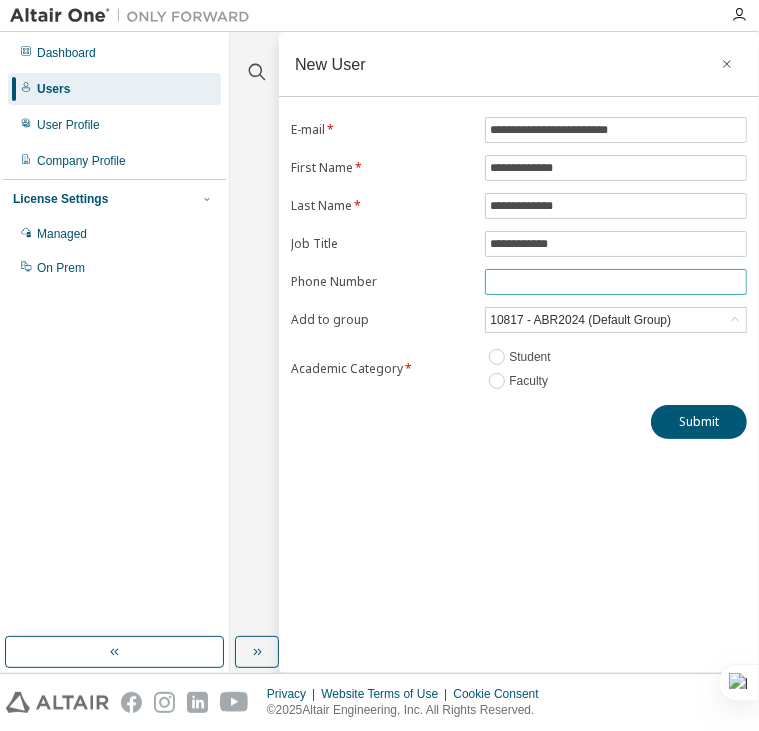 click at bounding box center (616, 282) 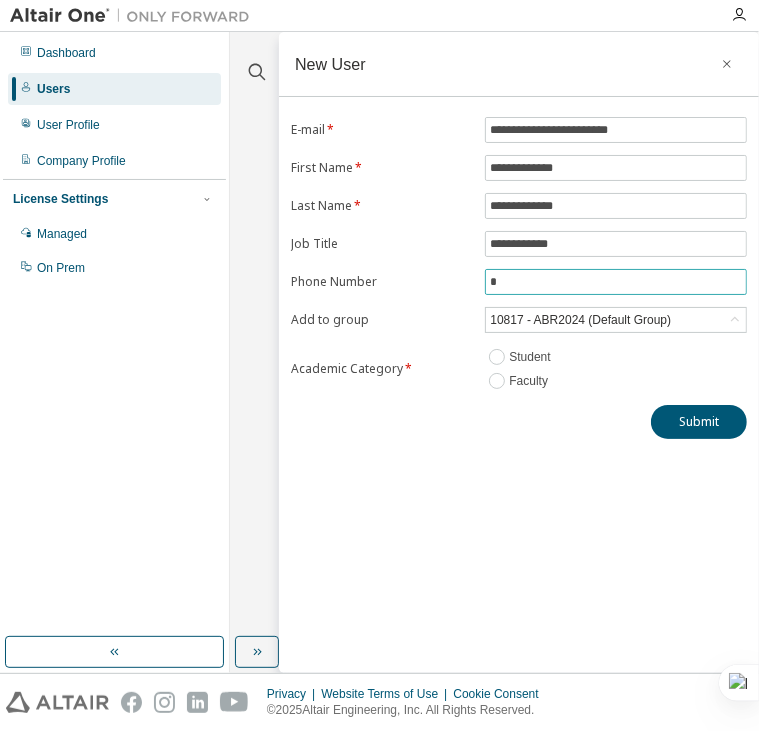 paste on "*********" 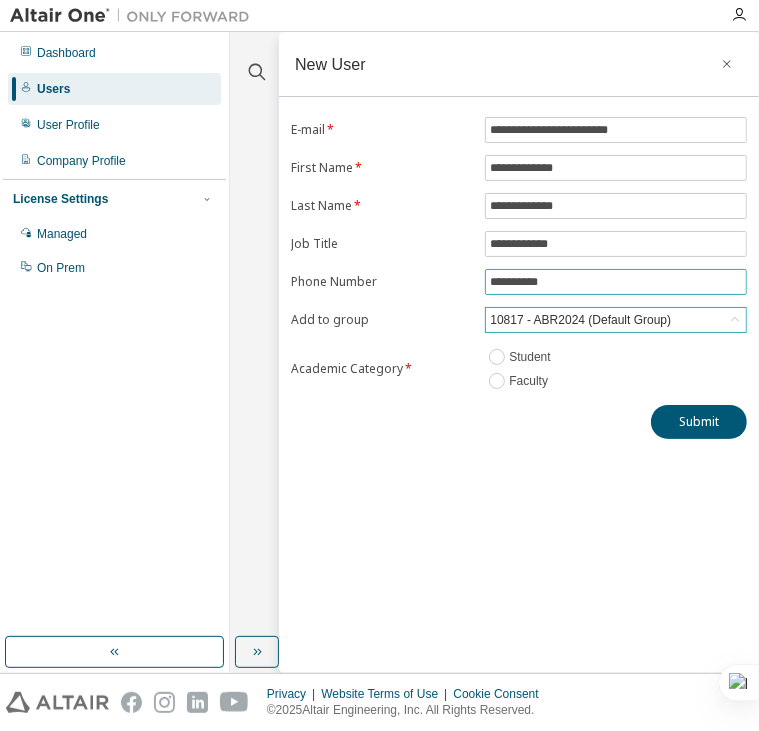 type on "**********" 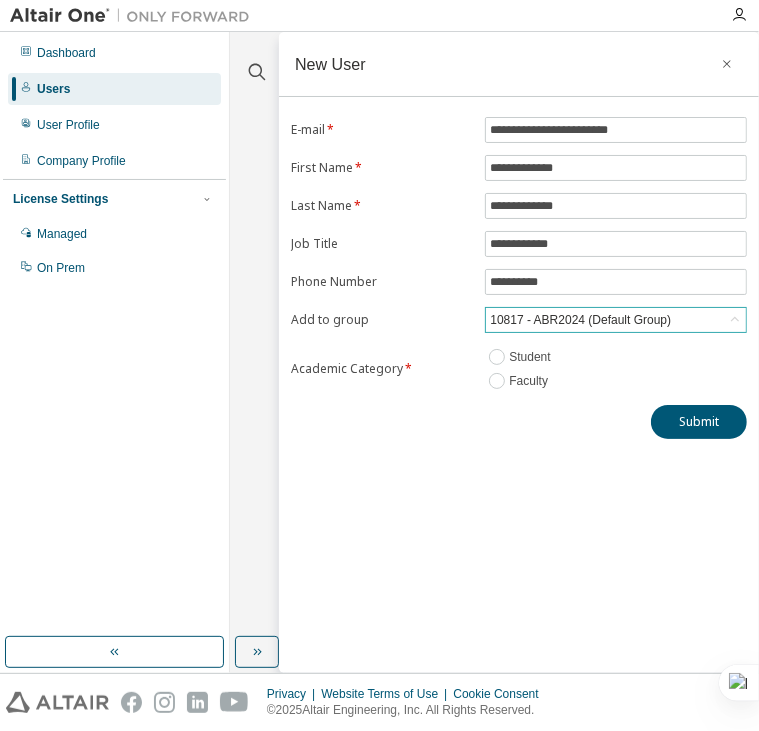 click on "10817 - ABR2024 (Default Group)" at bounding box center [580, 320] 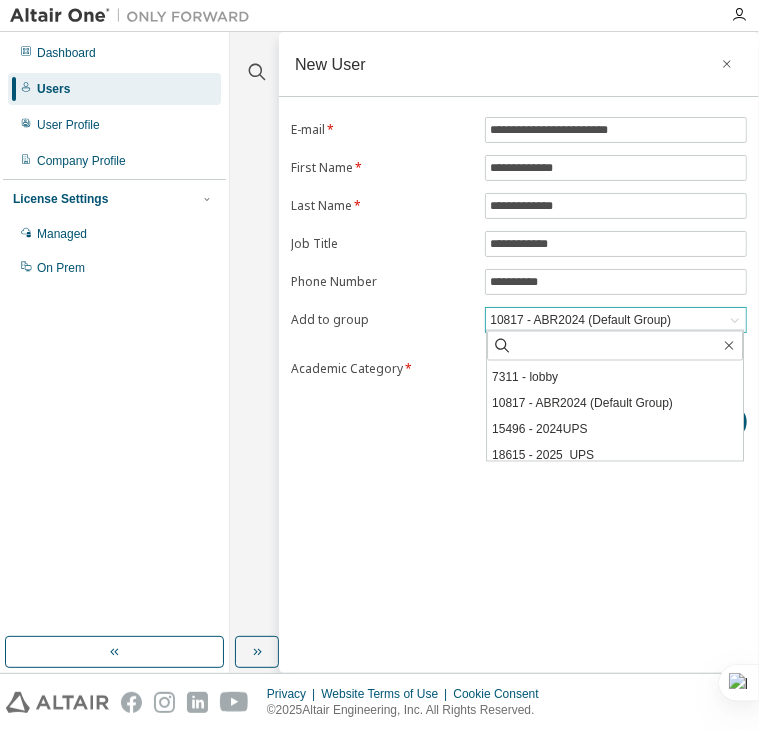 scroll, scrollTop: 342, scrollLeft: 0, axis: vertical 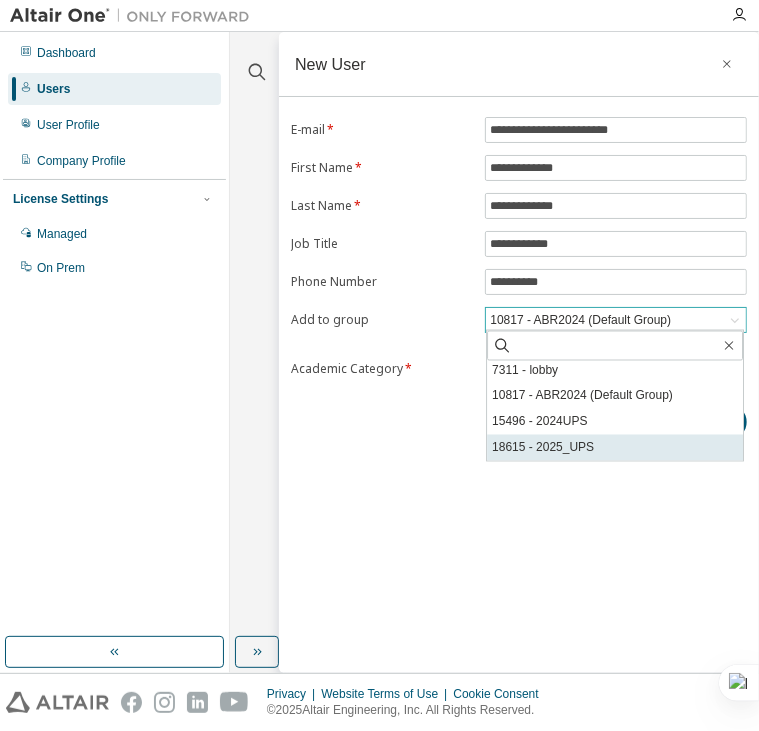 click on "18615 - 2025_UPS" at bounding box center (615, 448) 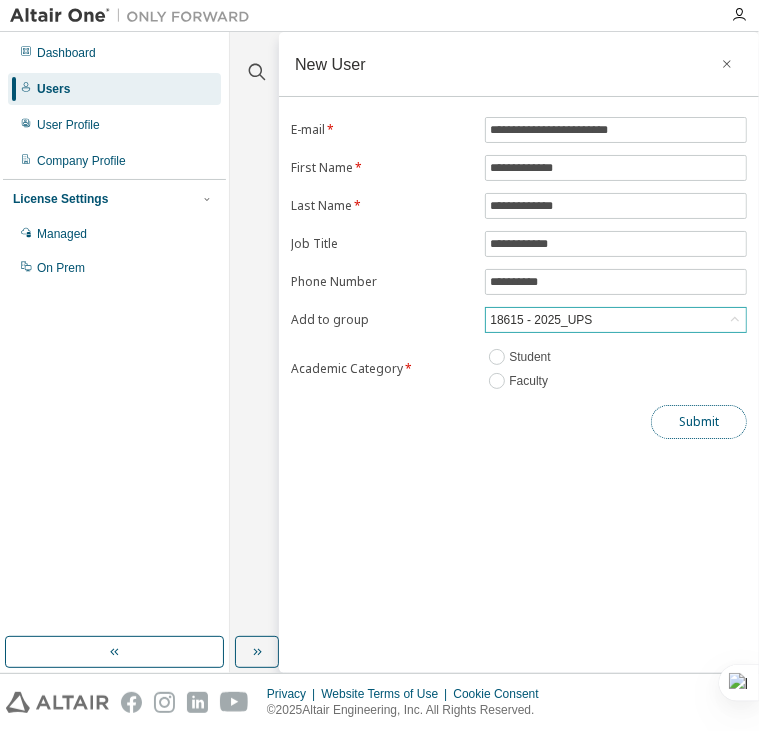 click on "Submit" at bounding box center (699, 422) 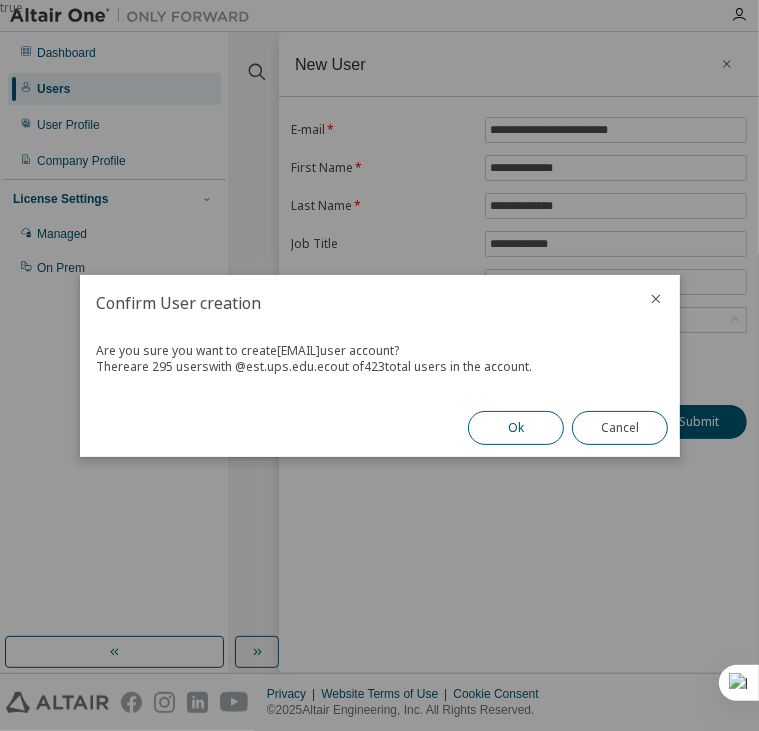 click on "Ok" at bounding box center (516, 428) 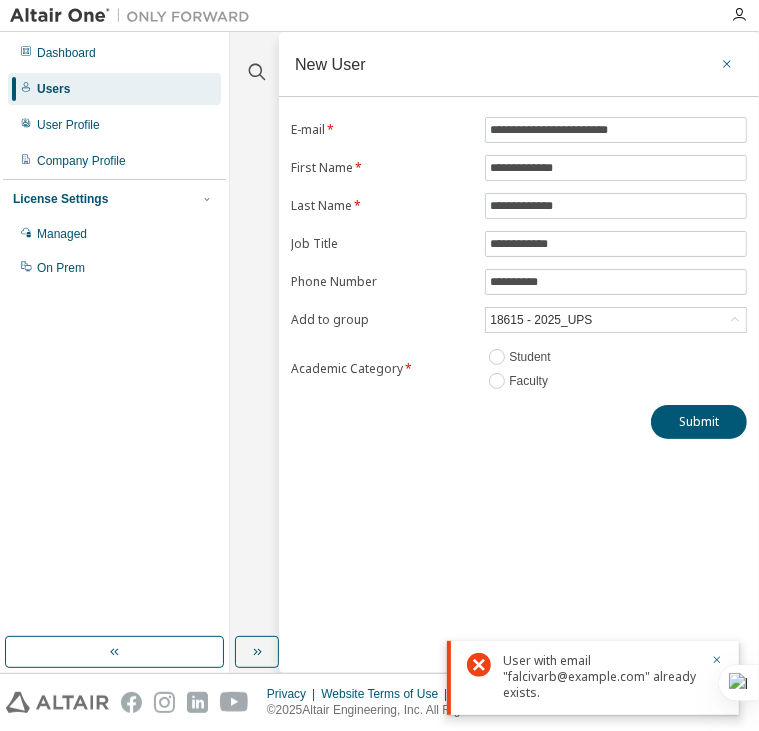 click 